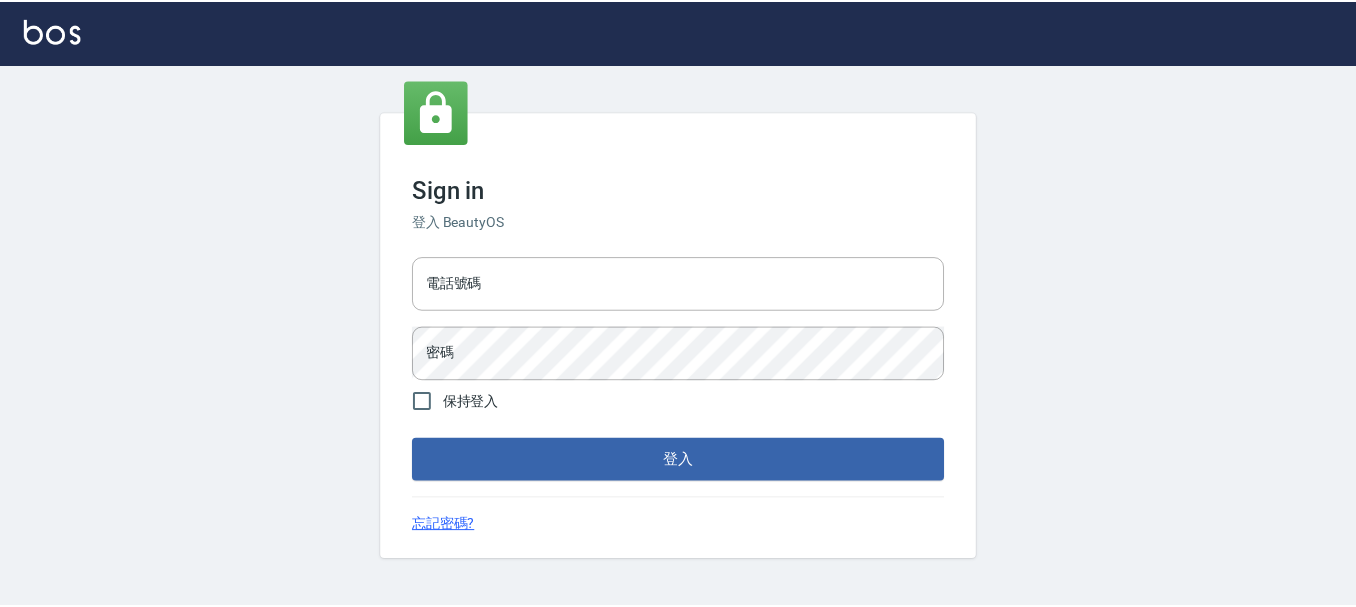 scroll, scrollTop: 0, scrollLeft: 0, axis: both 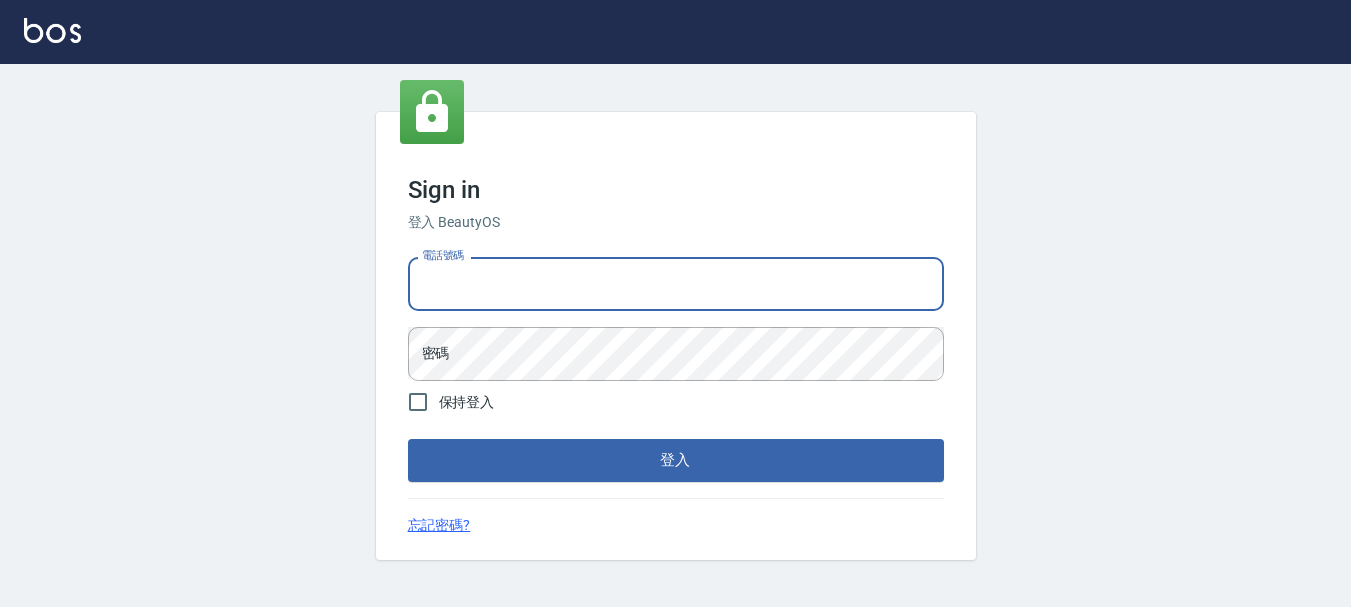 click on "電話號碼" at bounding box center [676, 284] 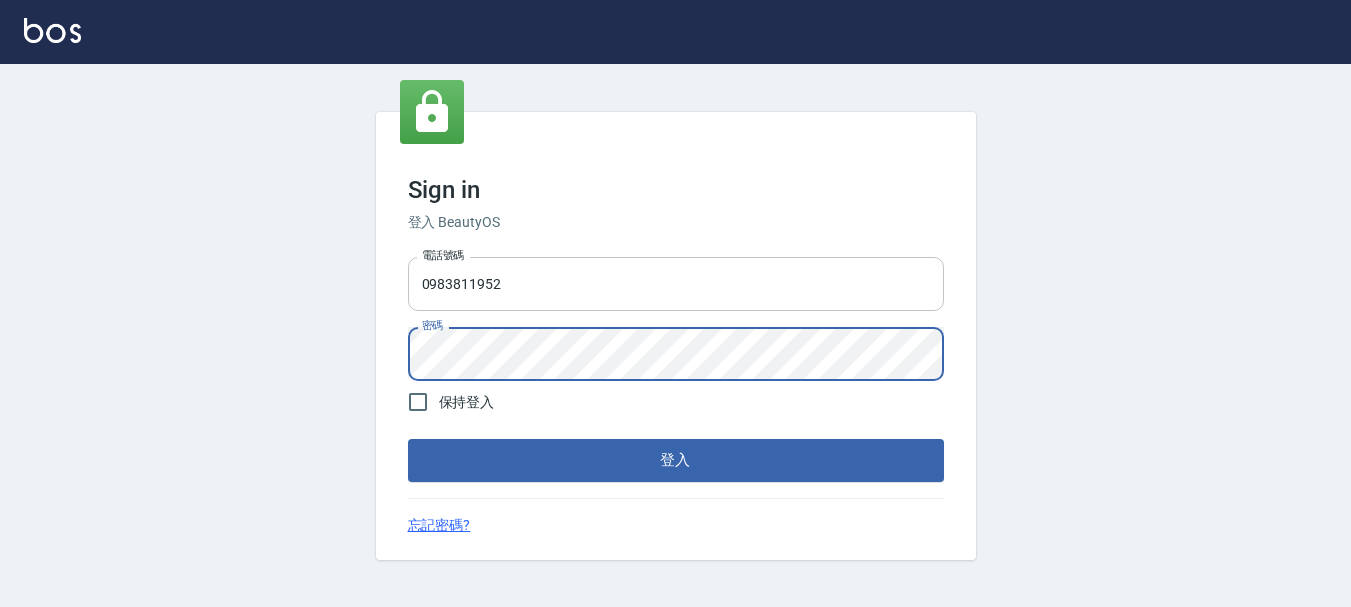 click on "登入" at bounding box center [676, 460] 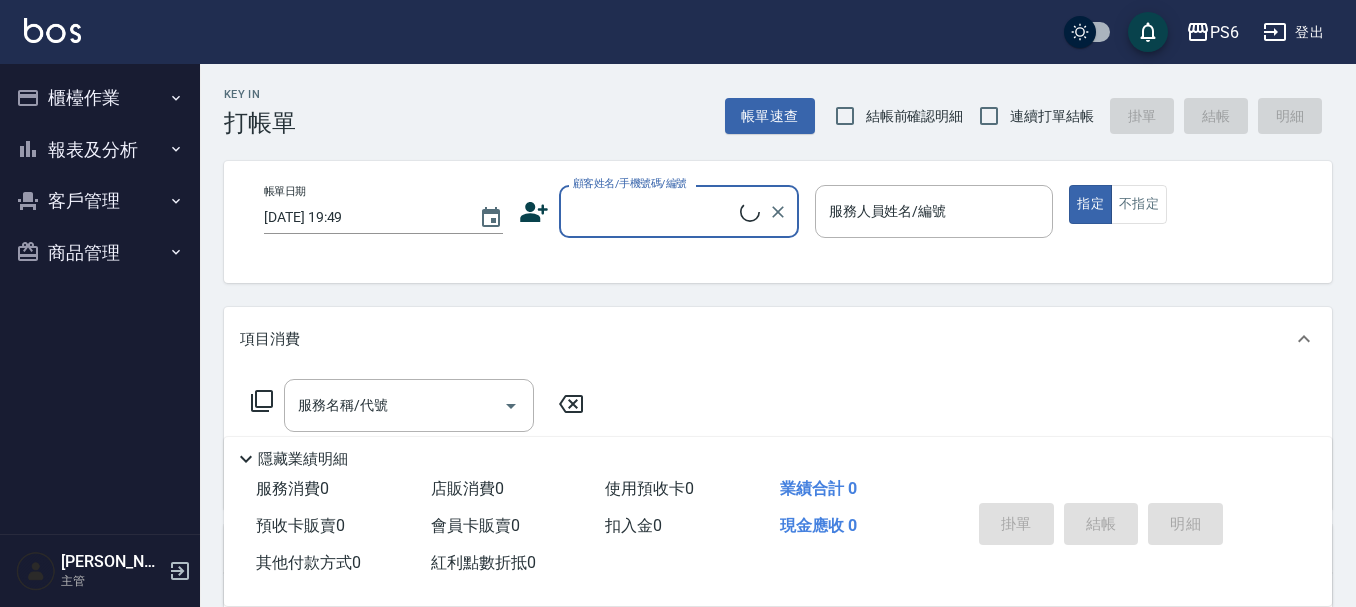 click on "櫃檯作業" at bounding box center [100, 98] 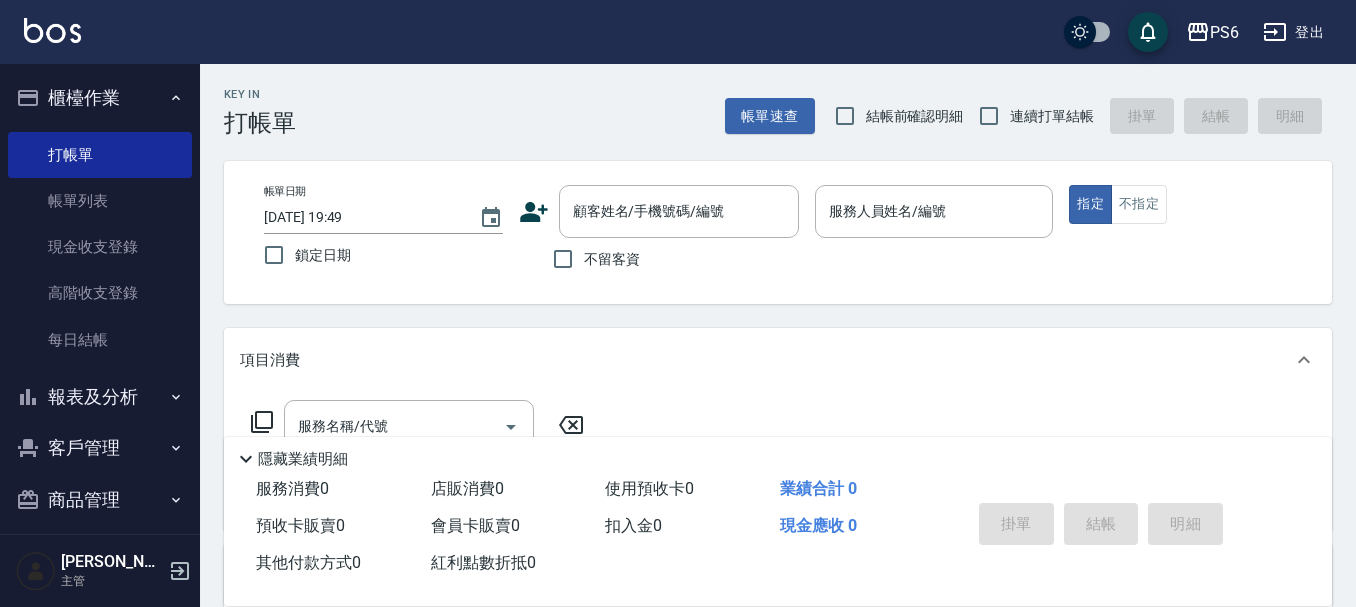 click on "打帳單" at bounding box center (100, 155) 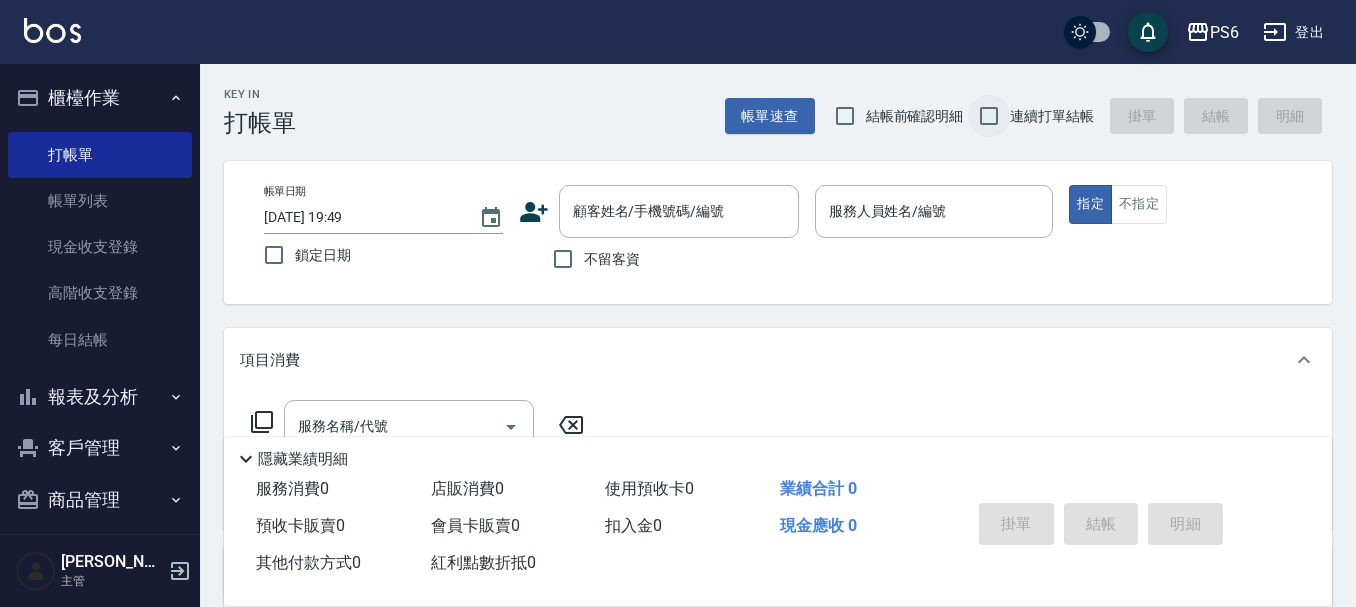 drag, startPoint x: 983, startPoint y: 125, endPoint x: 752, endPoint y: 213, distance: 247.19426 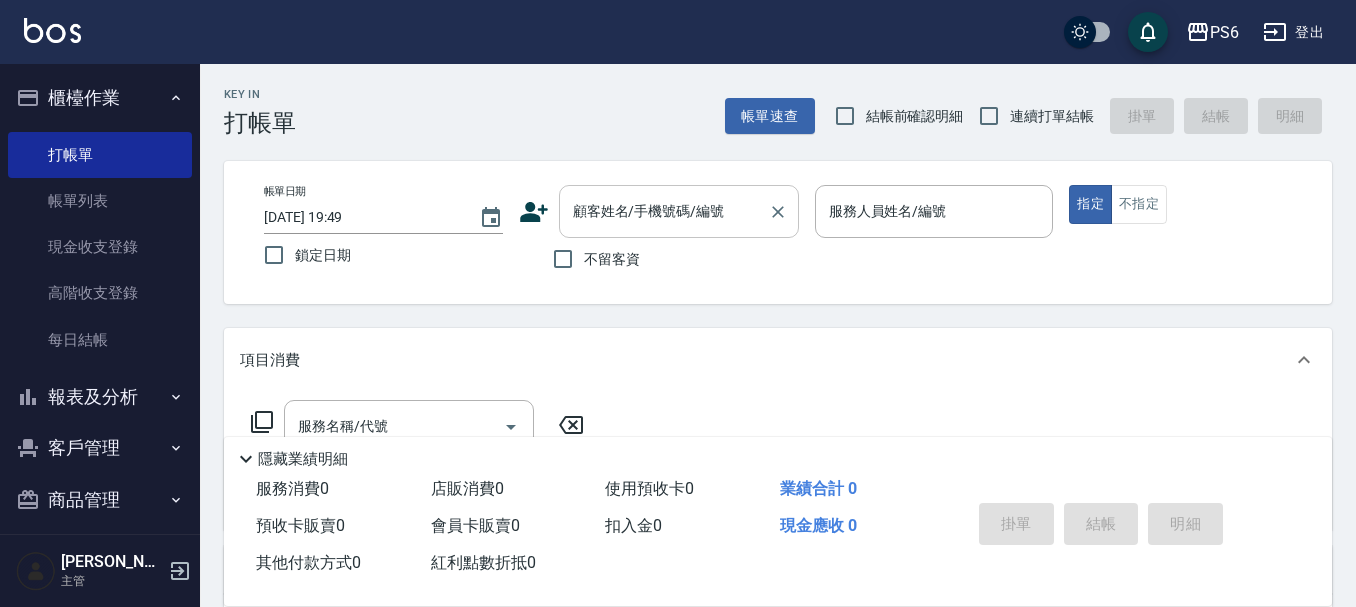 click on "連續打單結帳" at bounding box center [989, 116] 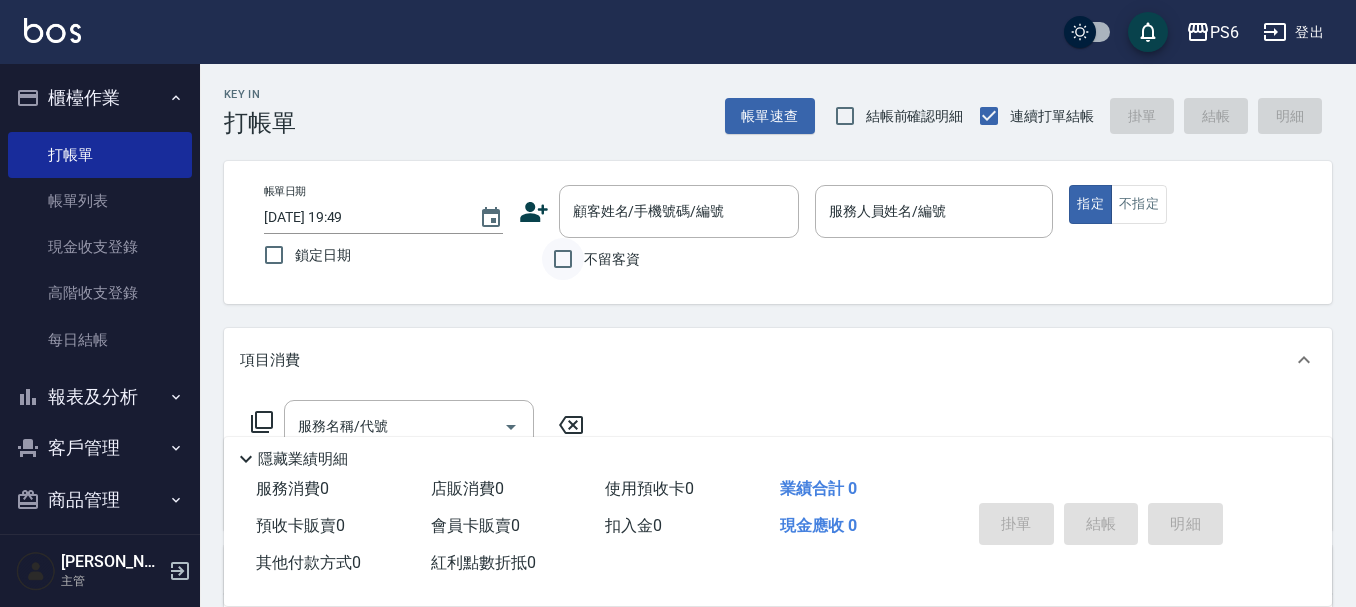 drag, startPoint x: 571, startPoint y: 268, endPoint x: 846, endPoint y: 196, distance: 284.26923 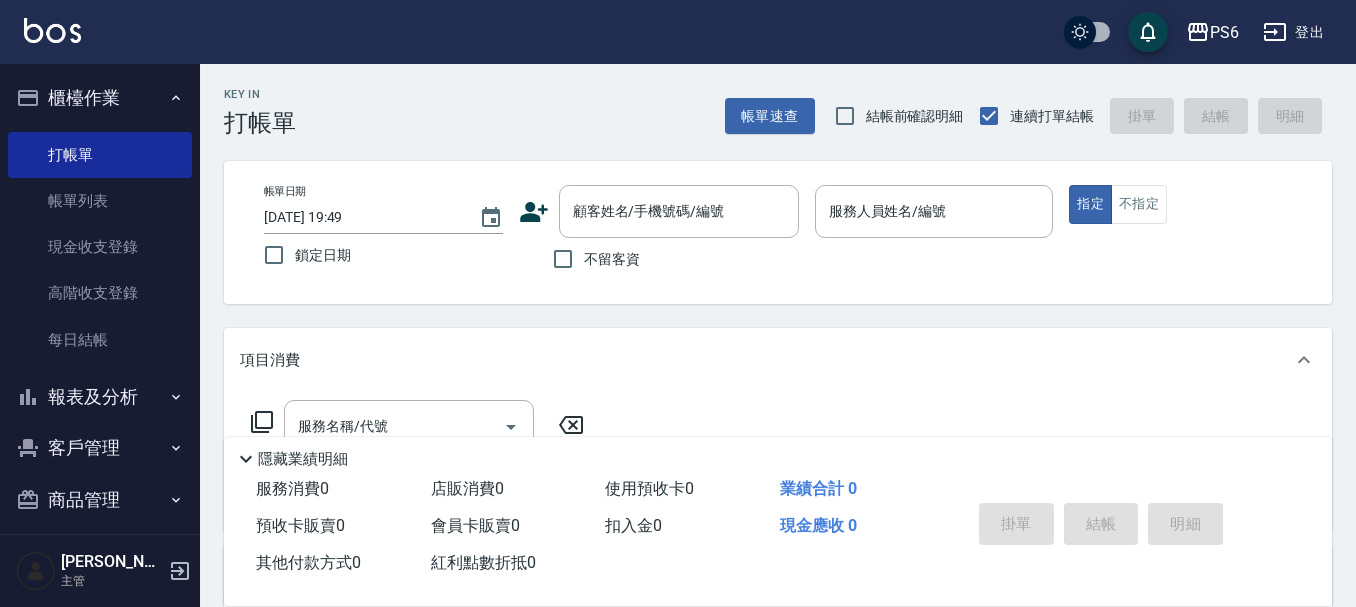 click on "不留客資" at bounding box center (563, 259) 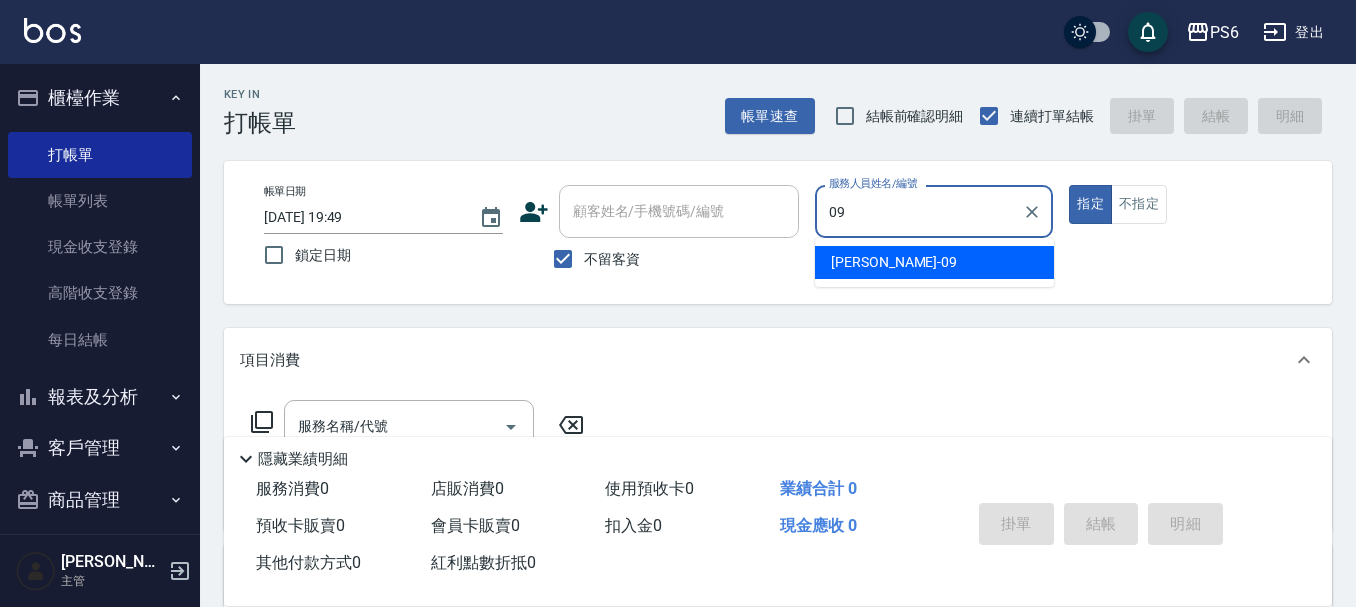 type on "09" 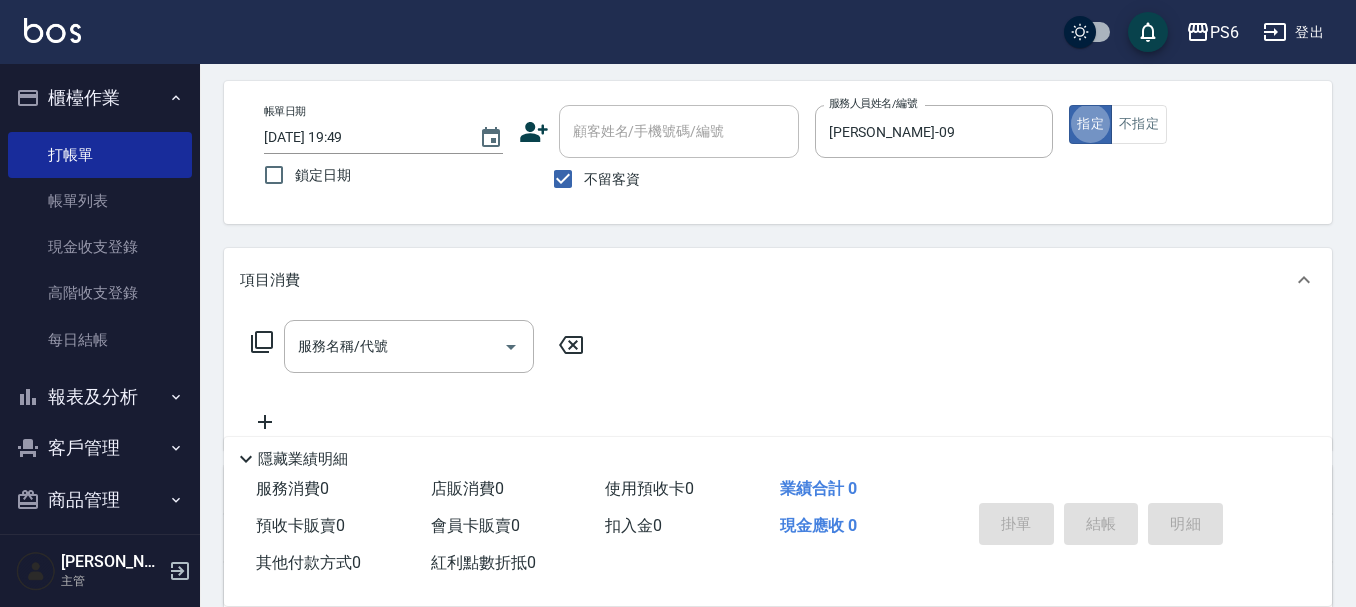 scroll, scrollTop: 200, scrollLeft: 0, axis: vertical 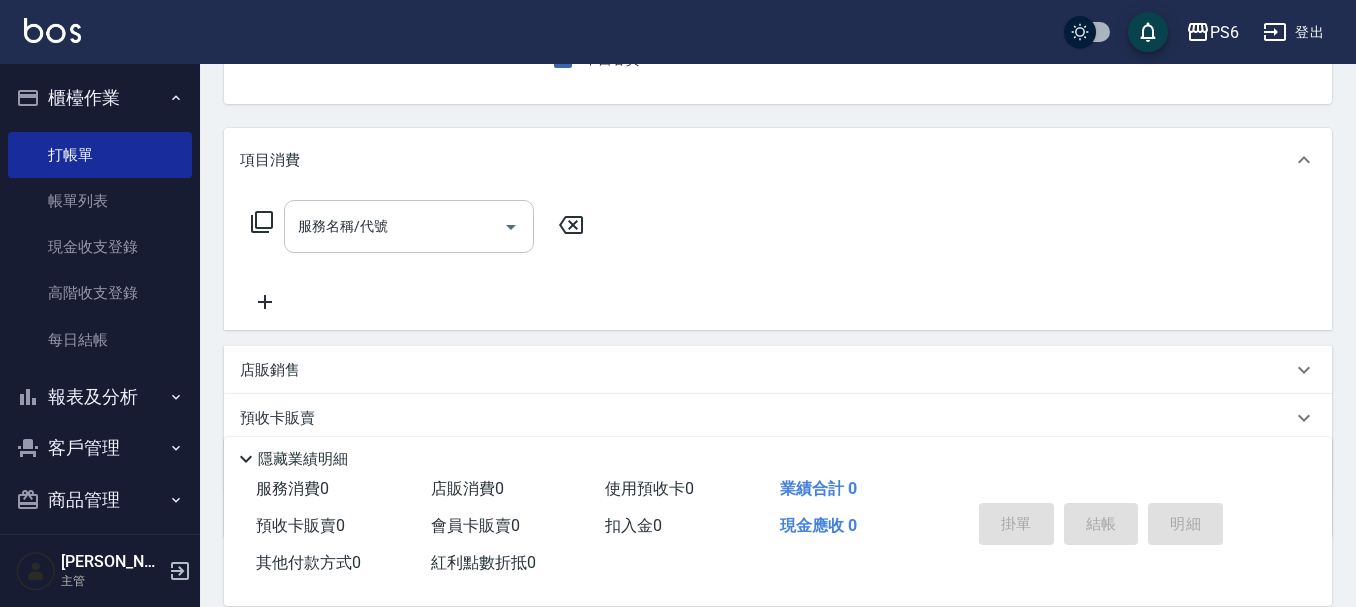 click on "服務名稱/代號" at bounding box center [394, 226] 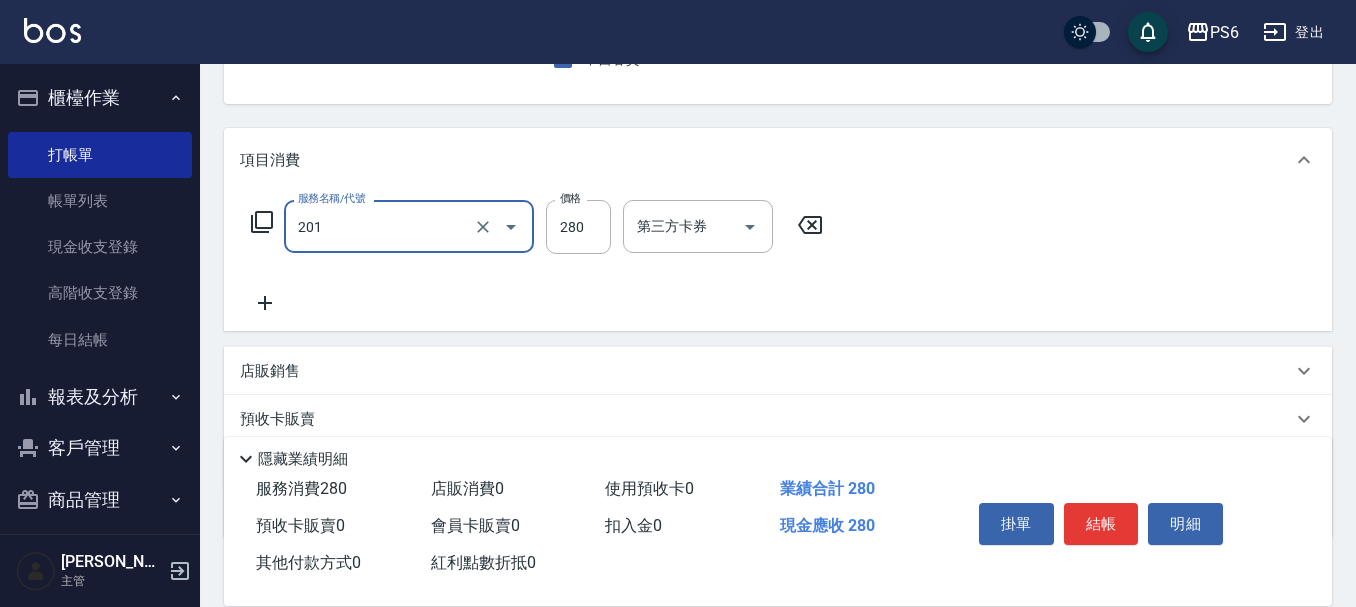 type on "一般洗髮(201)" 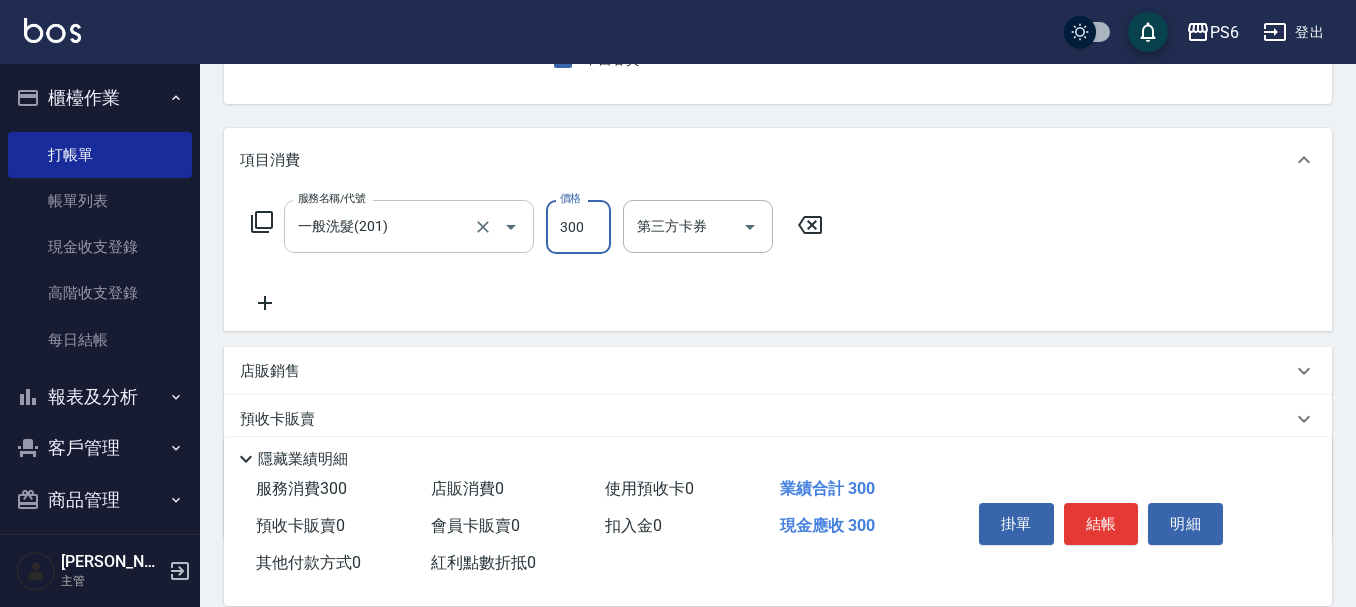type on "300" 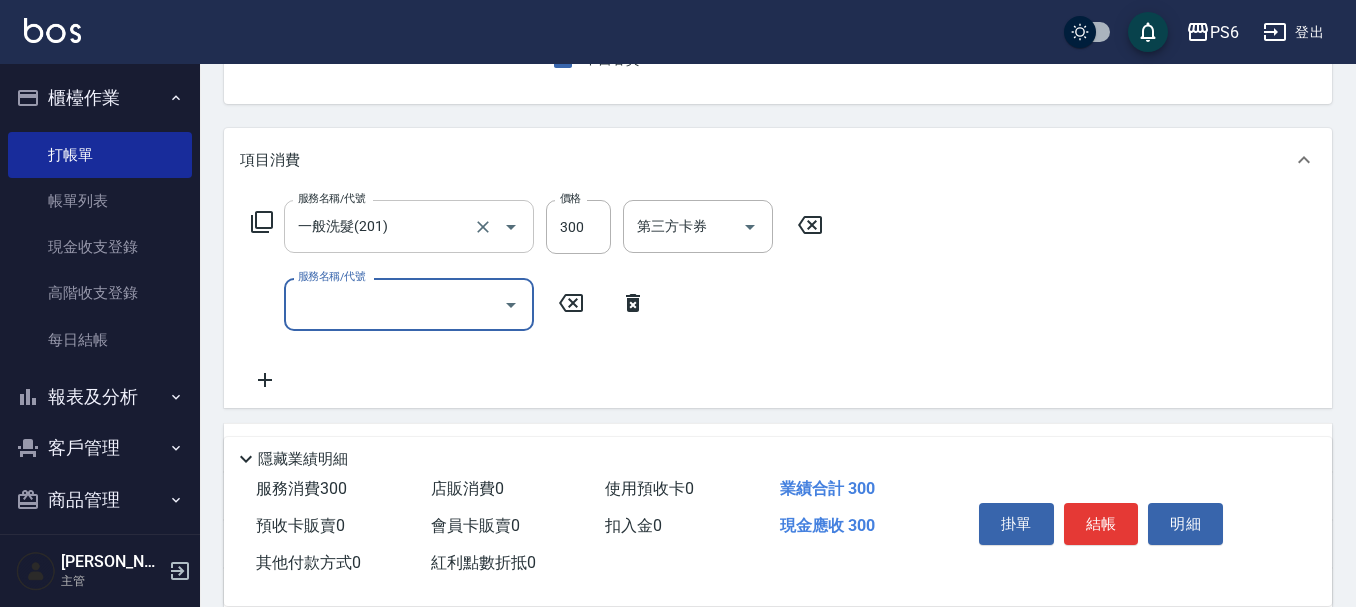type on "4" 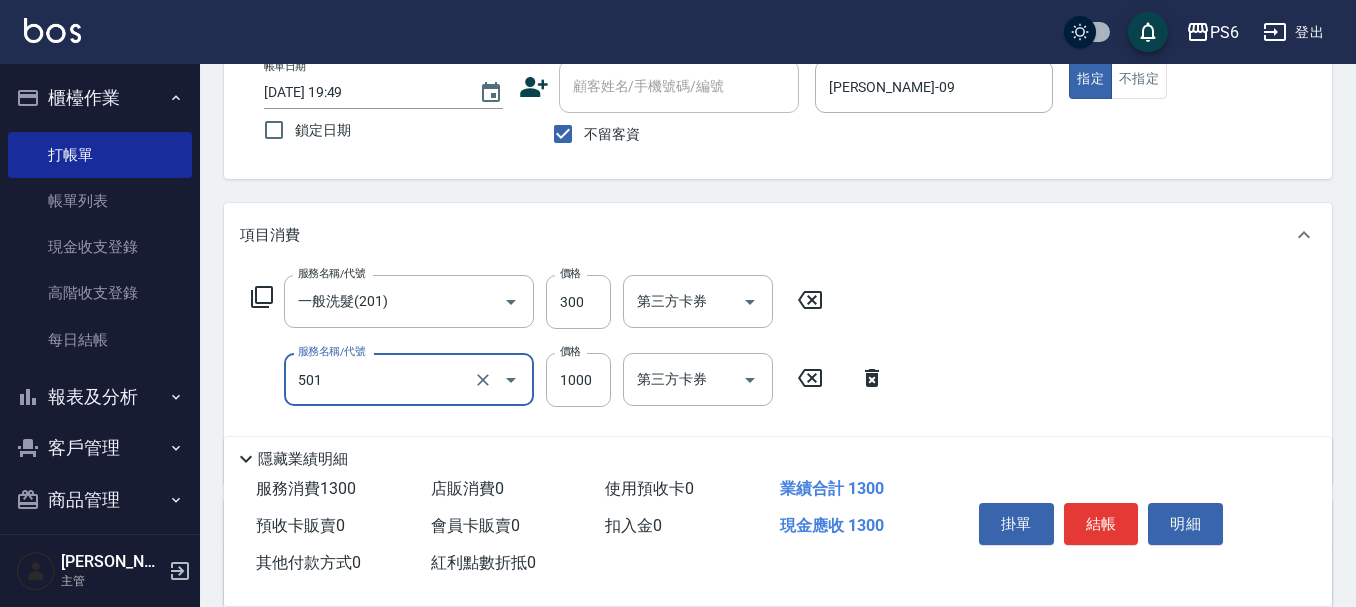scroll, scrollTop: 0, scrollLeft: 0, axis: both 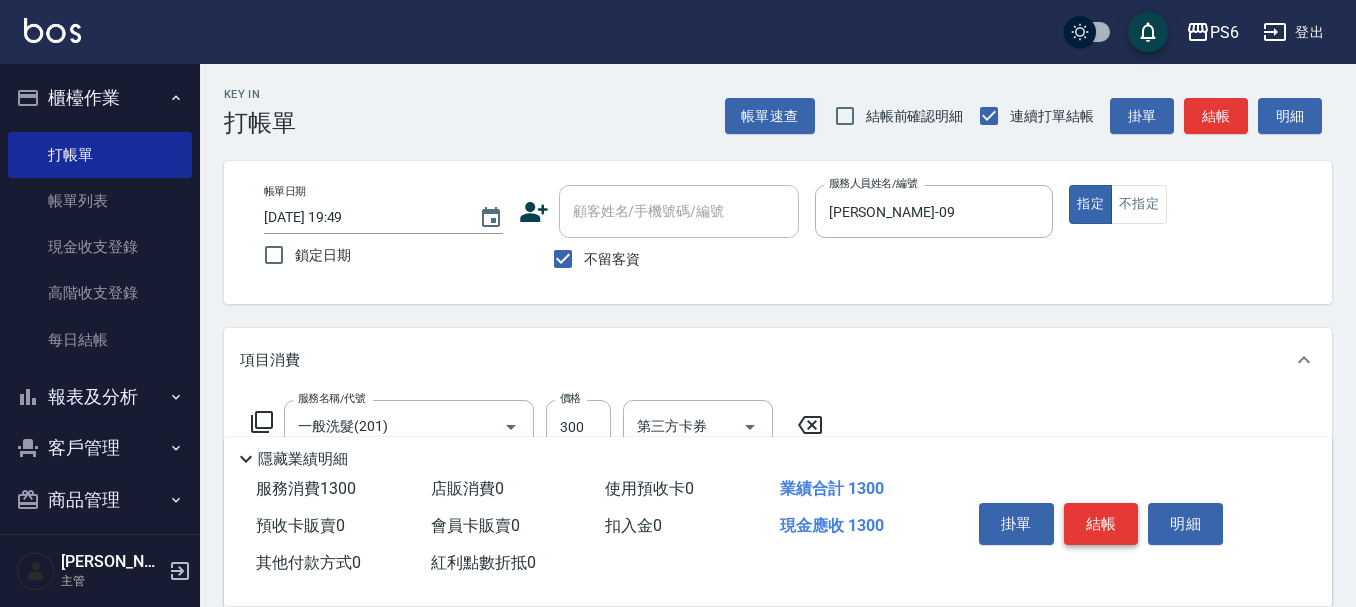 type on "局部染髮(501)" 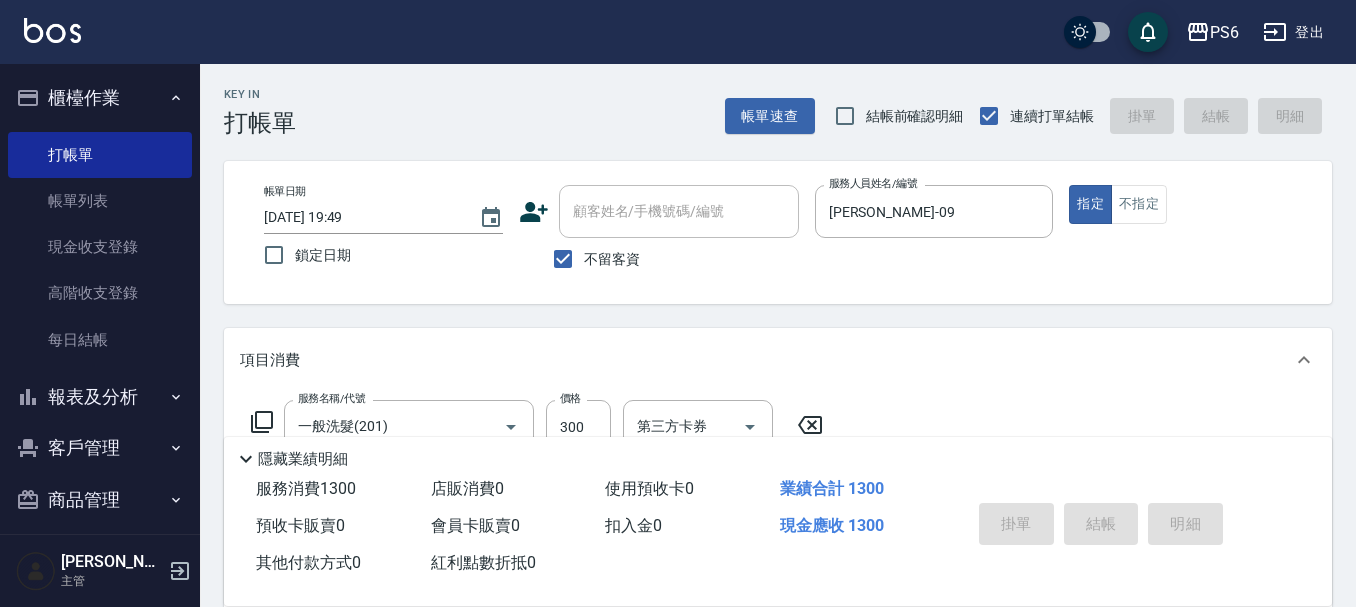 type 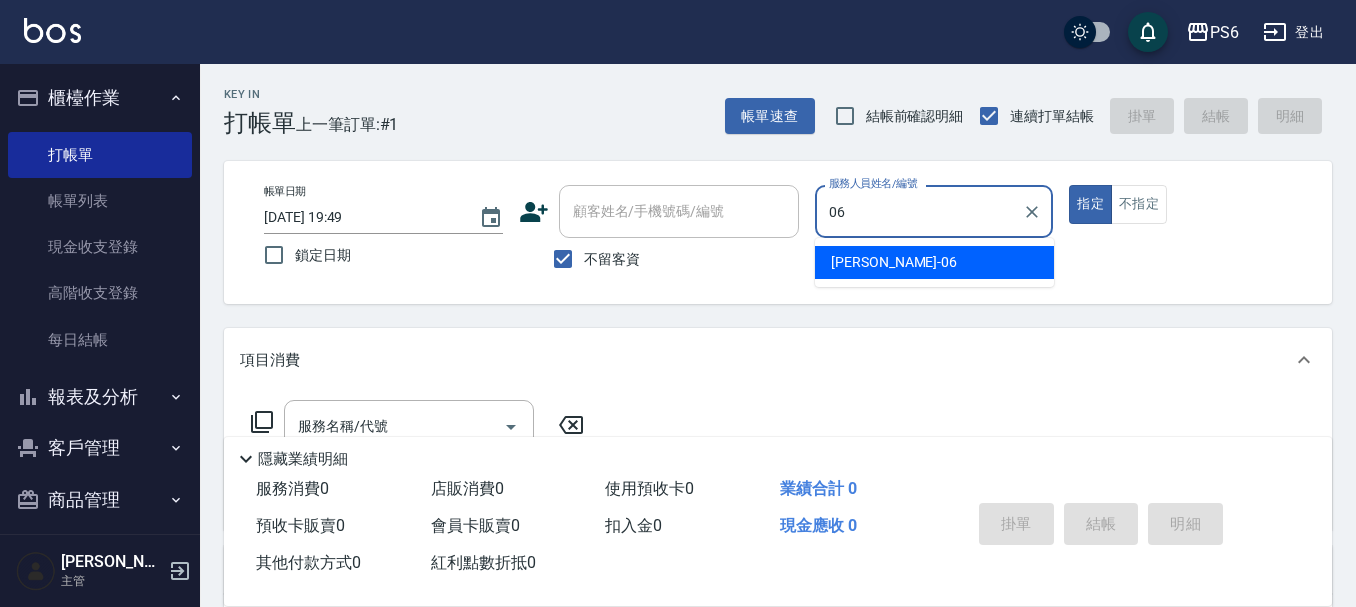 type on "[PERSON_NAME]06" 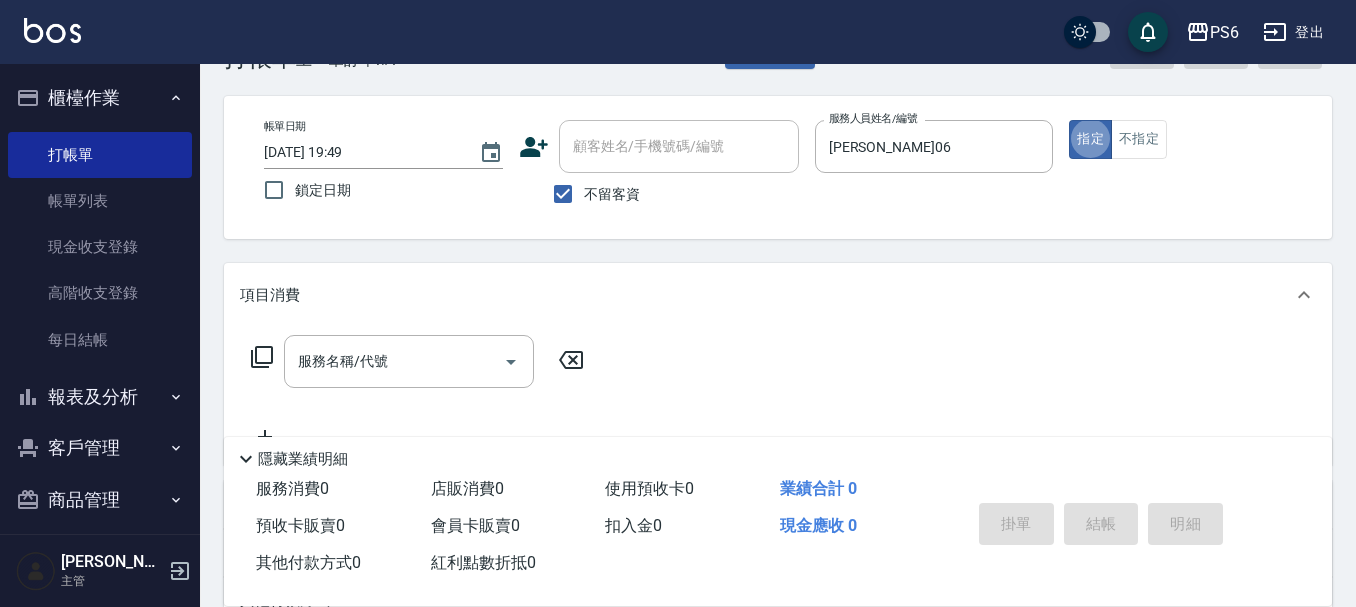 scroll, scrollTop: 100, scrollLeft: 0, axis: vertical 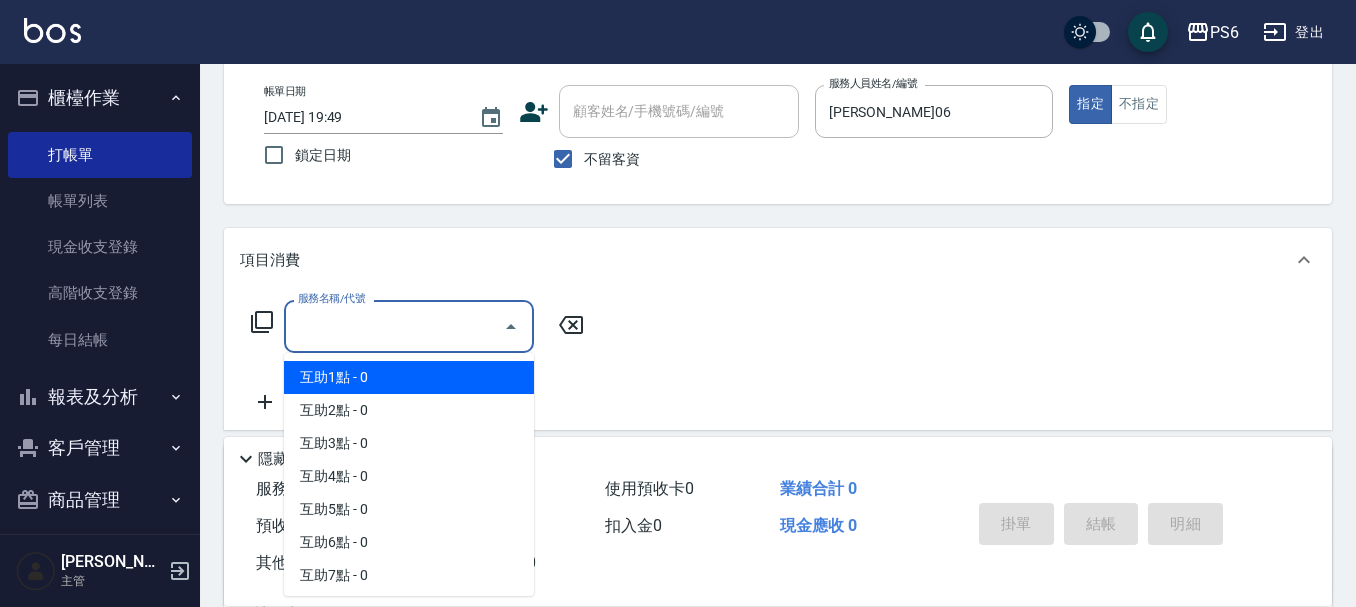 click on "服務名稱/代號" at bounding box center [394, 326] 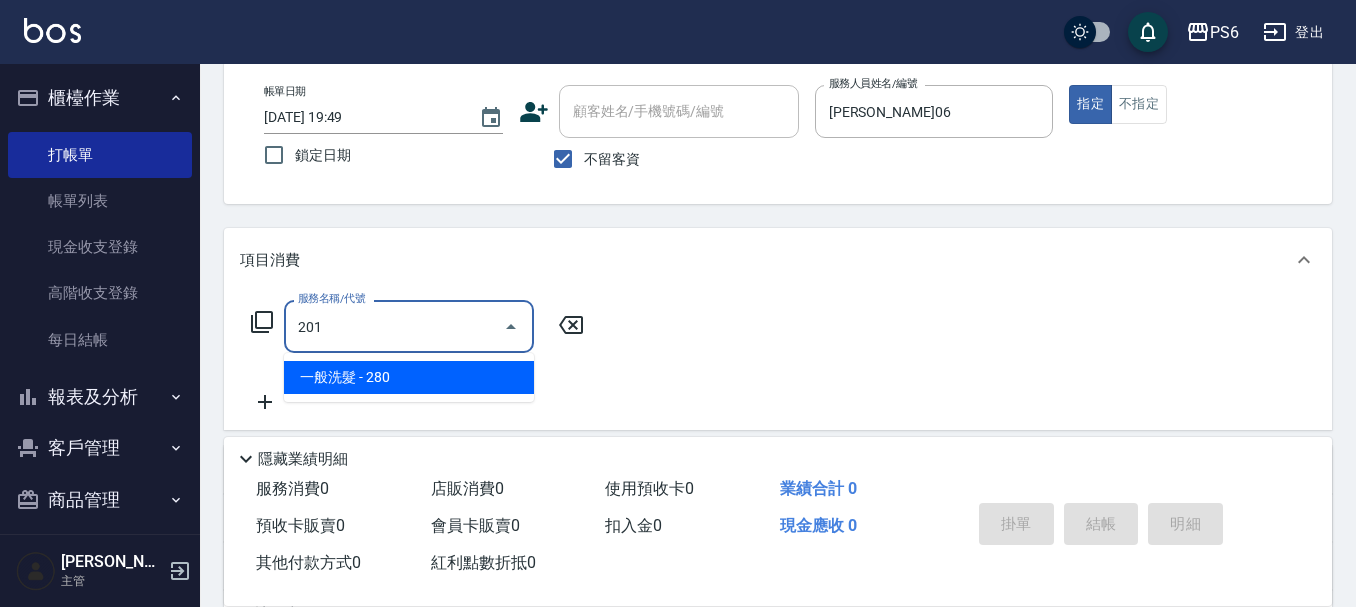 type on "一般洗髮(201)" 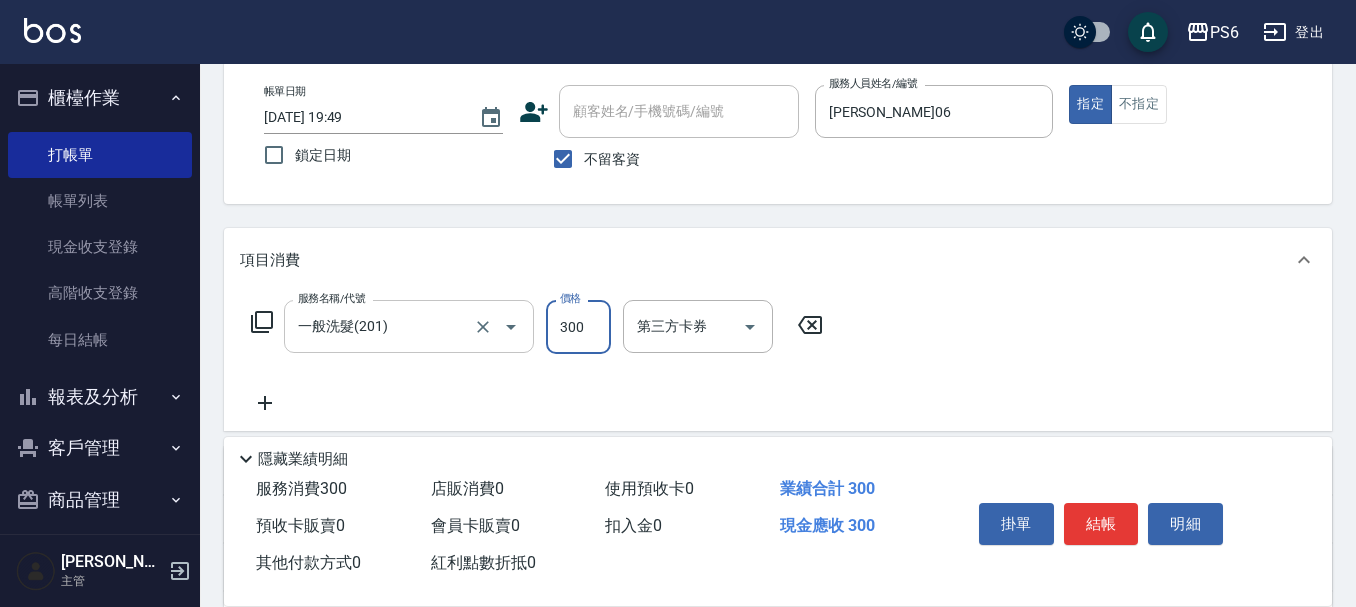 type on "300" 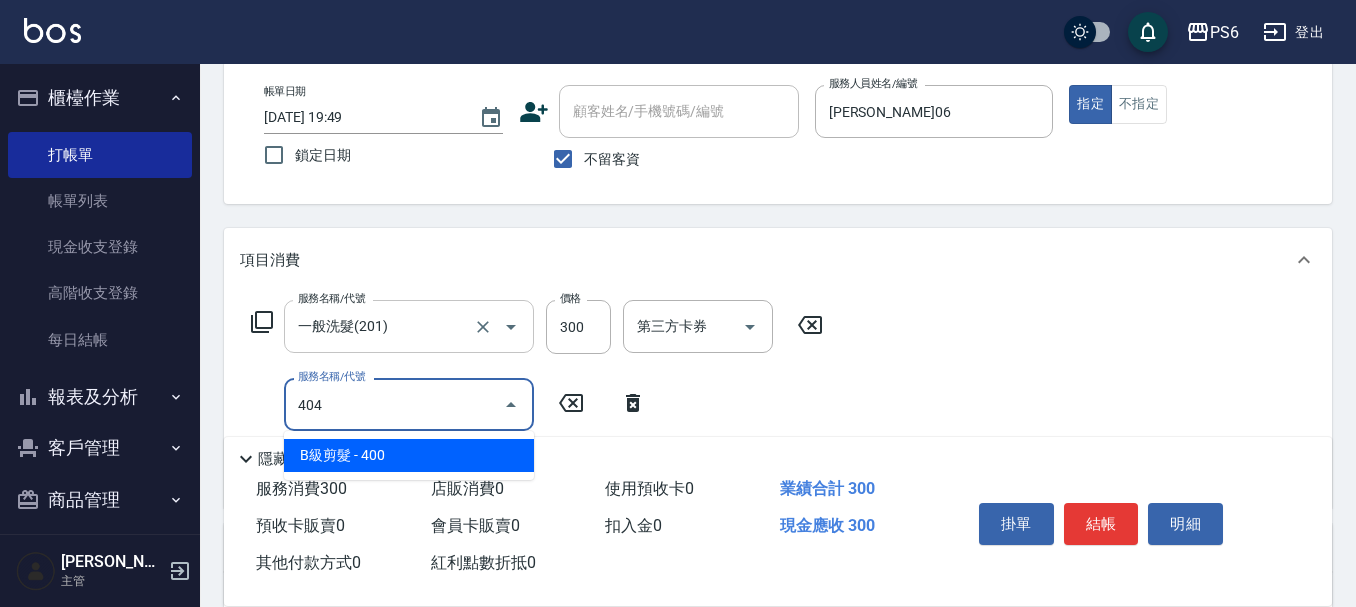 type on "B級剪髮(404)" 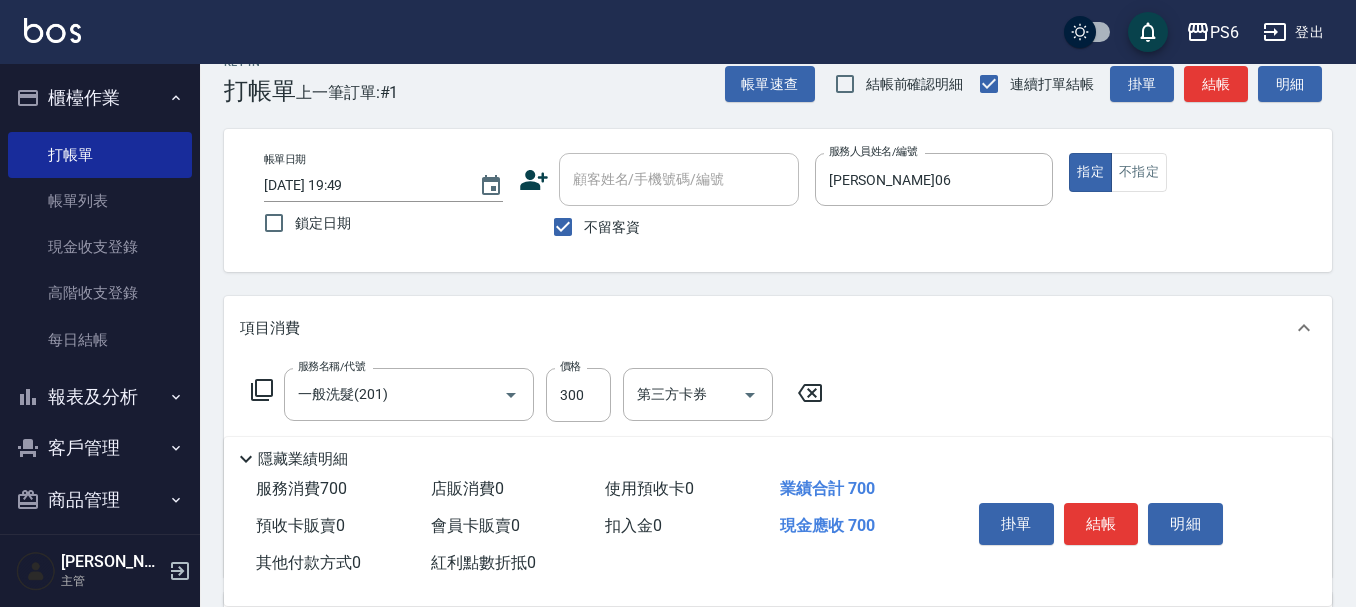scroll, scrollTop: 0, scrollLeft: 0, axis: both 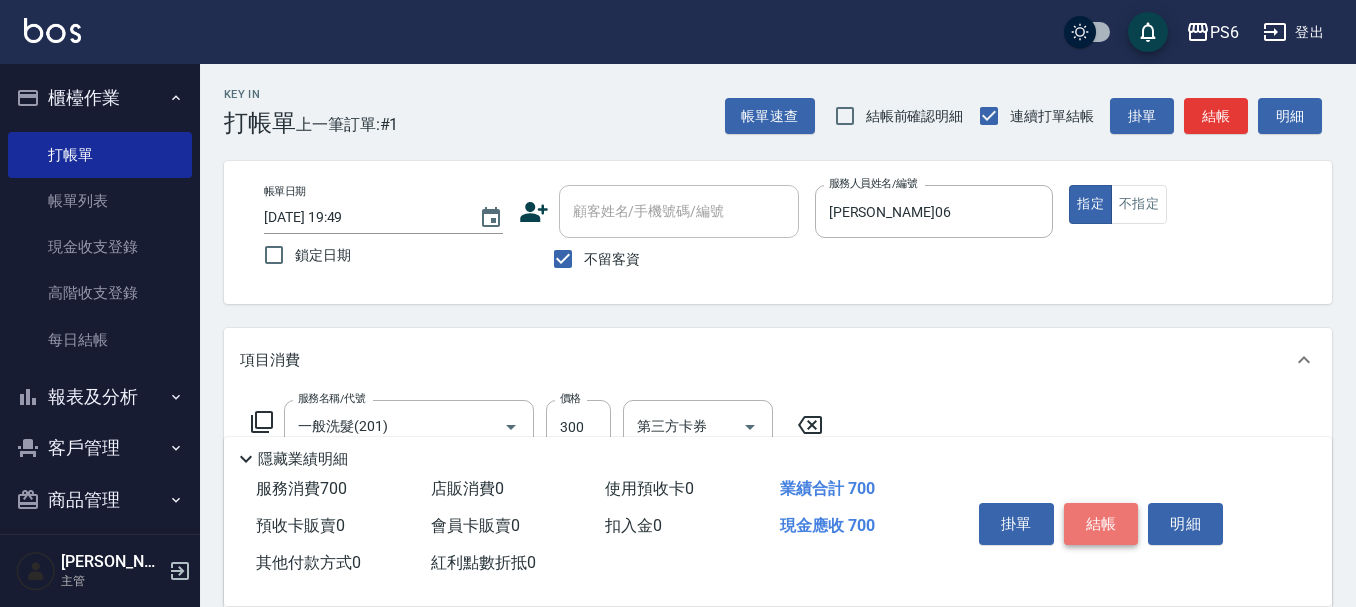 click on "結帳" at bounding box center (1101, 524) 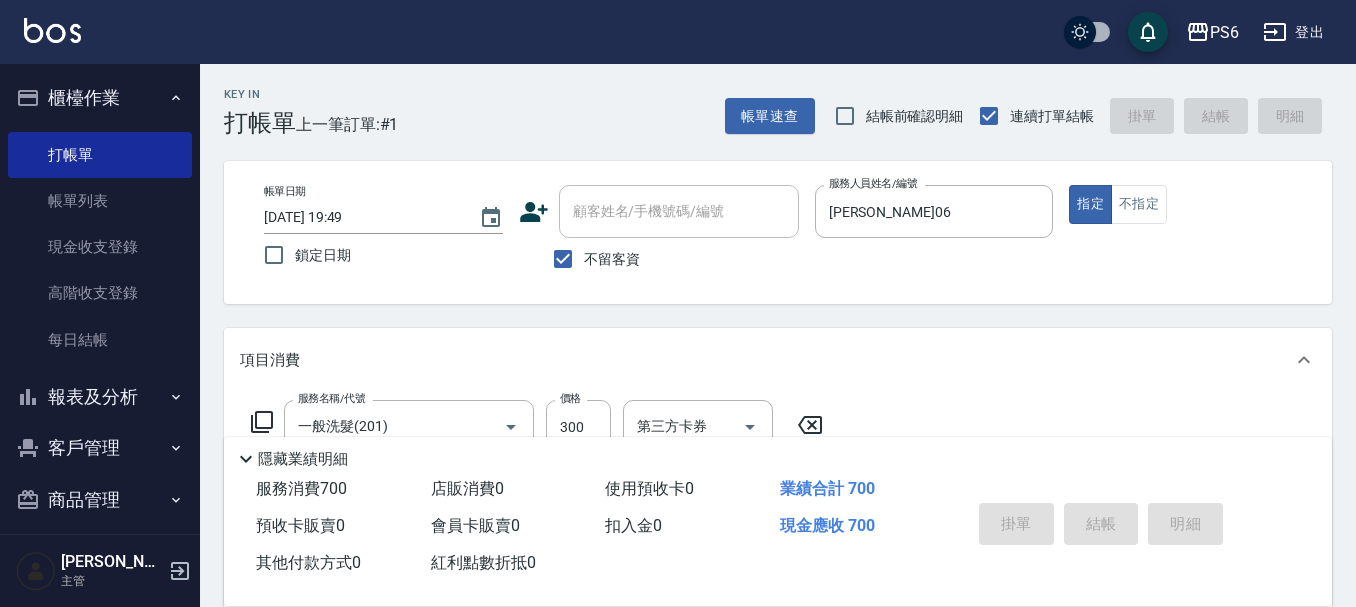 type 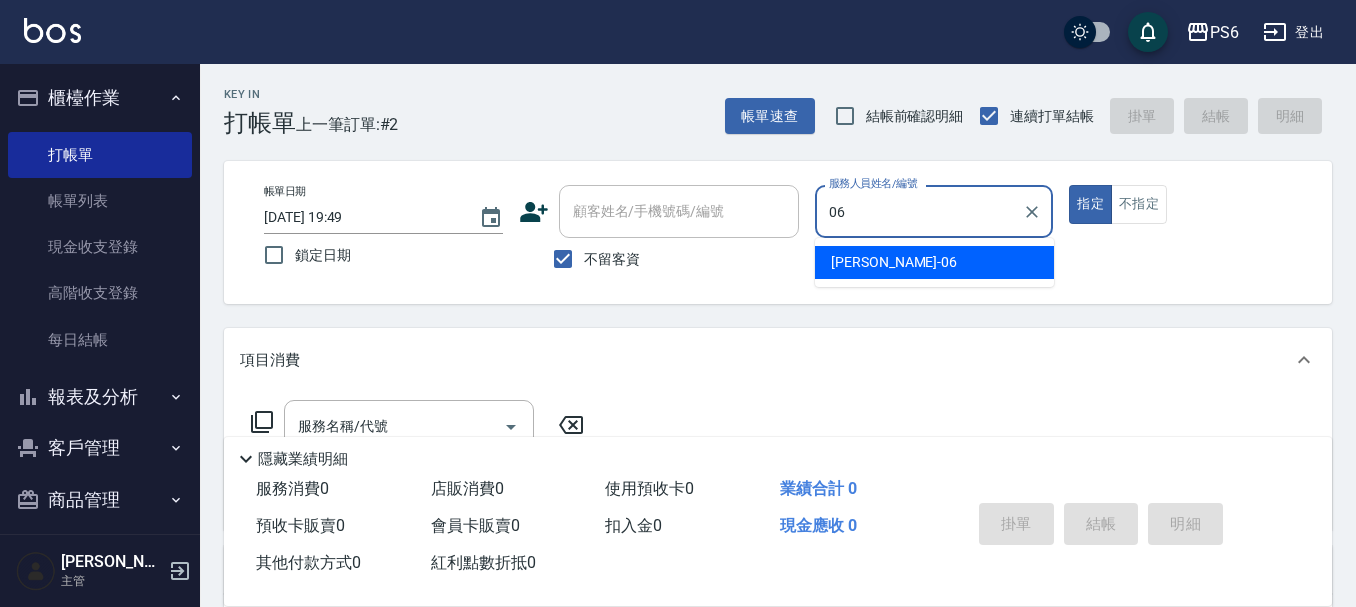 type on "[PERSON_NAME]06" 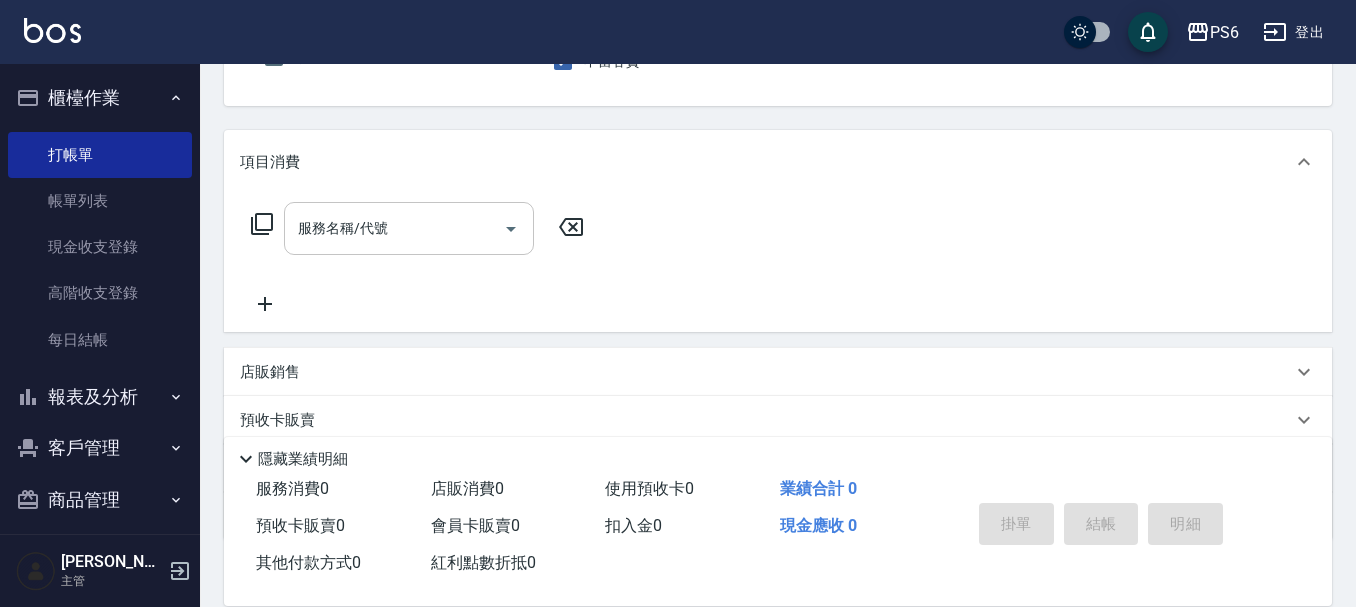 scroll, scrollTop: 200, scrollLeft: 0, axis: vertical 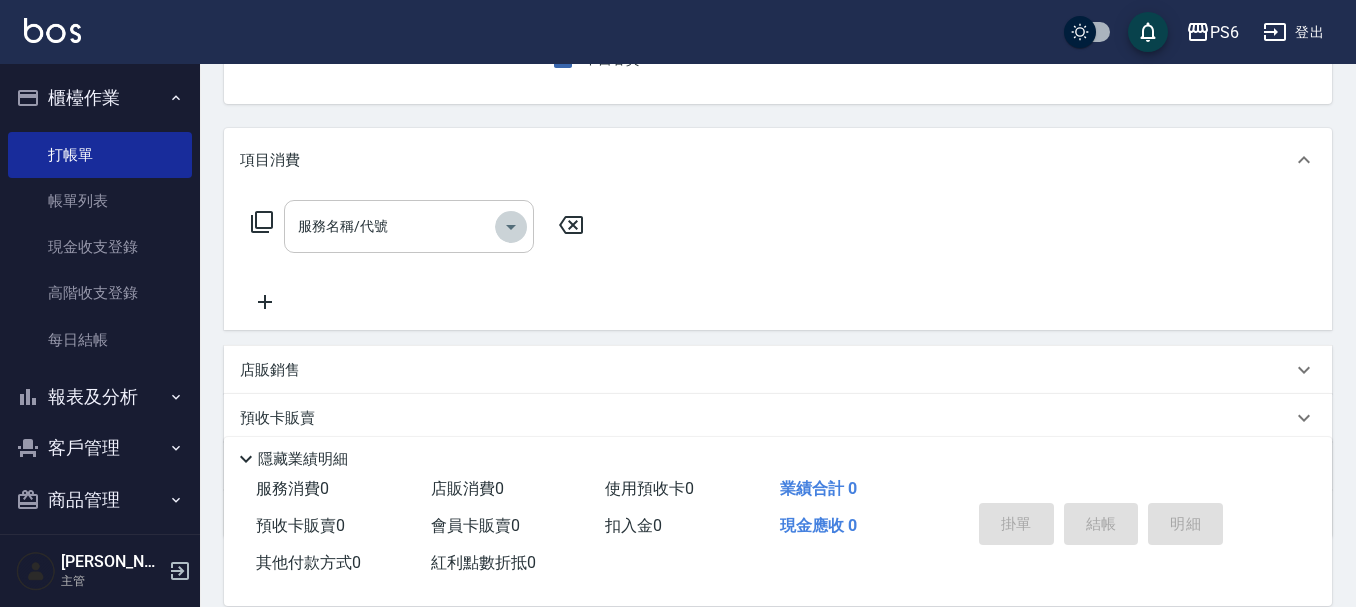 click at bounding box center (511, 227) 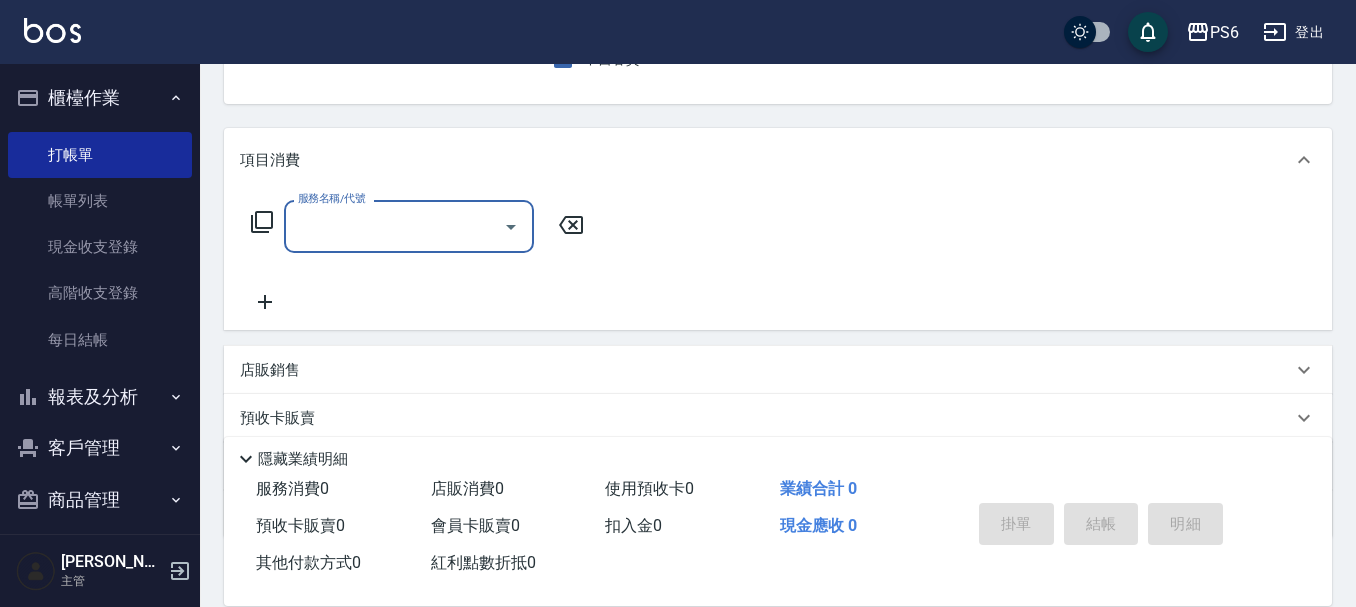 click on "服務名稱/代號" at bounding box center [394, 226] 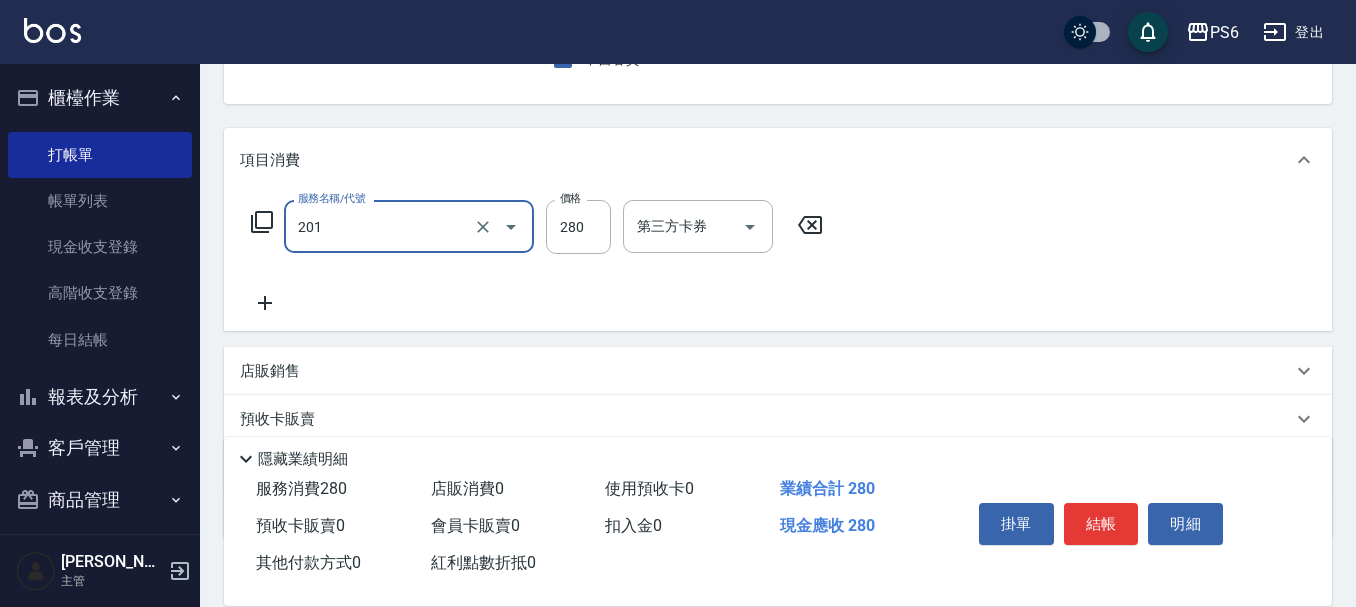 type on "一般洗髮(201)" 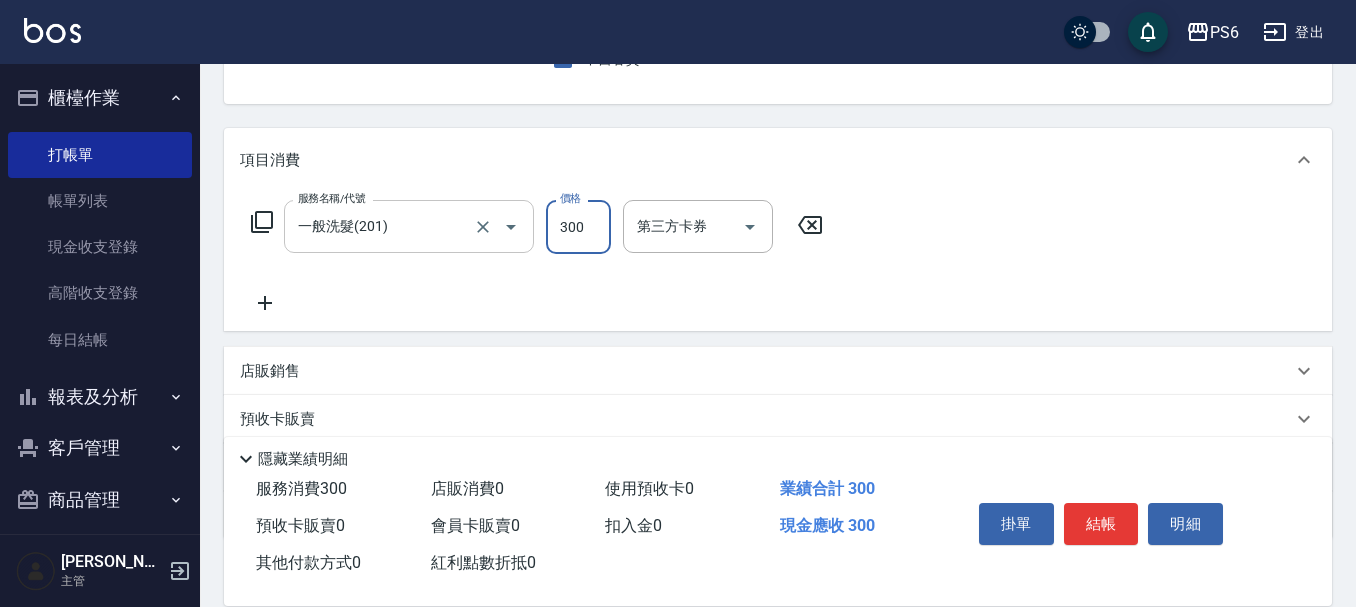 type on "300" 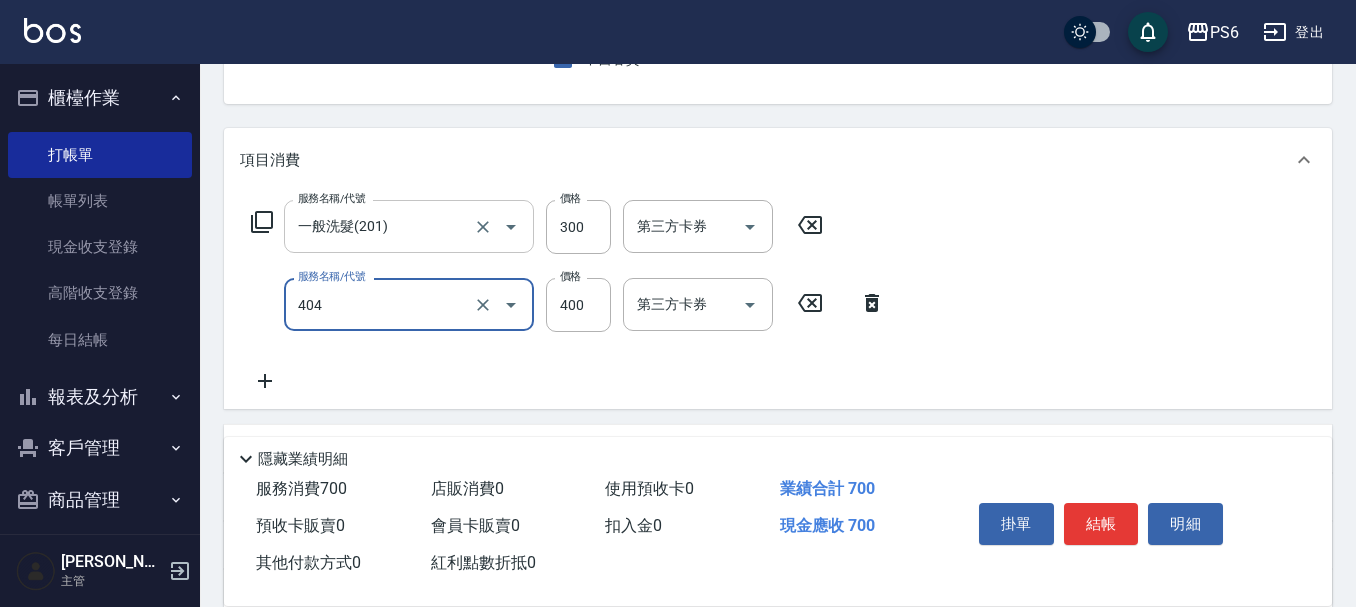 type on "B級剪髮(404)" 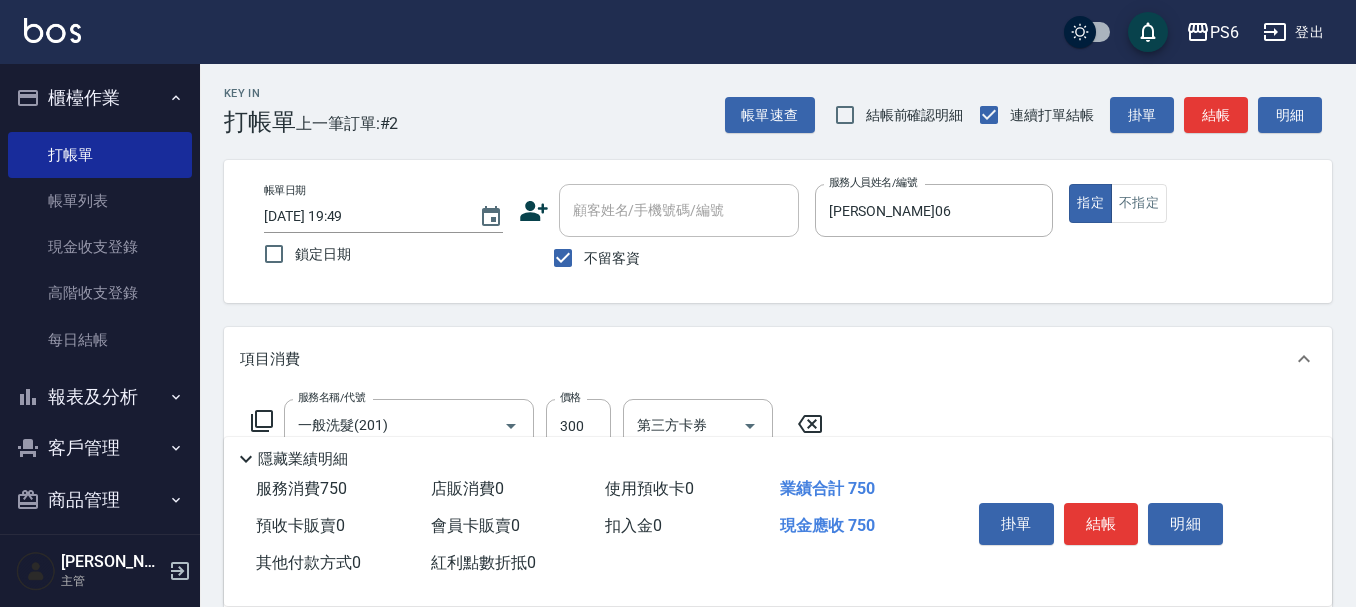 scroll, scrollTop: 0, scrollLeft: 0, axis: both 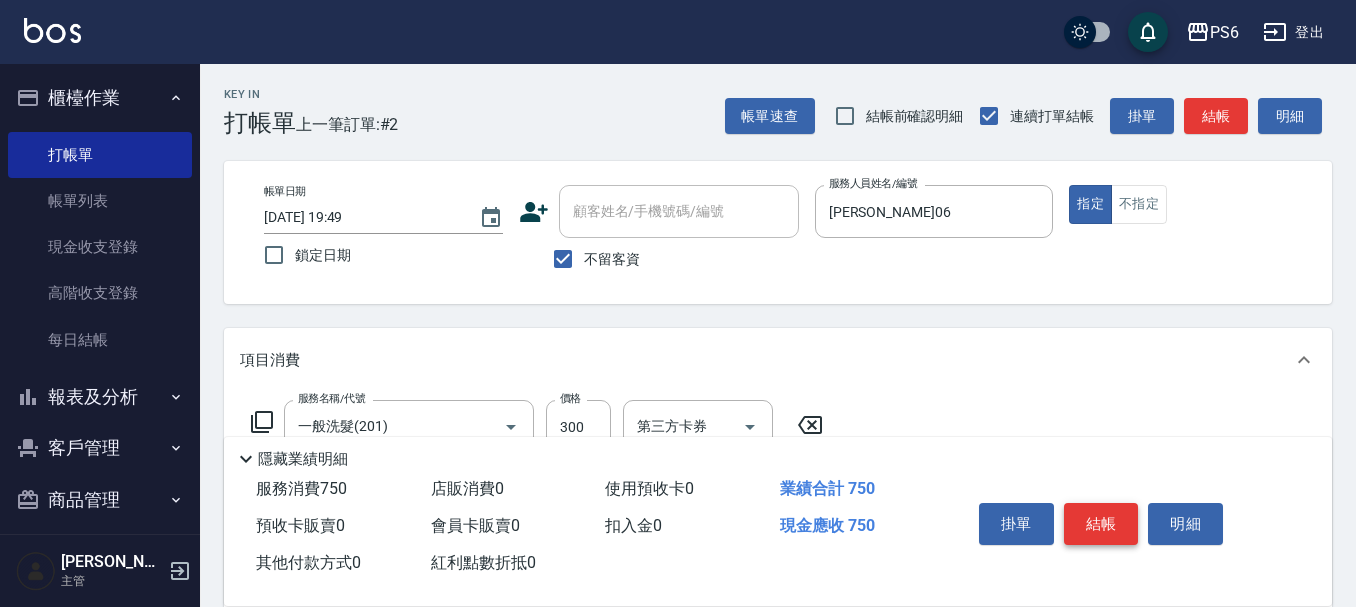 type on "450" 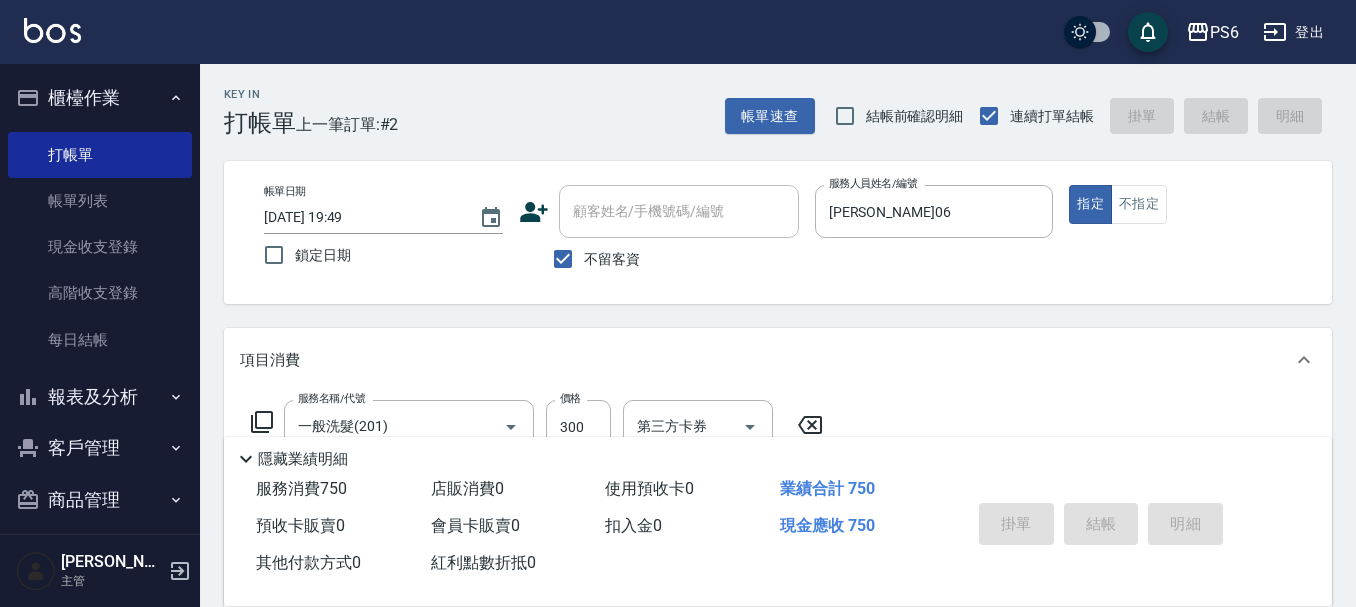 type on "[DATE] 19:50" 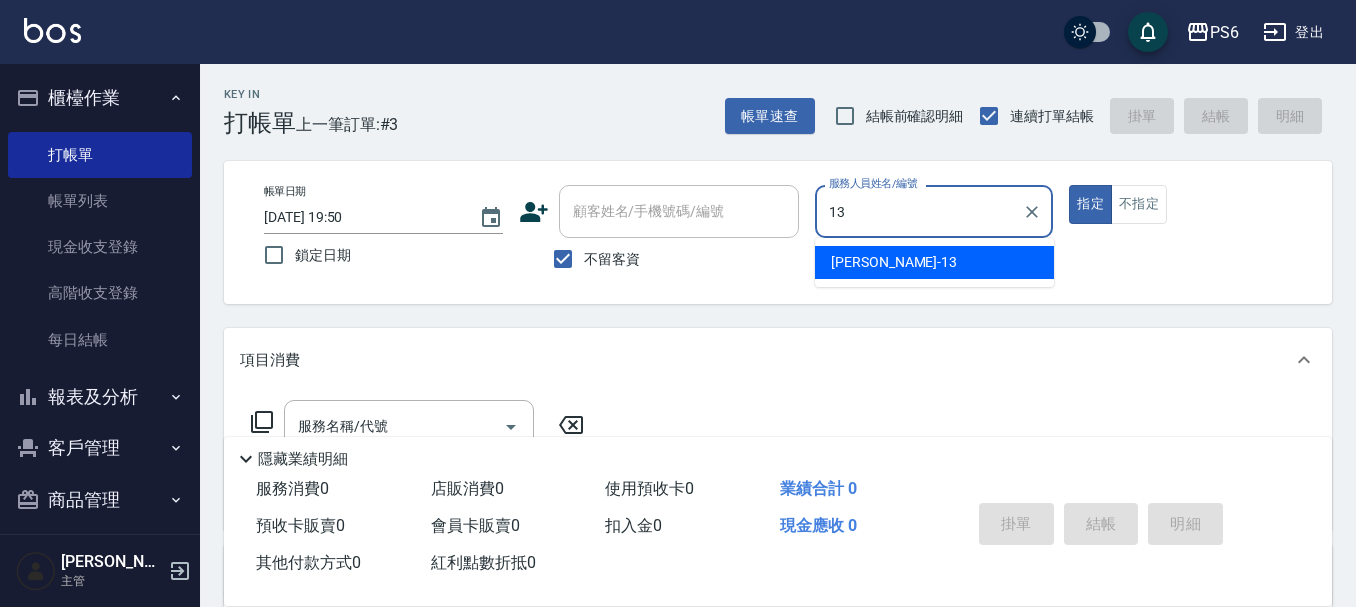 type on "[PERSON_NAME]-13" 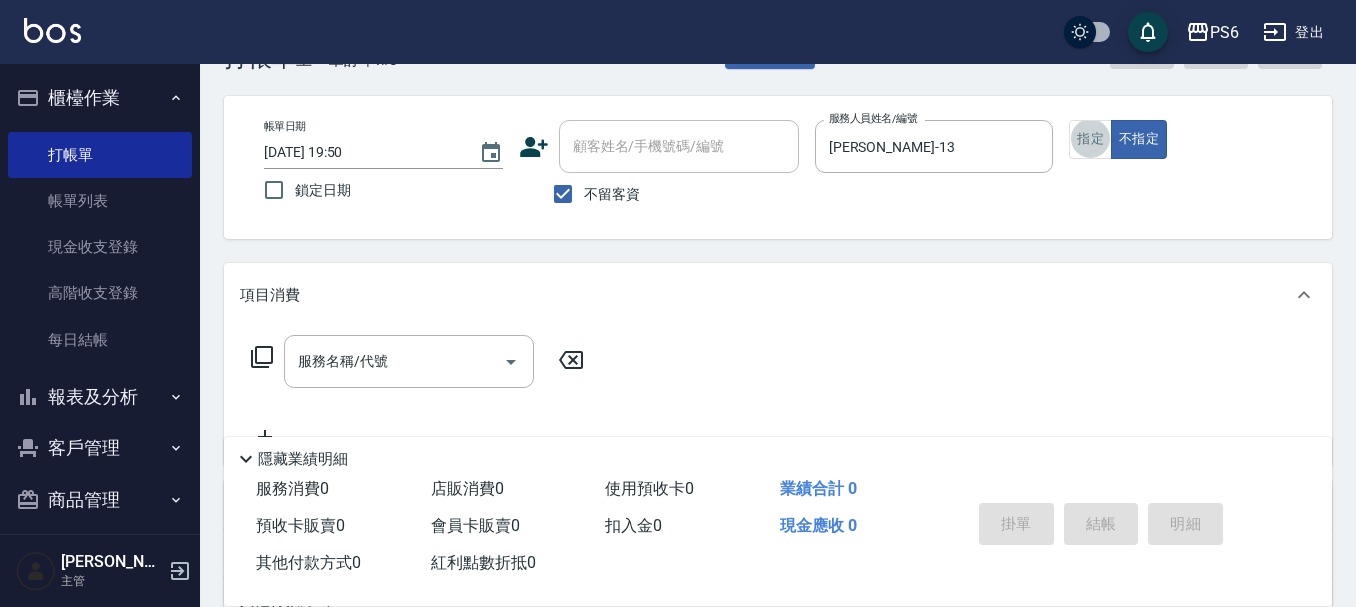 scroll, scrollTop: 100, scrollLeft: 0, axis: vertical 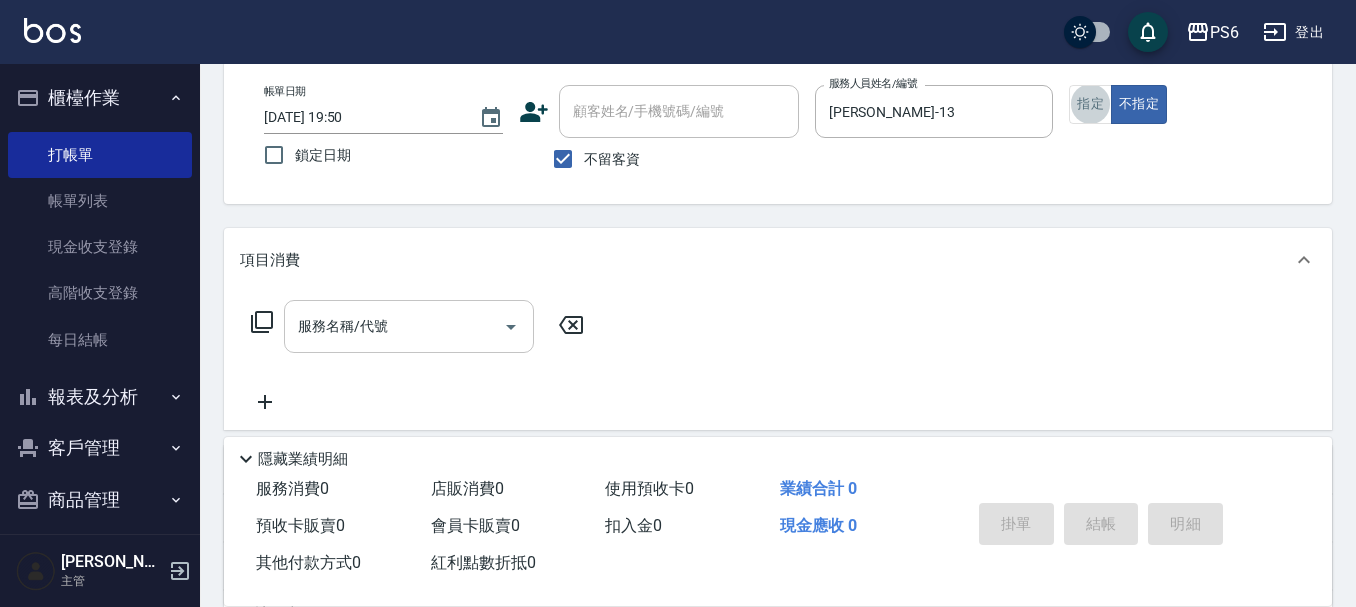 click on "服務名稱/代號 服務名稱/代號" at bounding box center (409, 326) 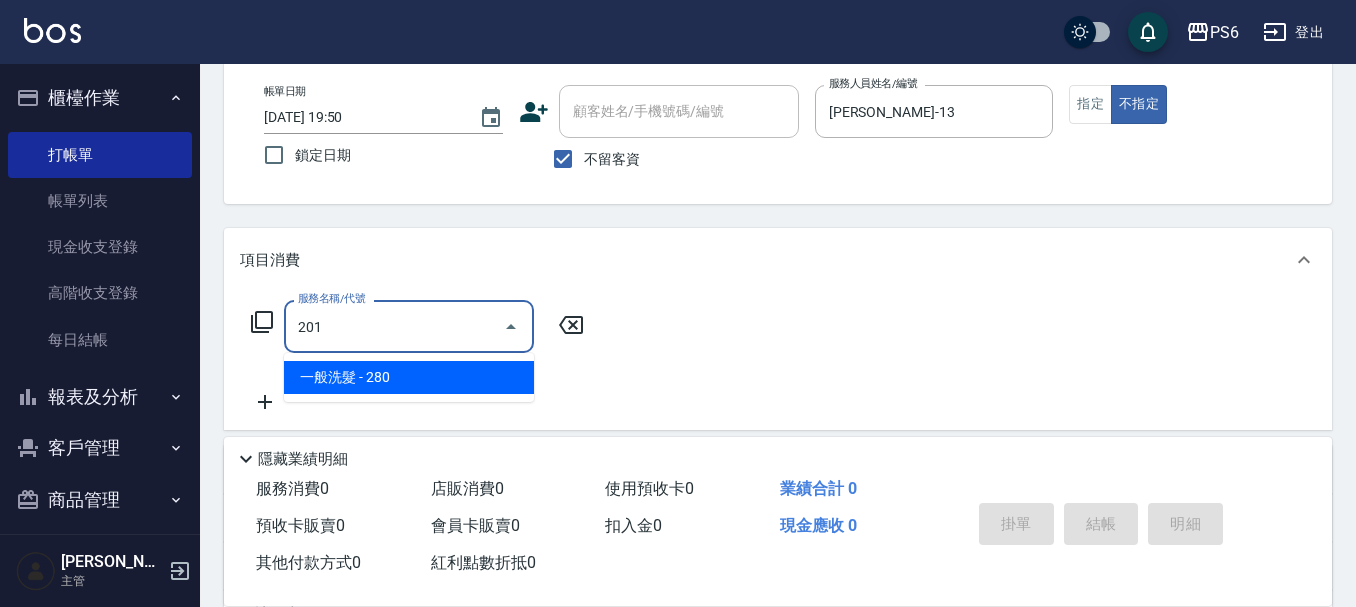 type on "一般洗髮(201)" 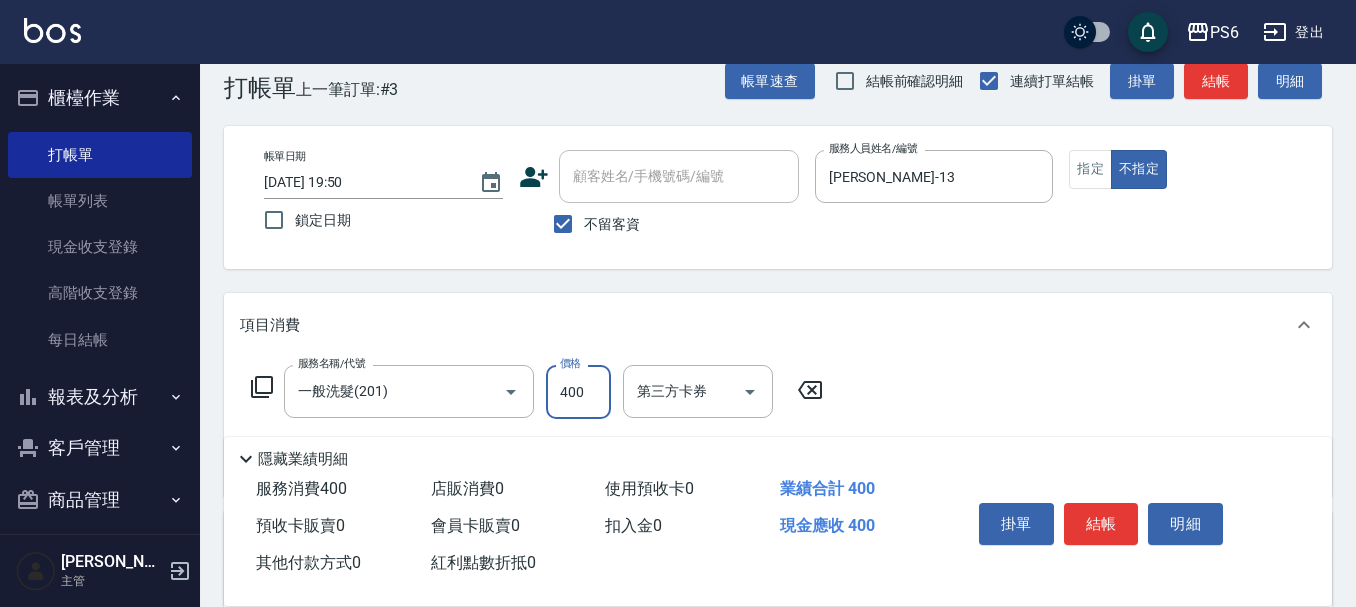 scroll, scrollTop: 0, scrollLeft: 0, axis: both 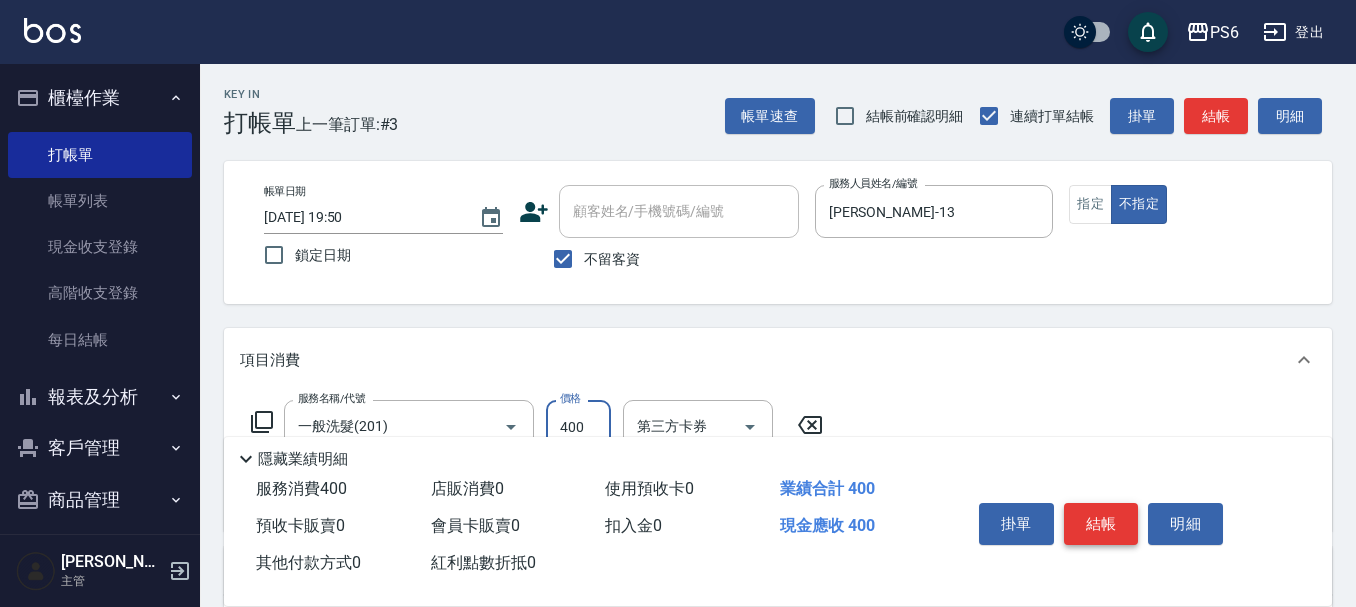 type on "400" 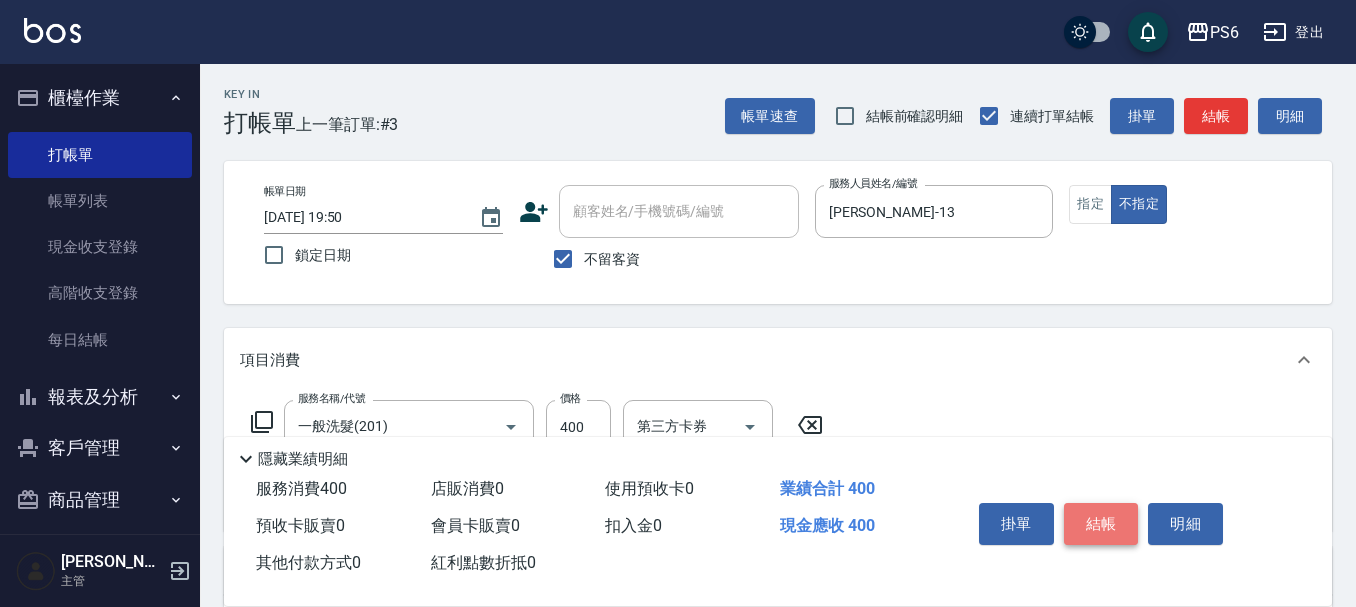 click on "結帳" at bounding box center [1101, 524] 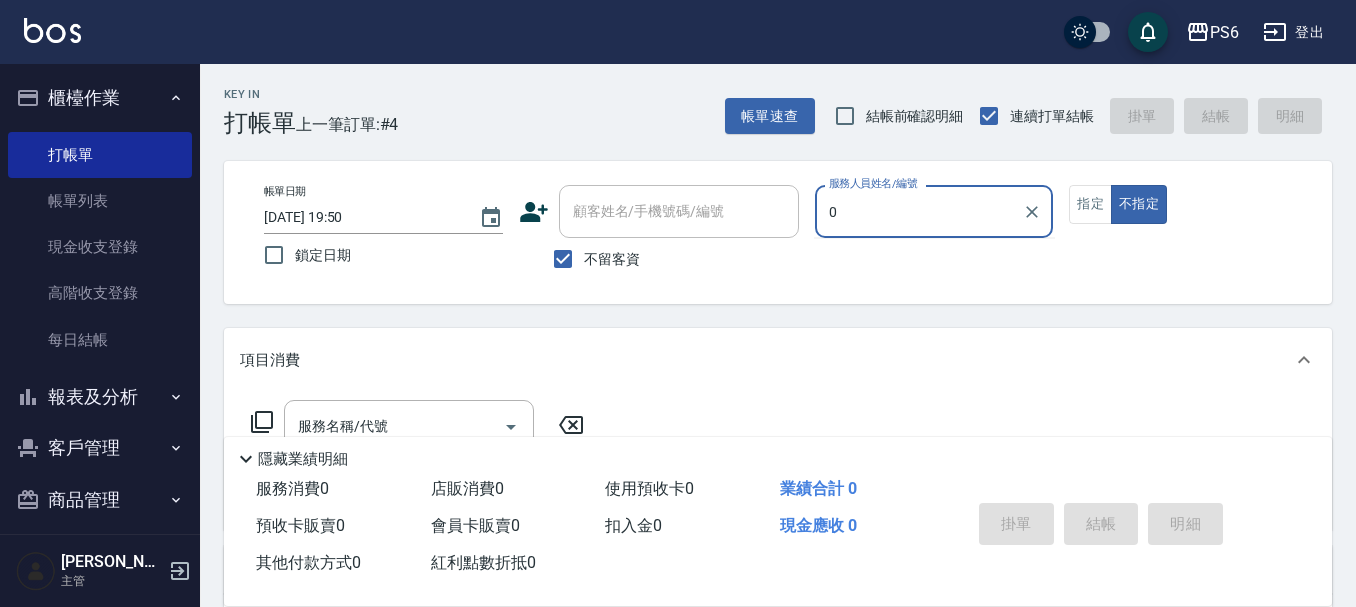 type on "0" 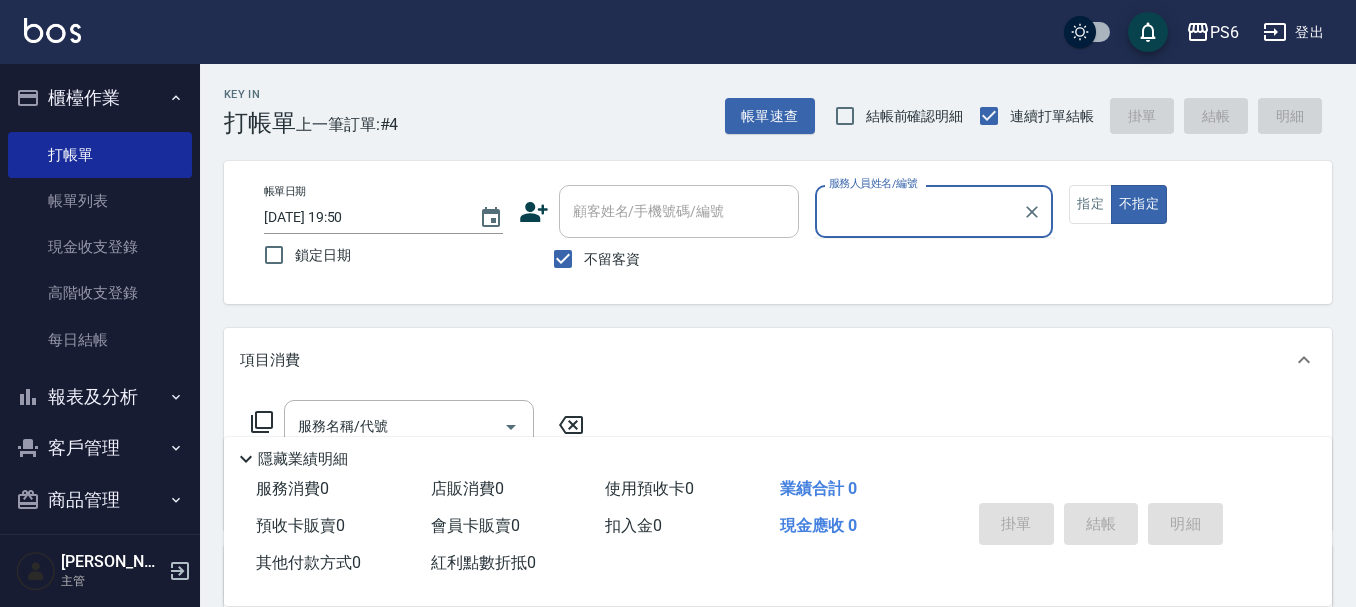 type on "false" 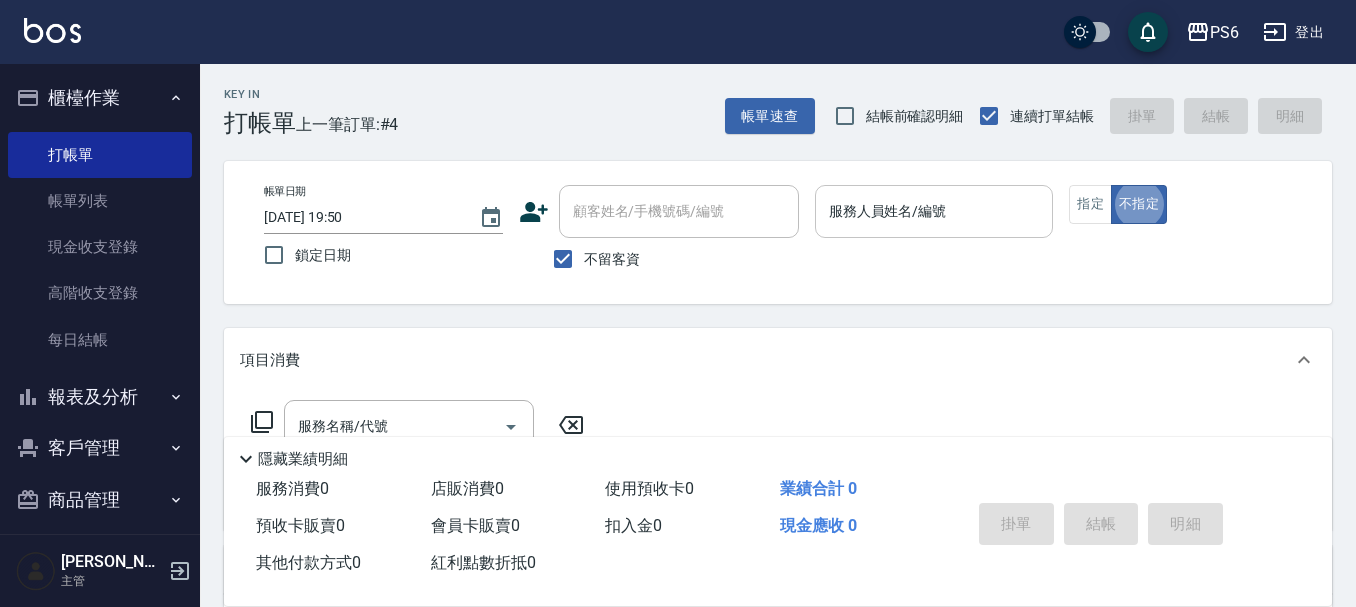 click on "服務人員姓名/編號" at bounding box center (934, 211) 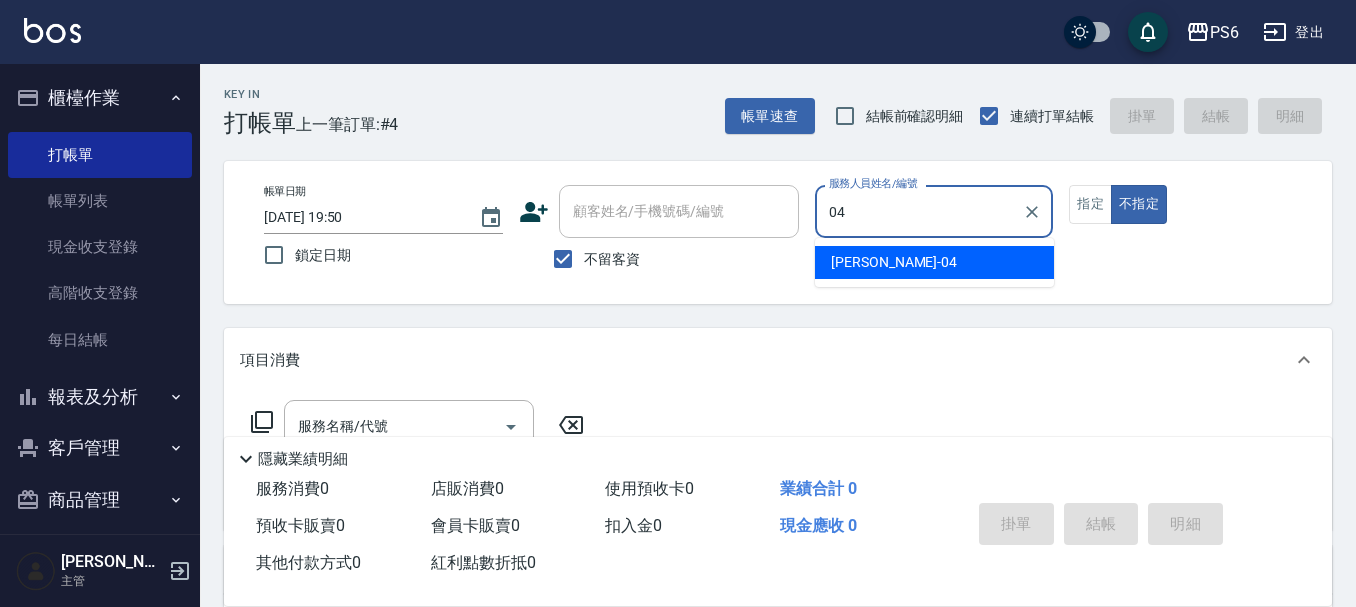 type on "[PERSON_NAME]-04" 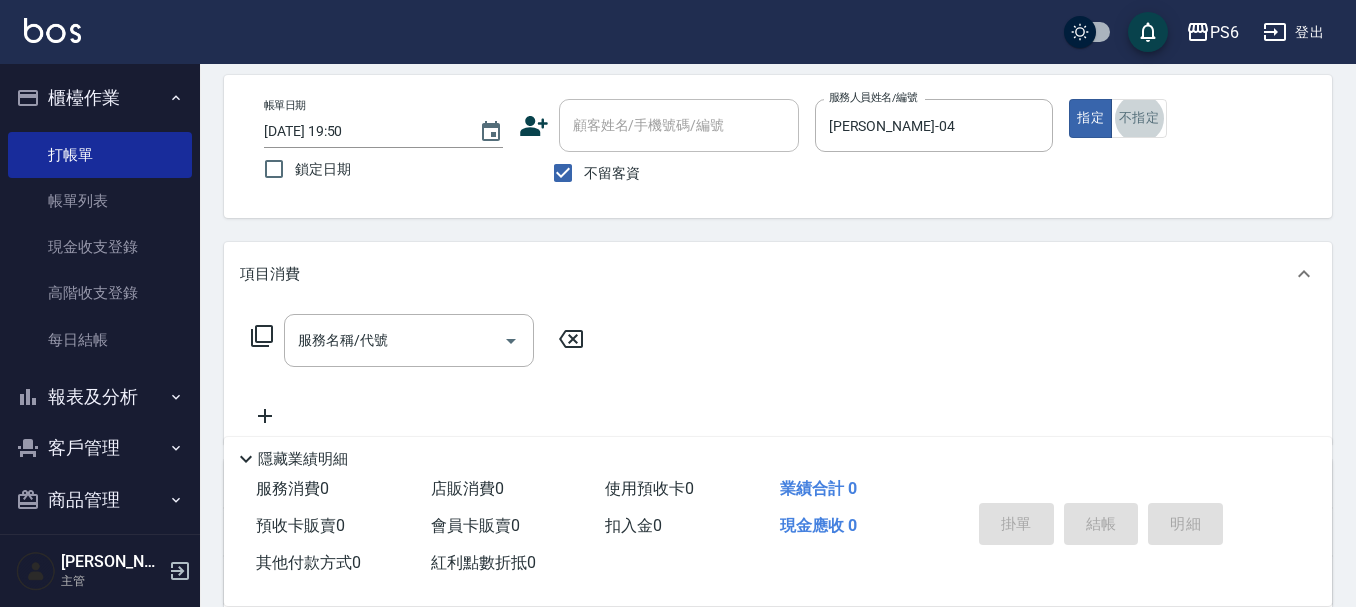 scroll, scrollTop: 200, scrollLeft: 0, axis: vertical 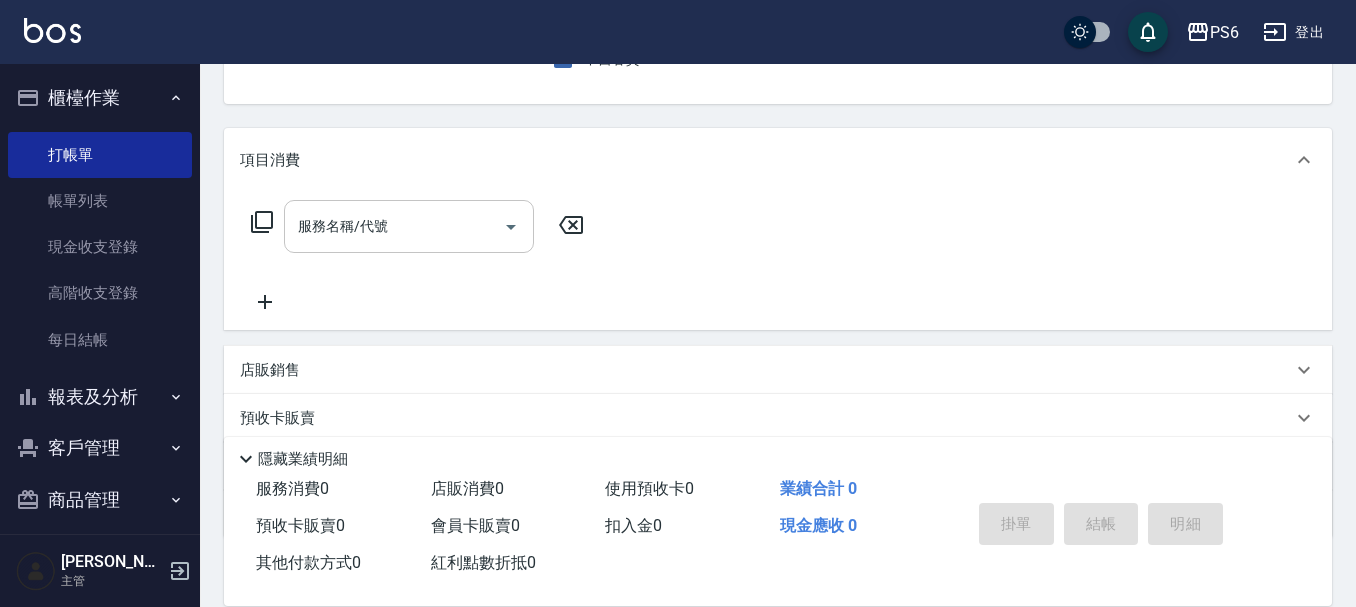 click on "服務名稱/代號" at bounding box center (394, 226) 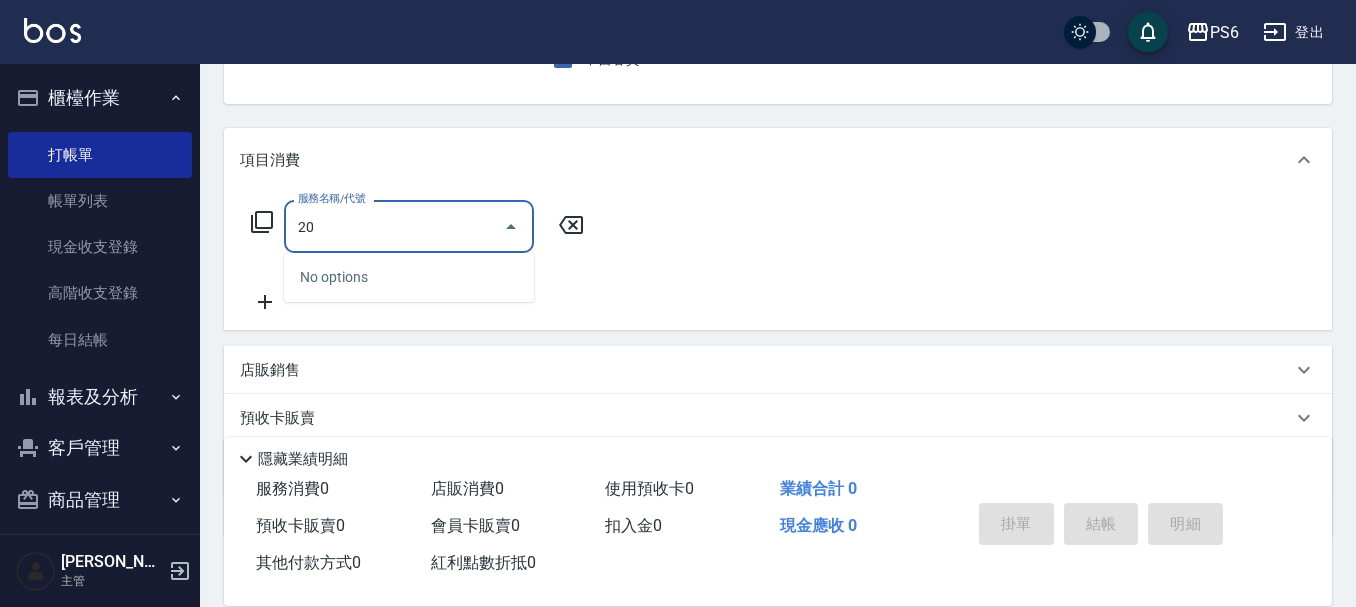 type on "2" 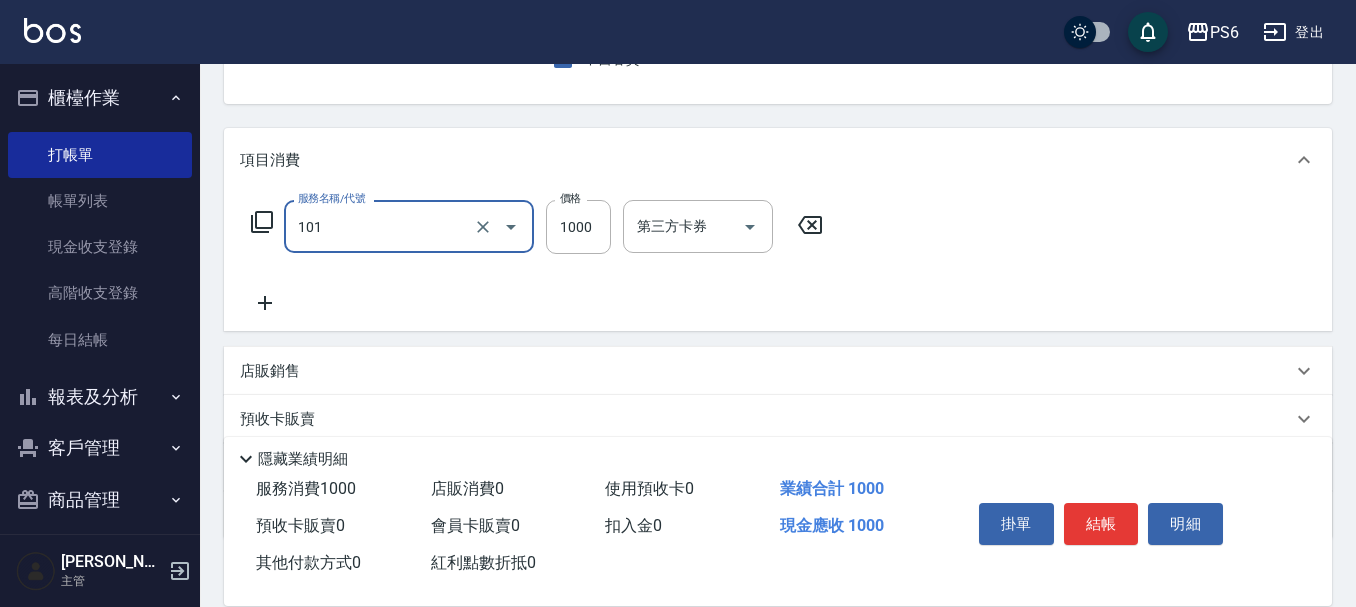 type on "頭皮基礎養護(101)" 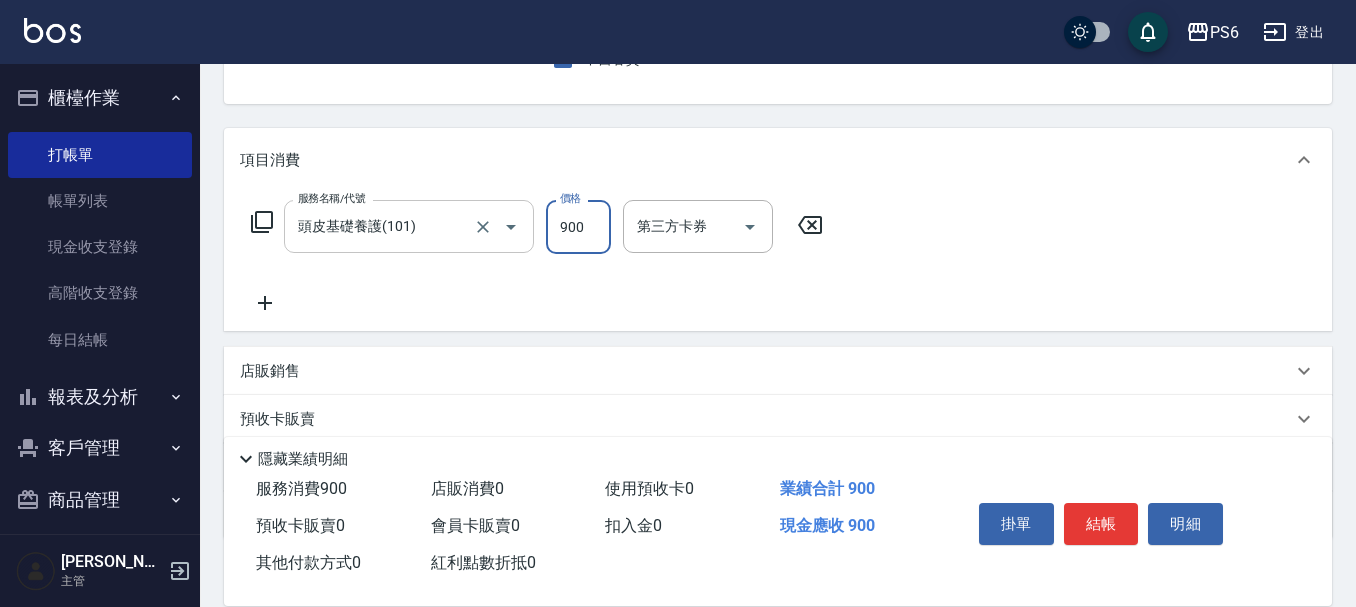 type on "900" 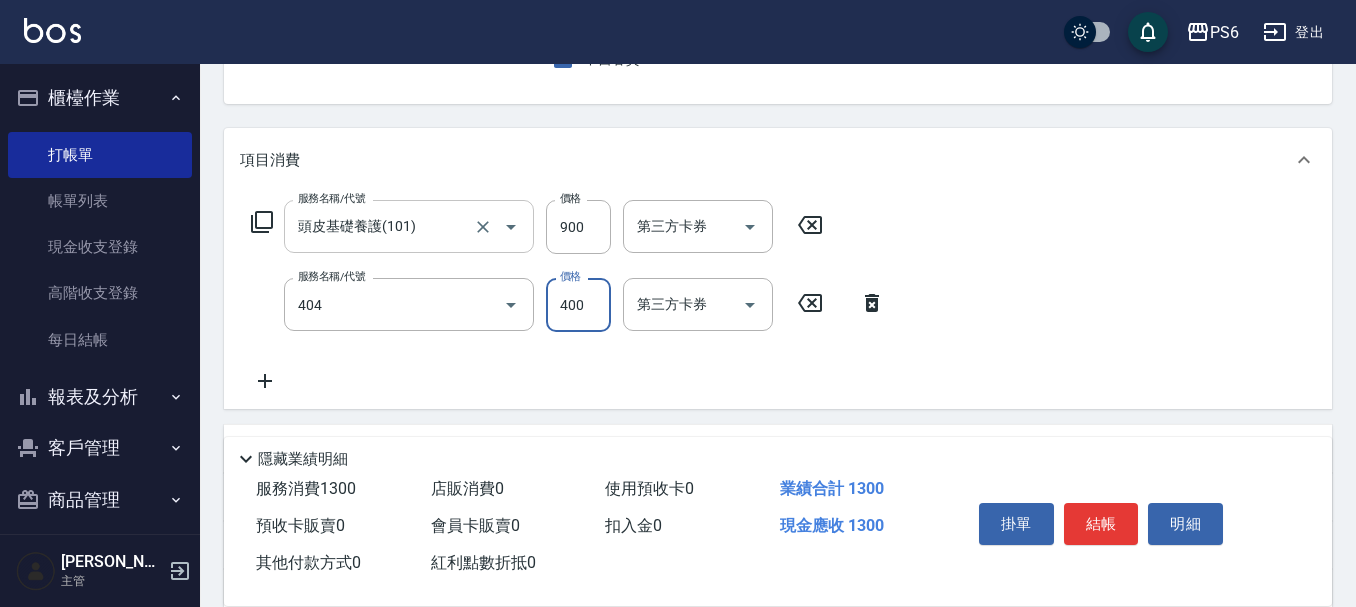type on "B級剪髮(404)" 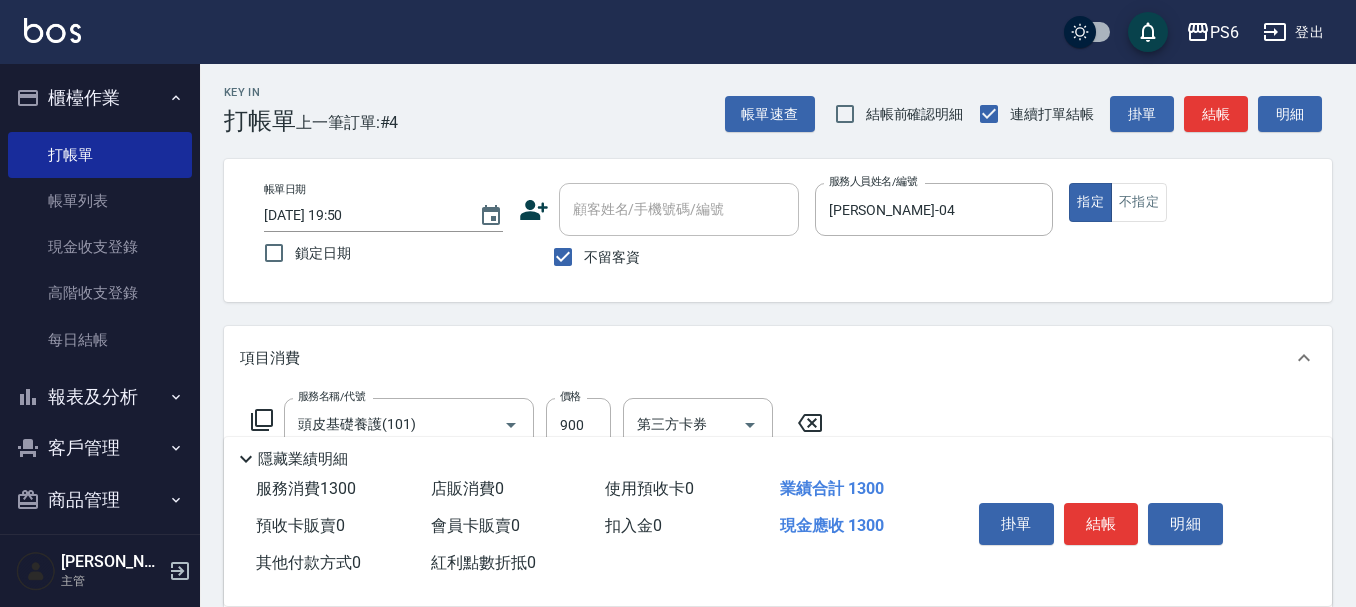 scroll, scrollTop: 0, scrollLeft: 0, axis: both 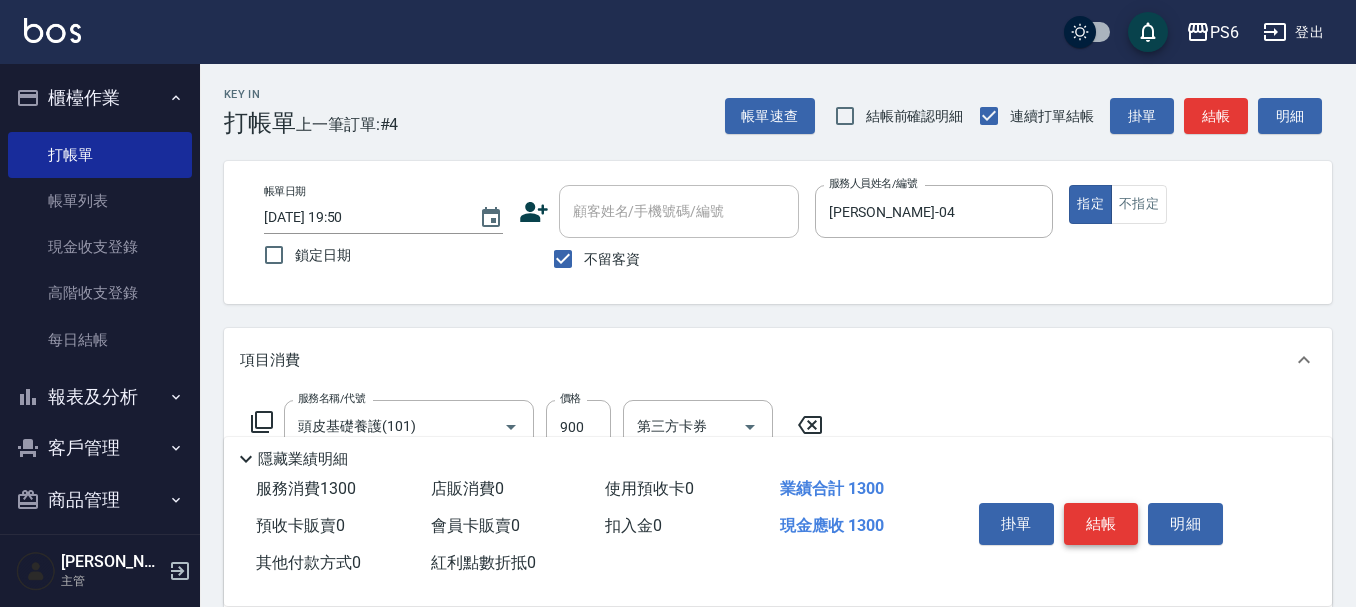 click on "結帳" at bounding box center [1101, 524] 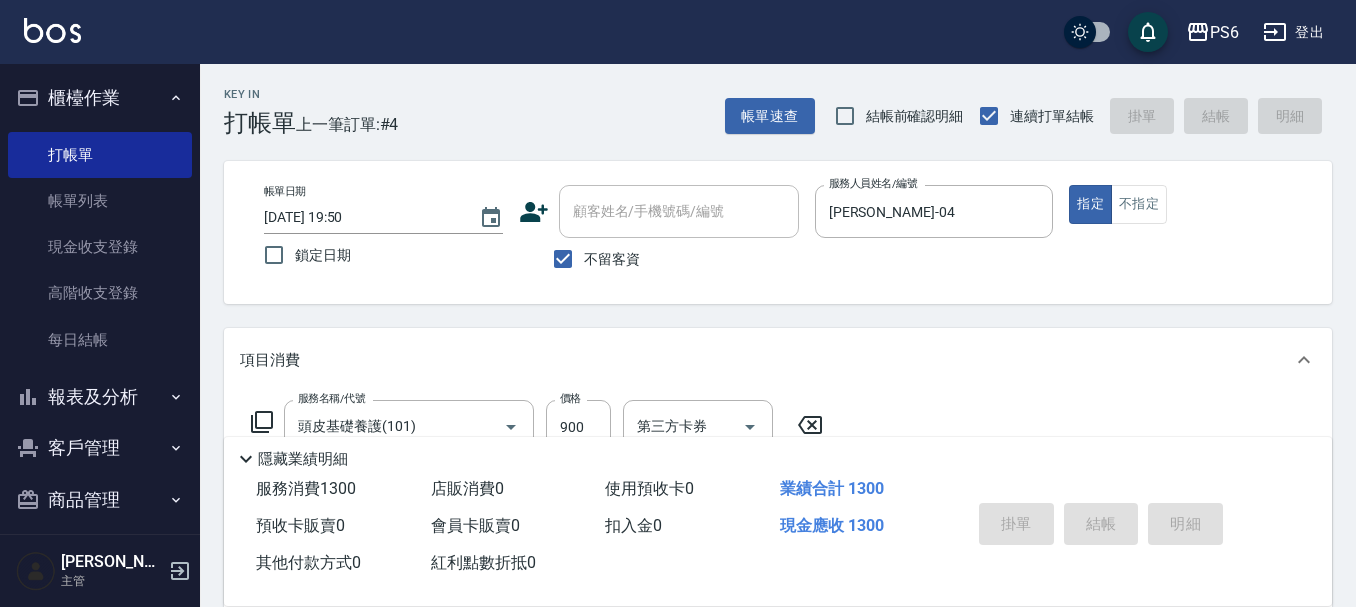 type 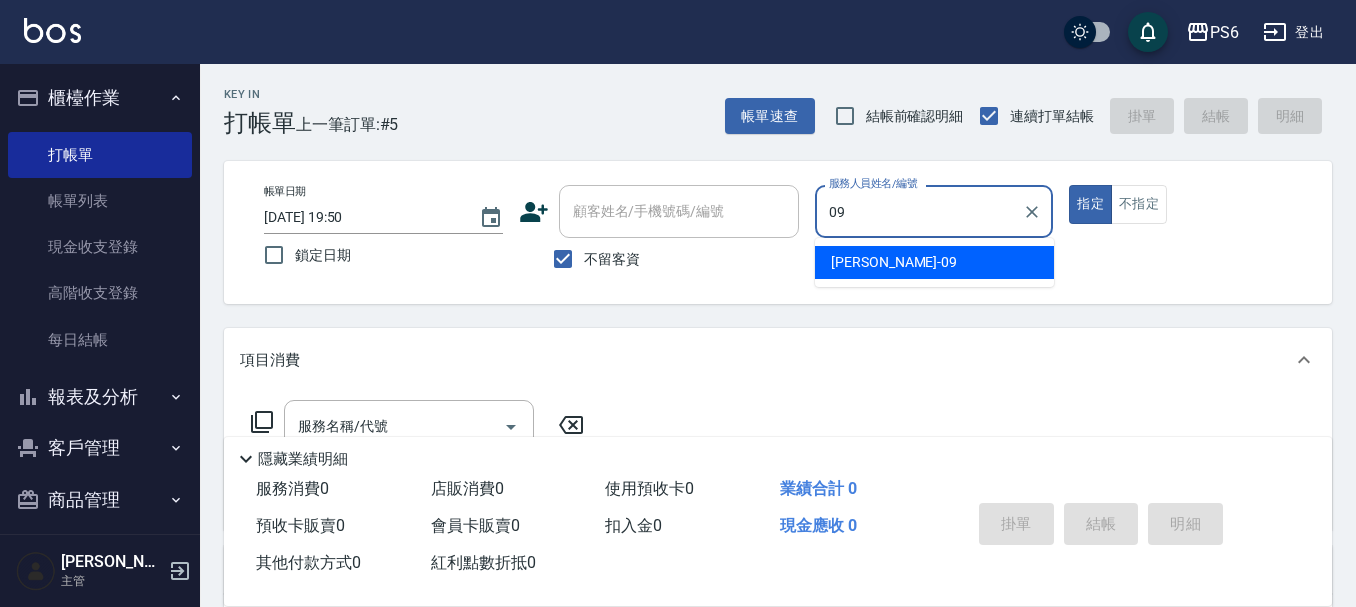 type on "[PERSON_NAME]-09" 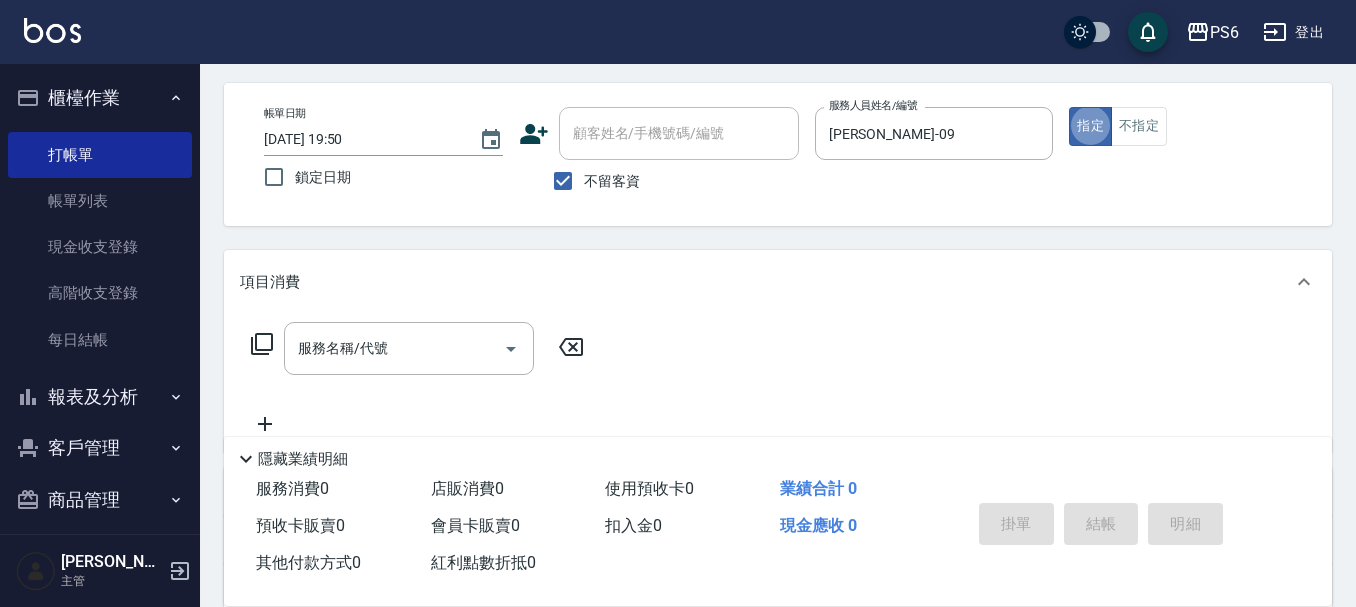 scroll, scrollTop: 100, scrollLeft: 0, axis: vertical 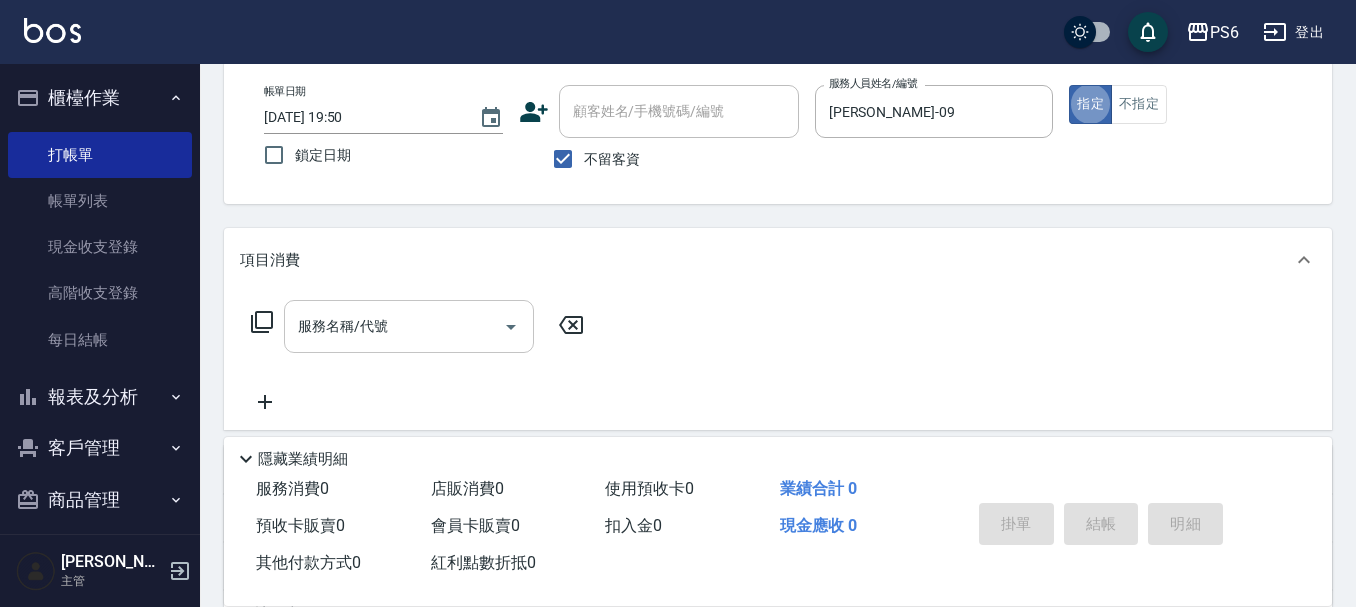 click on "服務名稱/代號 服務名稱/代號" at bounding box center (409, 326) 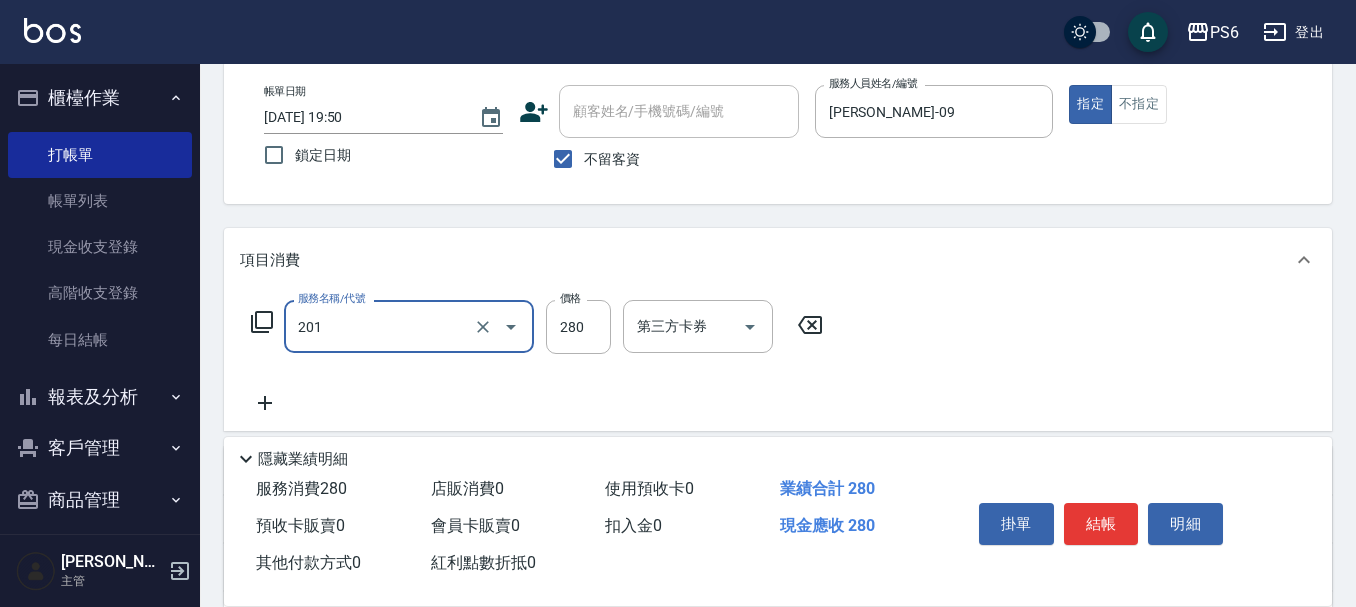type on "一般洗髮(201)" 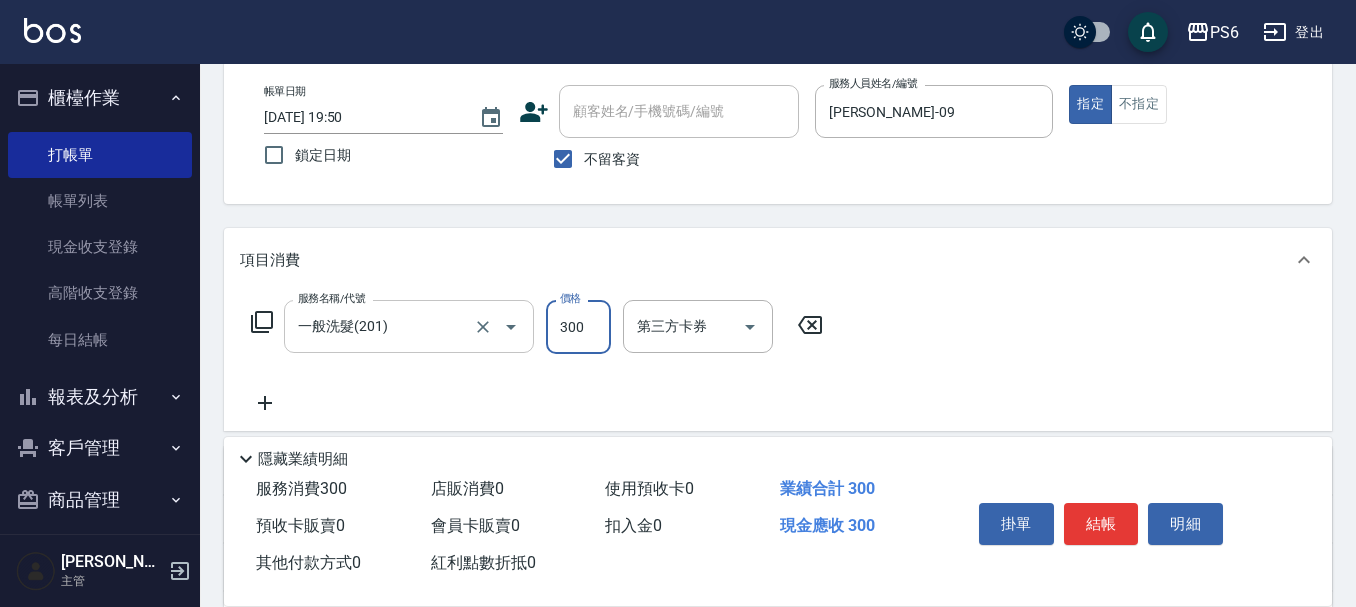 type on "300" 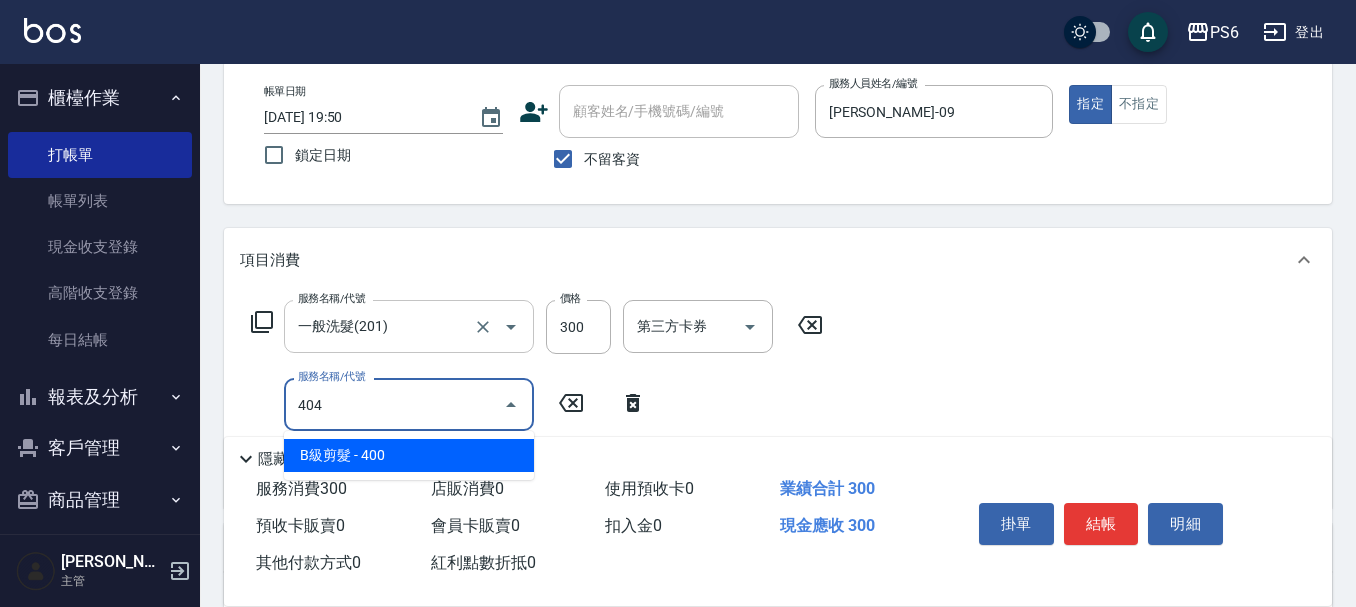 type on "B級剪髮(404)" 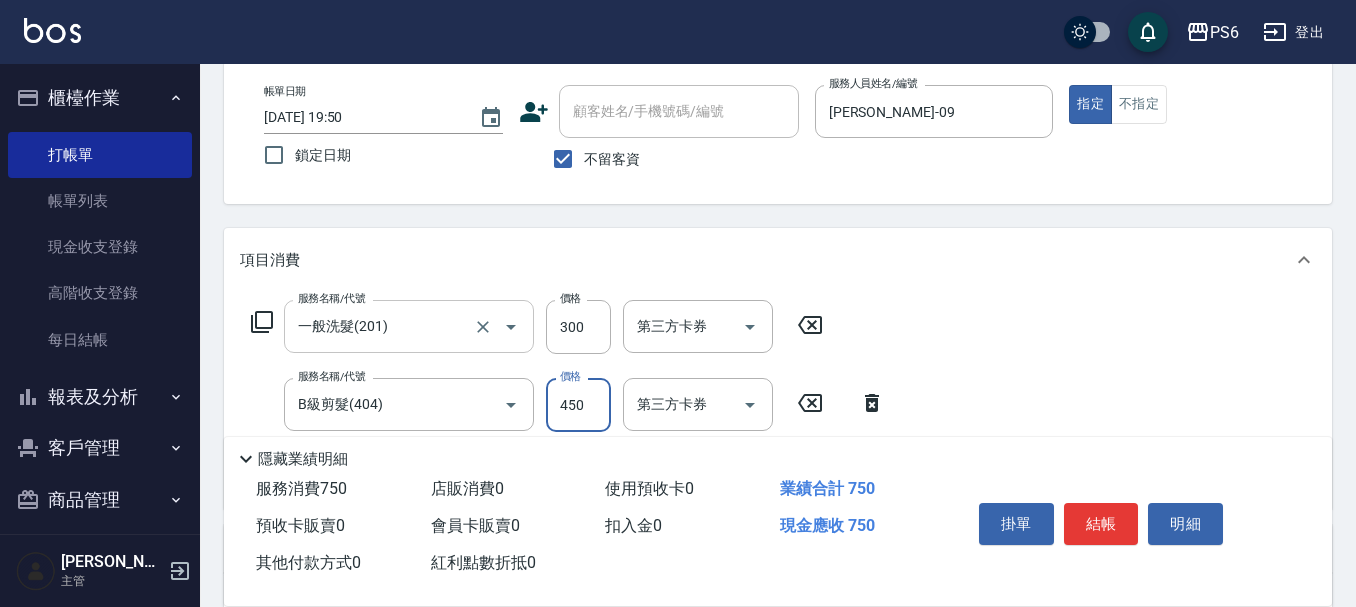 type on "450" 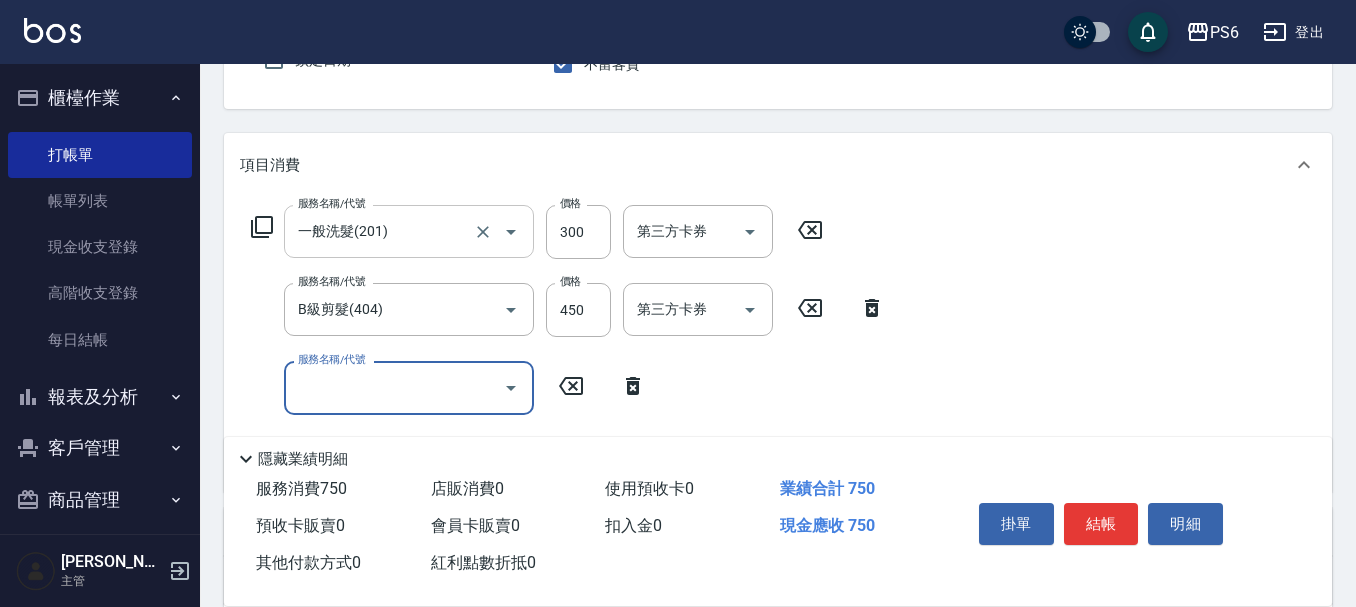 scroll, scrollTop: 300, scrollLeft: 0, axis: vertical 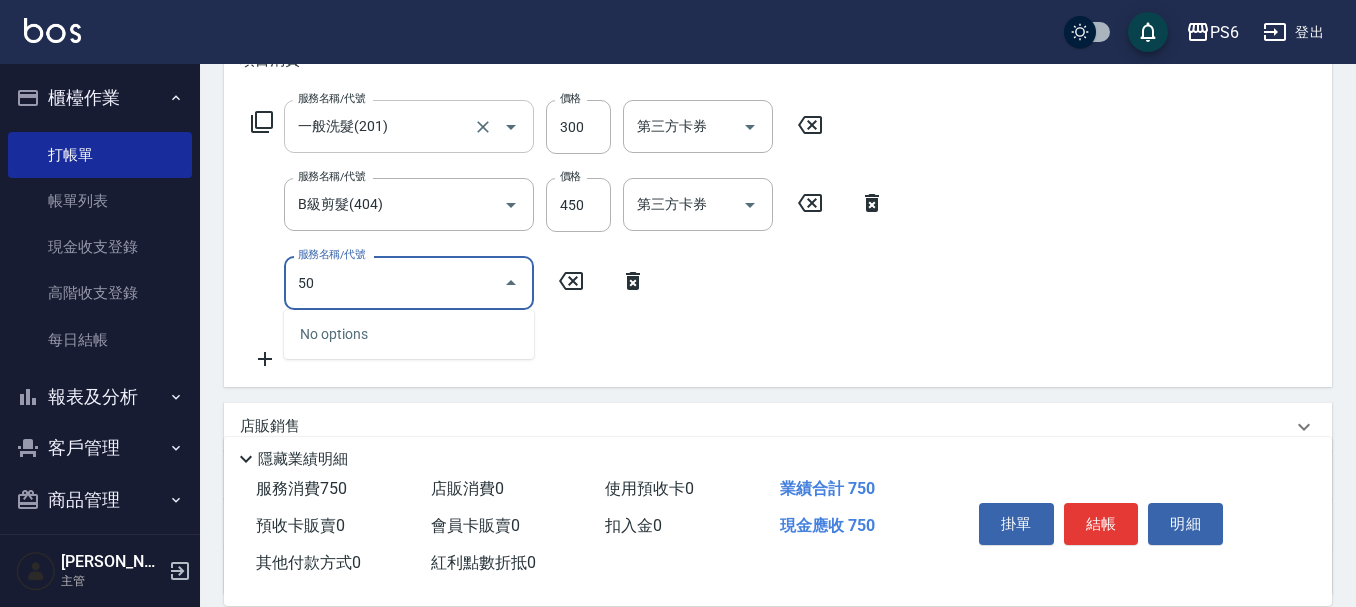type on "501" 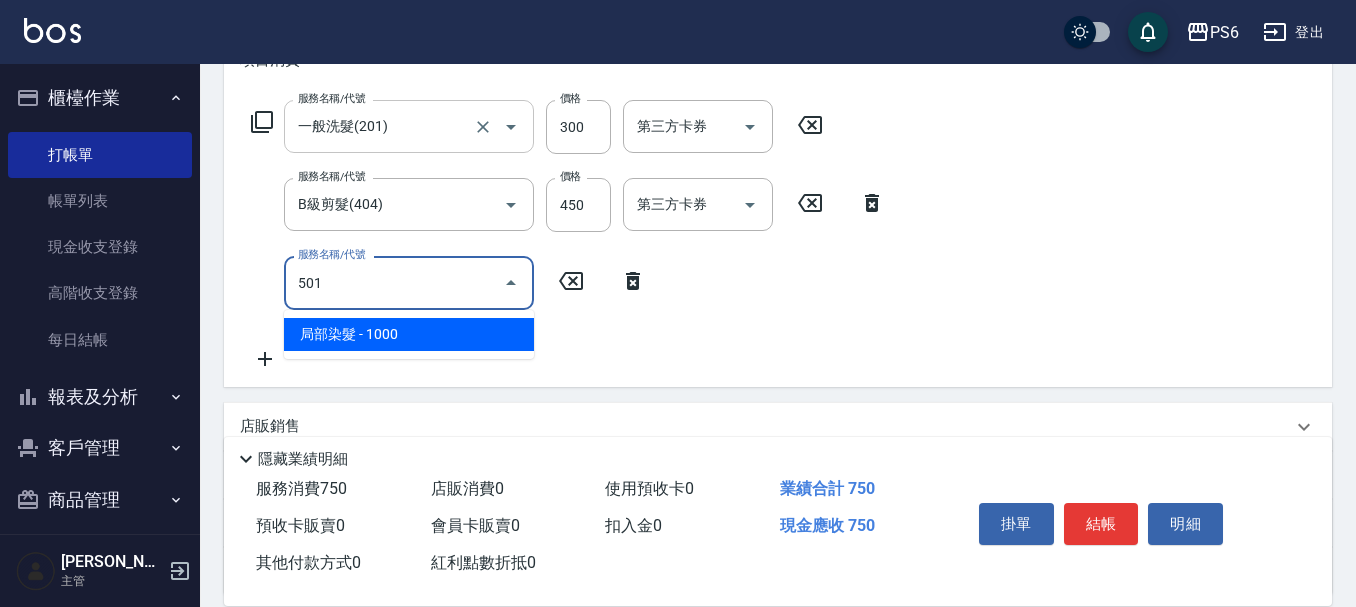 type on "局部染髮(501)" 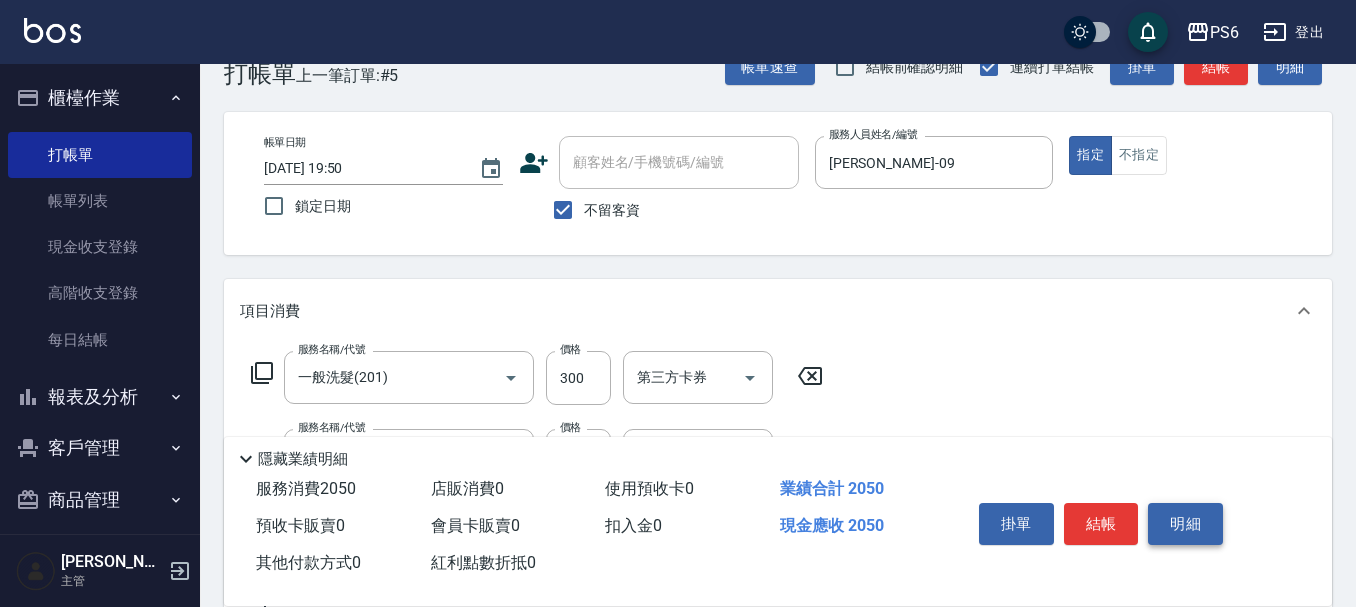 scroll, scrollTop: 0, scrollLeft: 0, axis: both 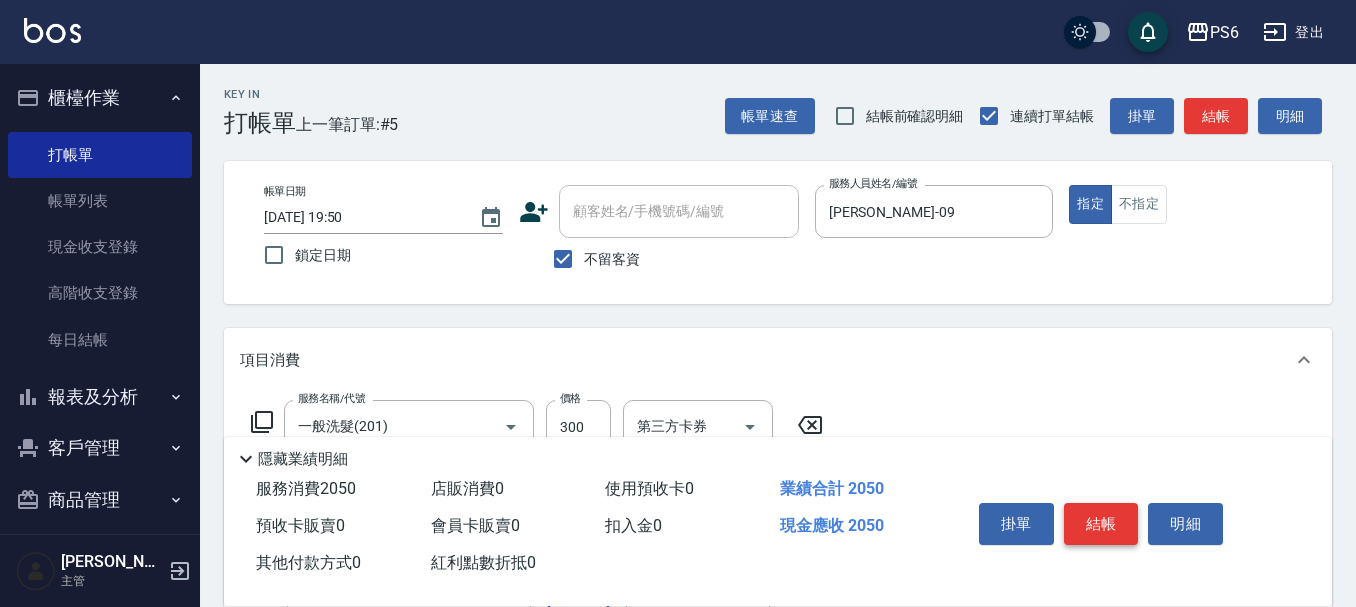 type on "1300" 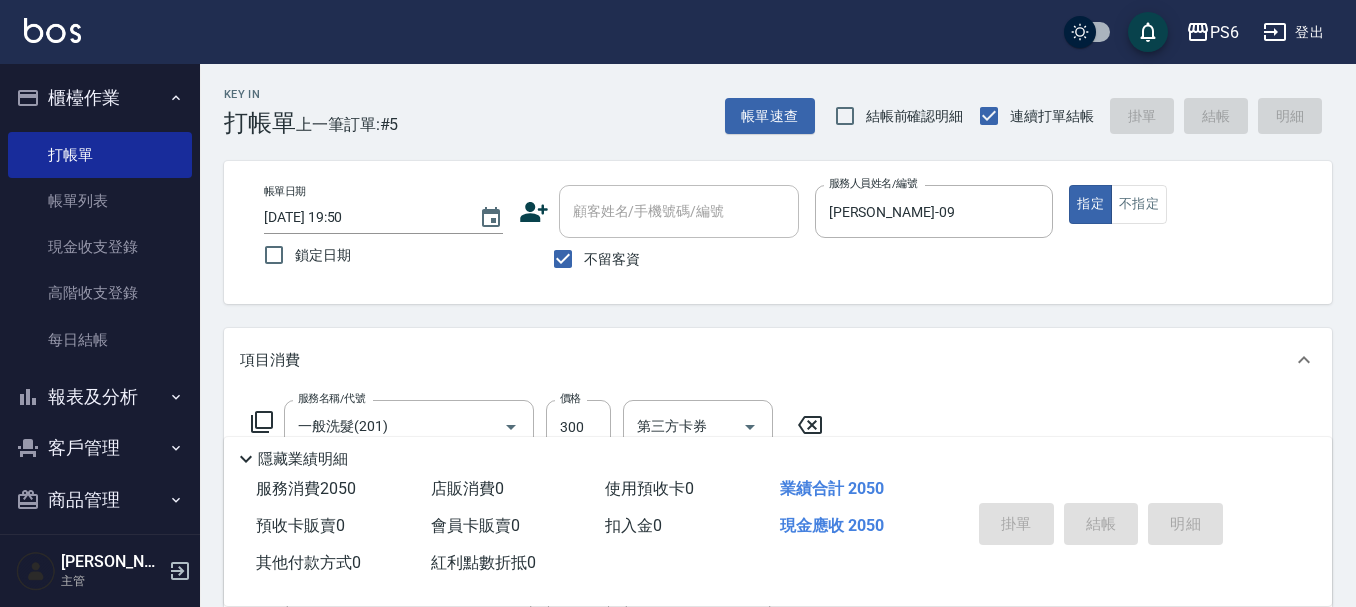 type 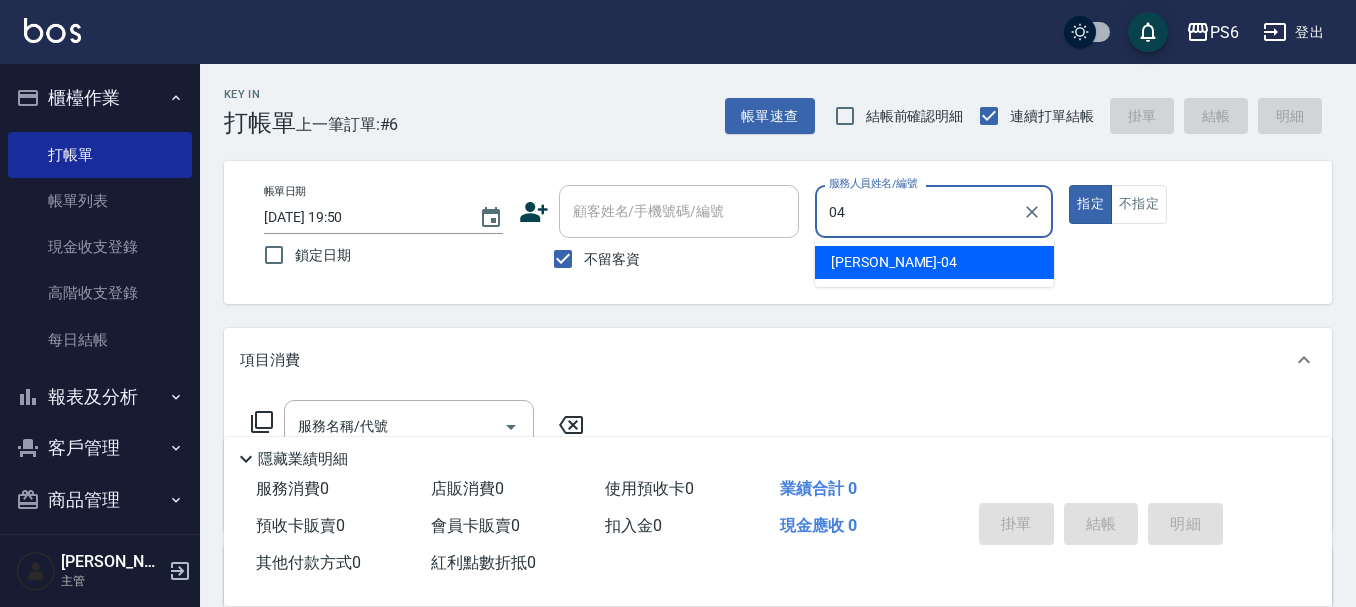 type on "[PERSON_NAME]-04" 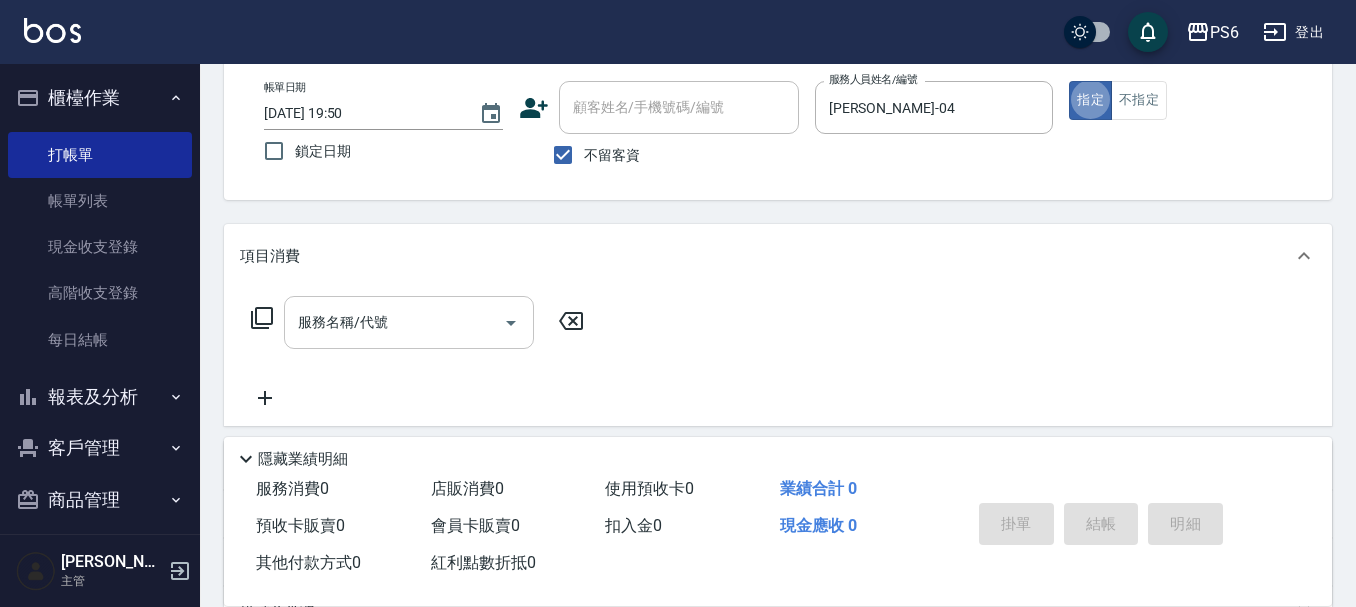 scroll, scrollTop: 200, scrollLeft: 0, axis: vertical 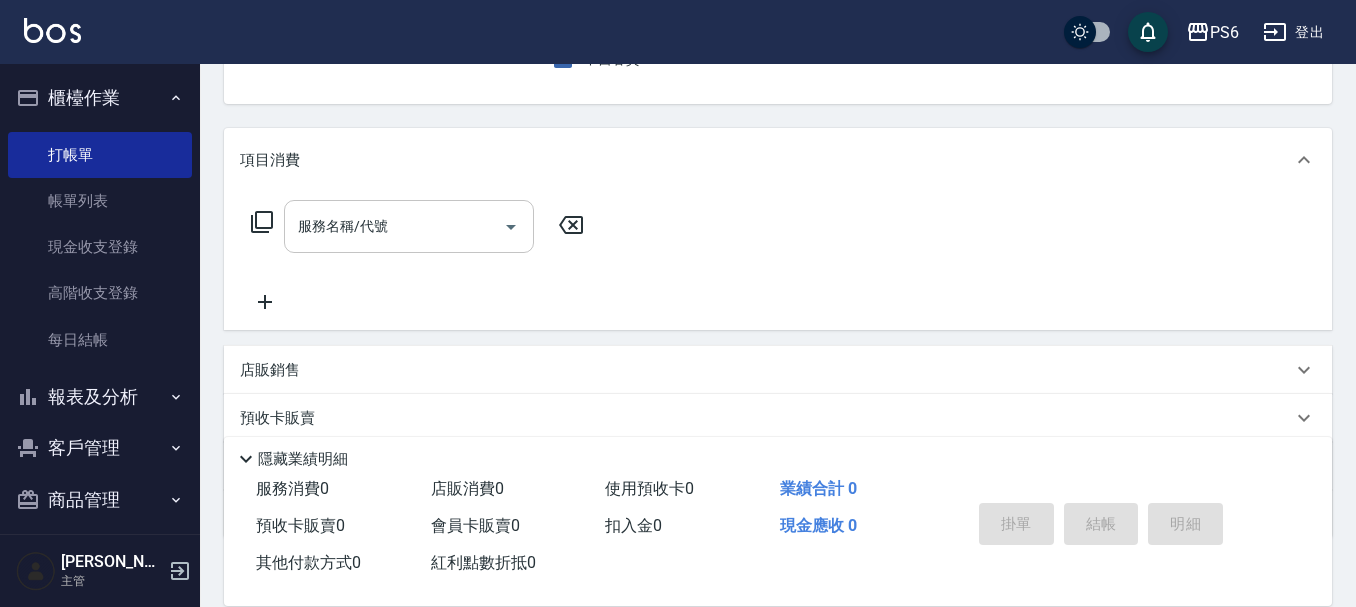 click on "服務名稱/代號" at bounding box center [394, 226] 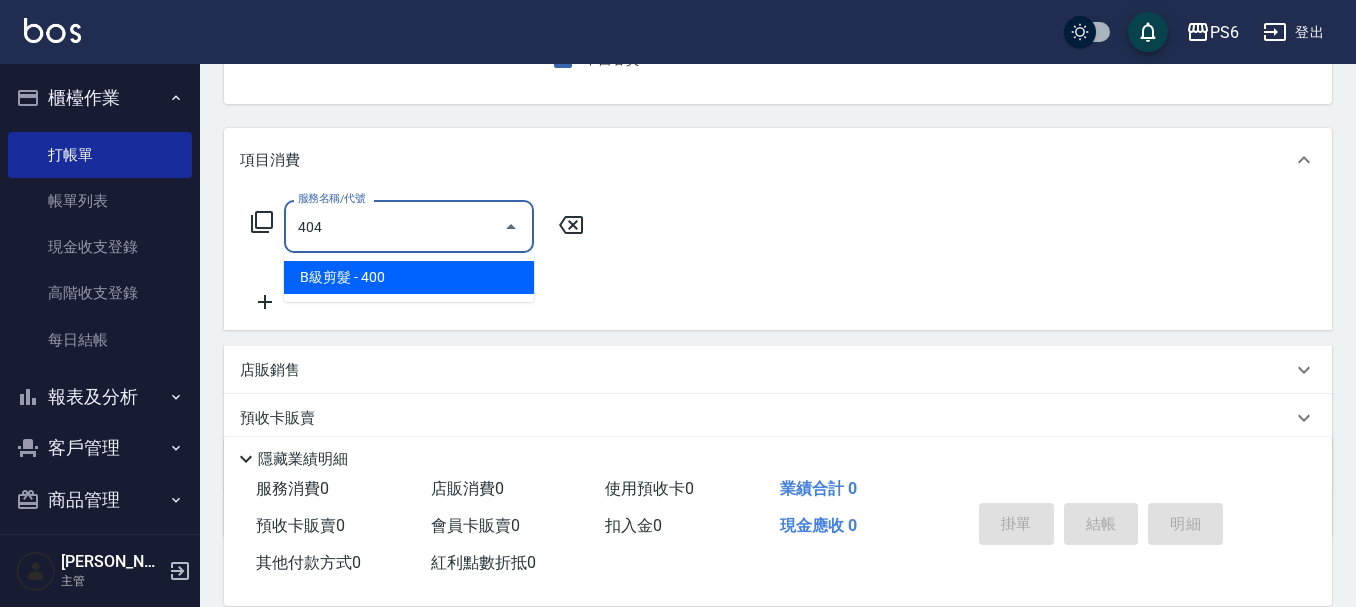 type on "B級剪髮(404)" 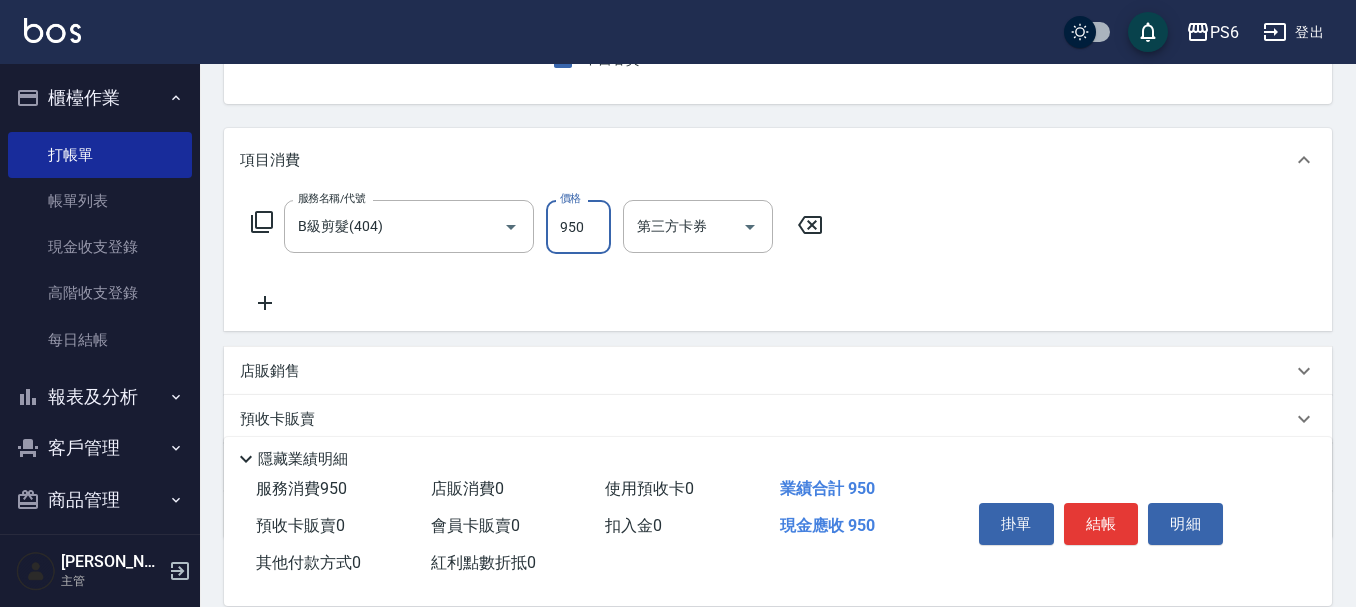 scroll, scrollTop: 0, scrollLeft: 0, axis: both 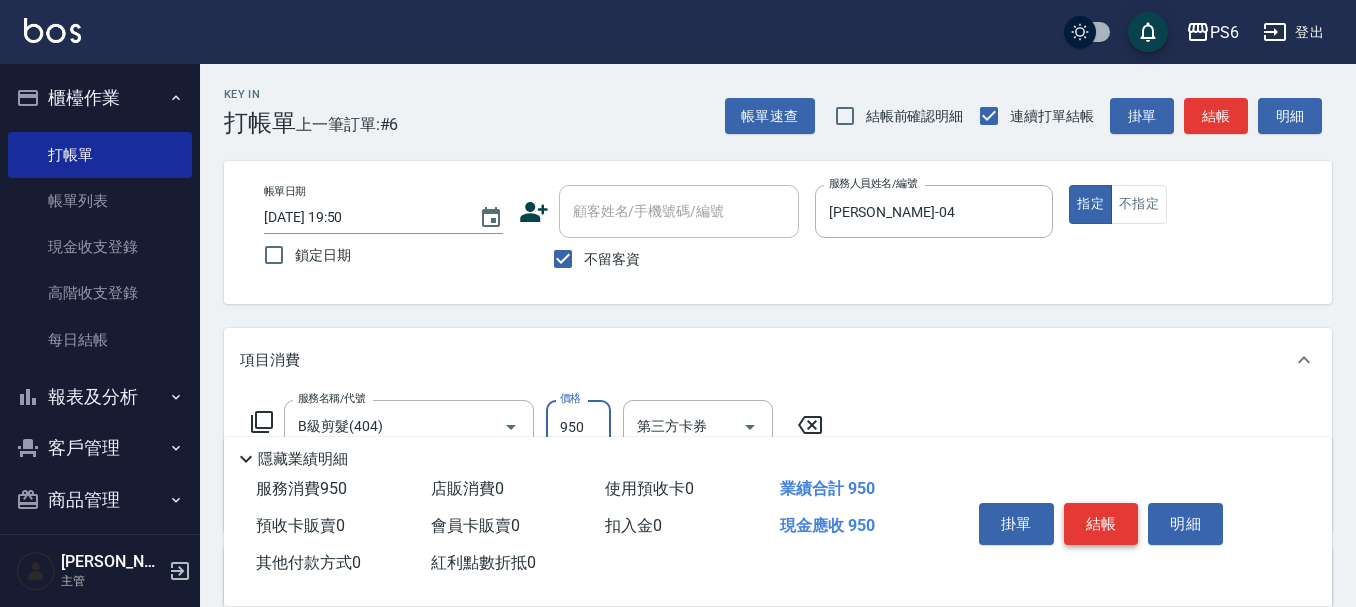 type on "950" 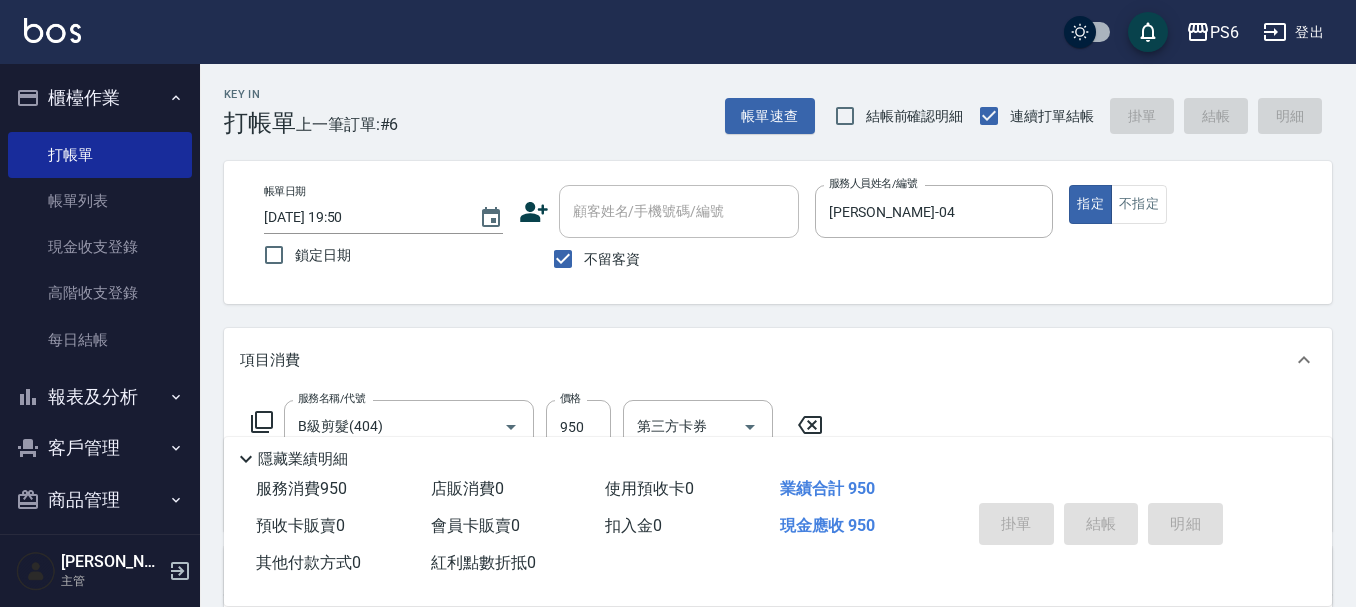 type 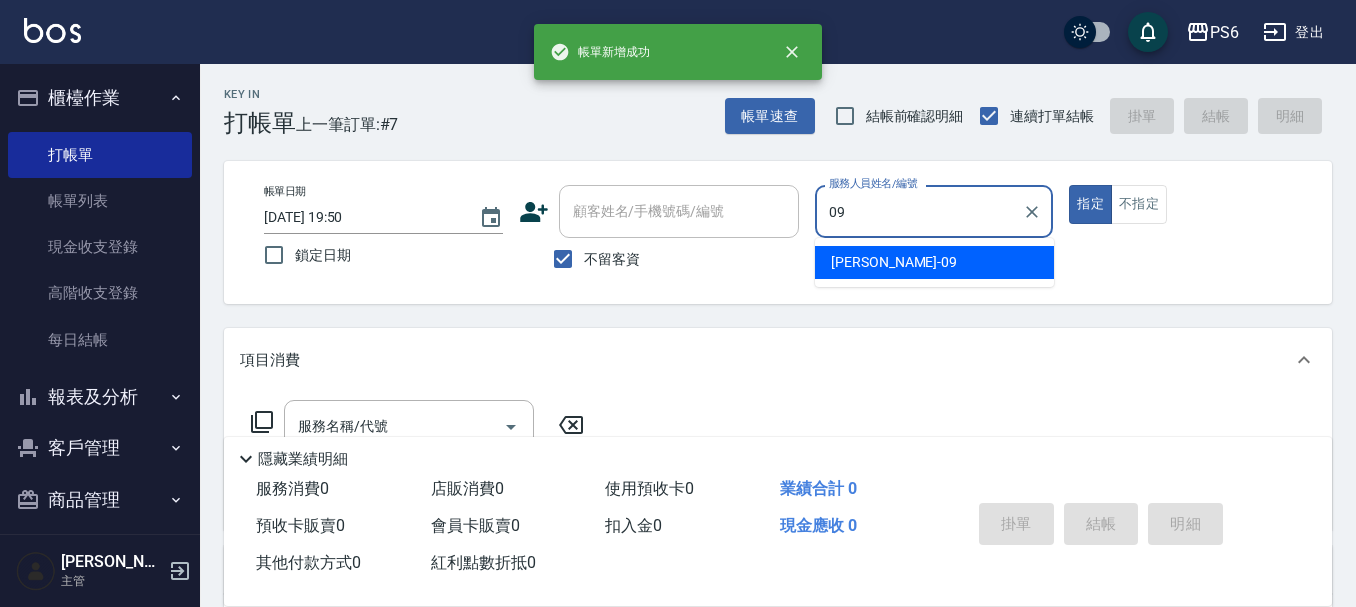 type on "[PERSON_NAME]-09" 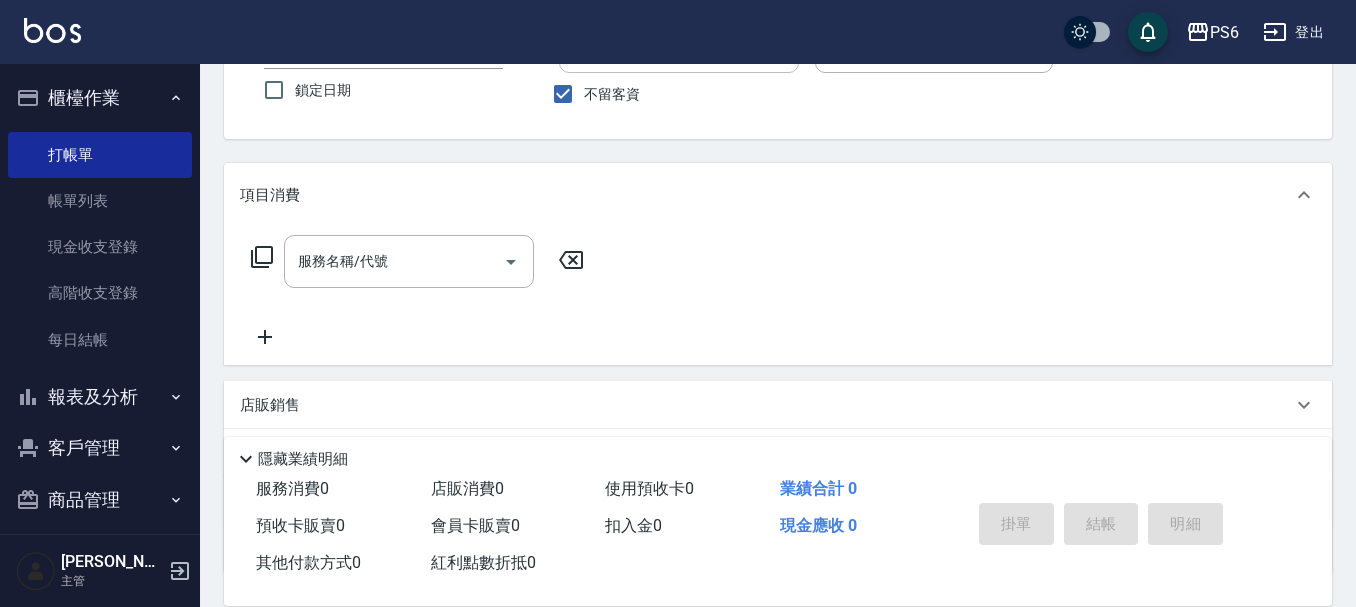 scroll, scrollTop: 200, scrollLeft: 0, axis: vertical 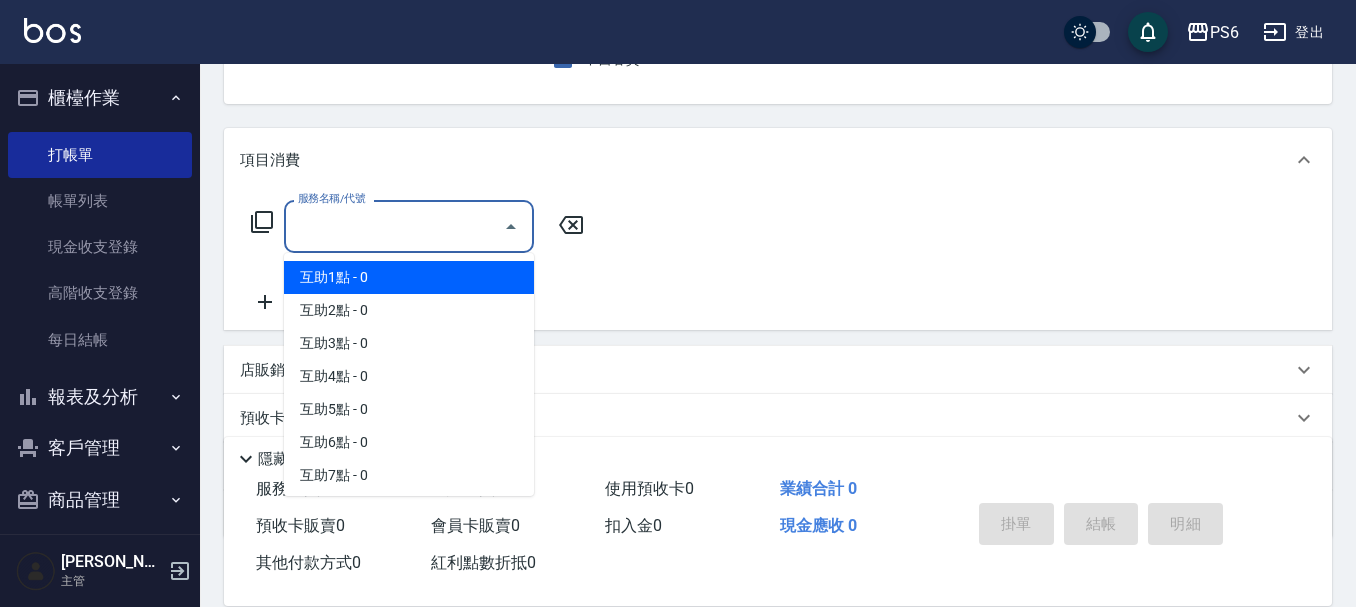 click on "服務名稱/代號" at bounding box center [394, 226] 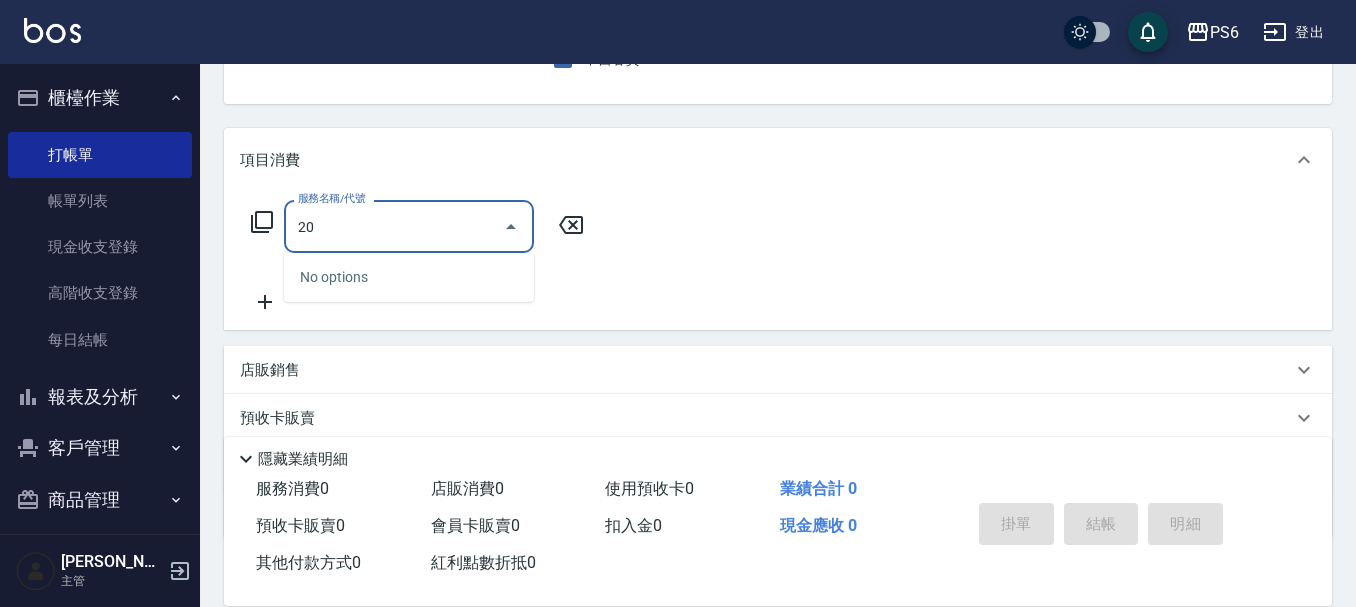 type on "2" 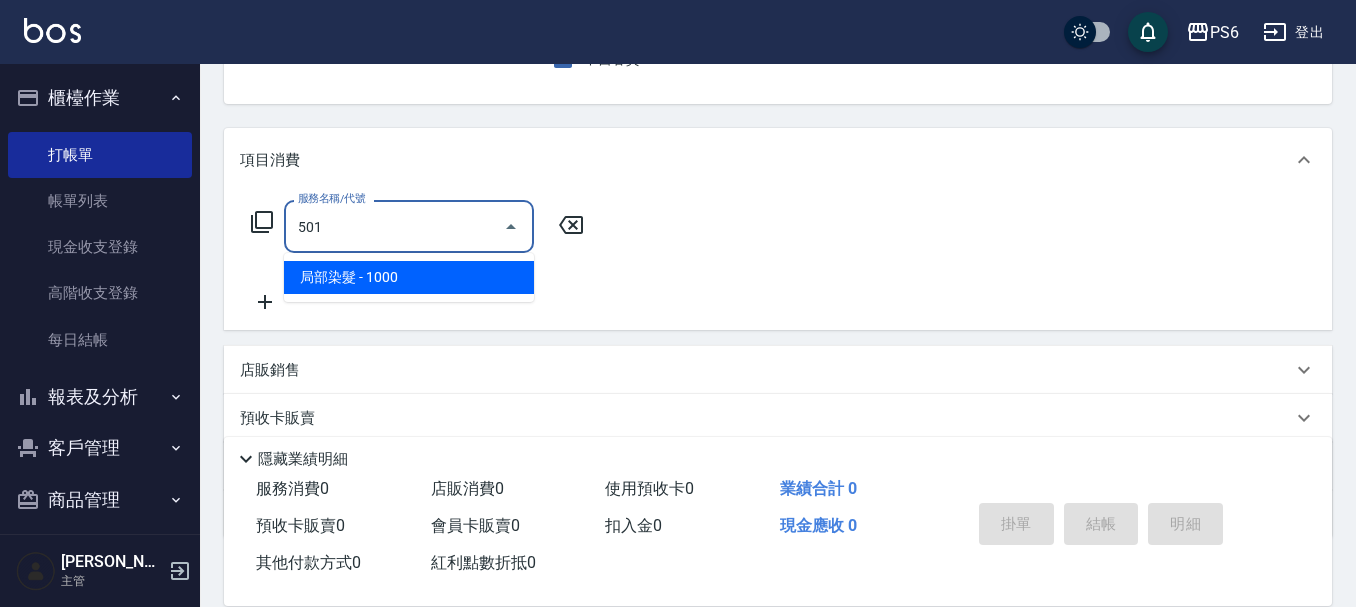 type on "局部染髮(501)" 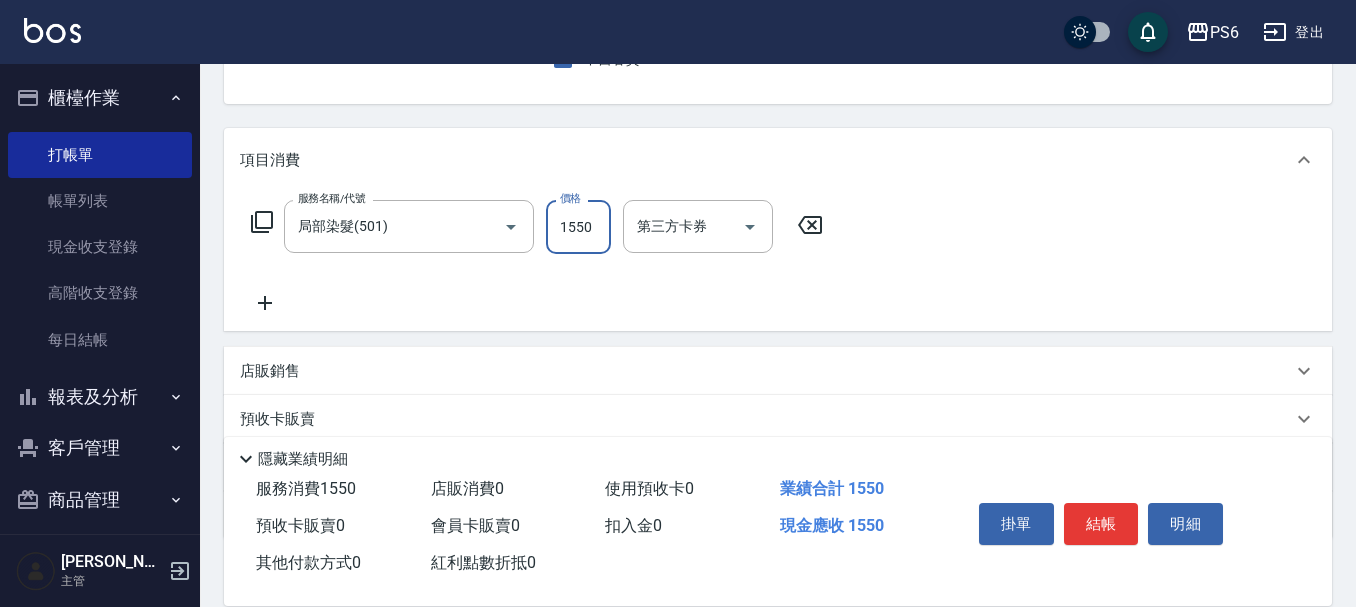 scroll, scrollTop: 0, scrollLeft: 0, axis: both 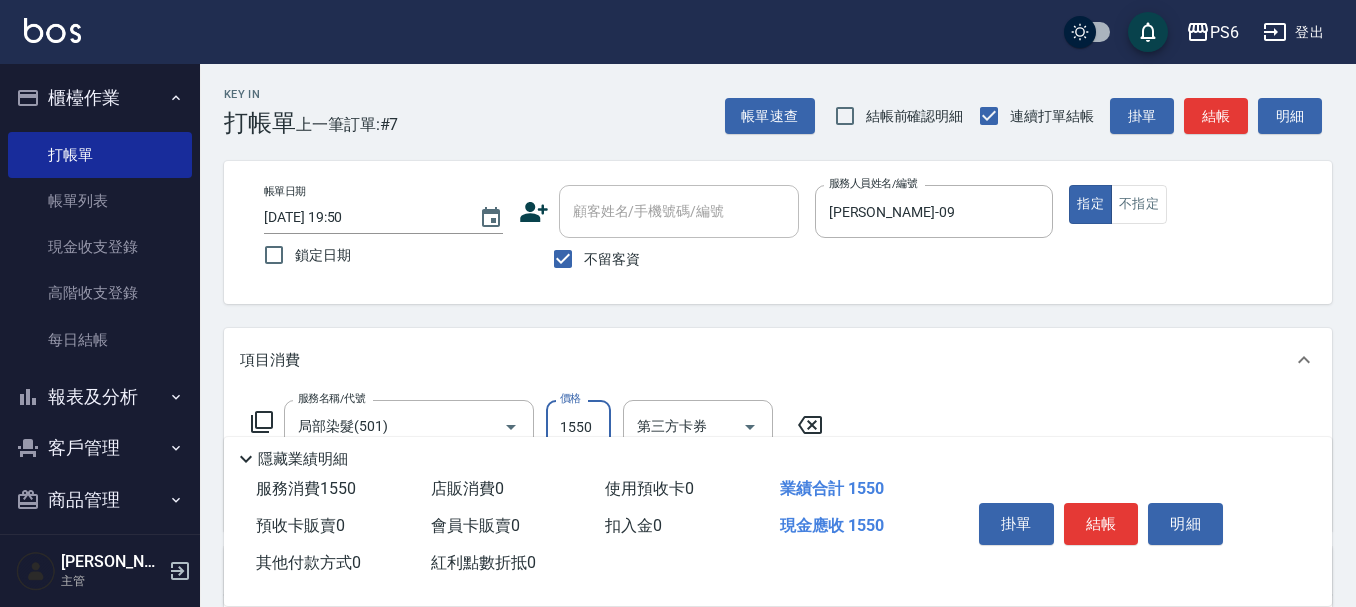 type on "1550" 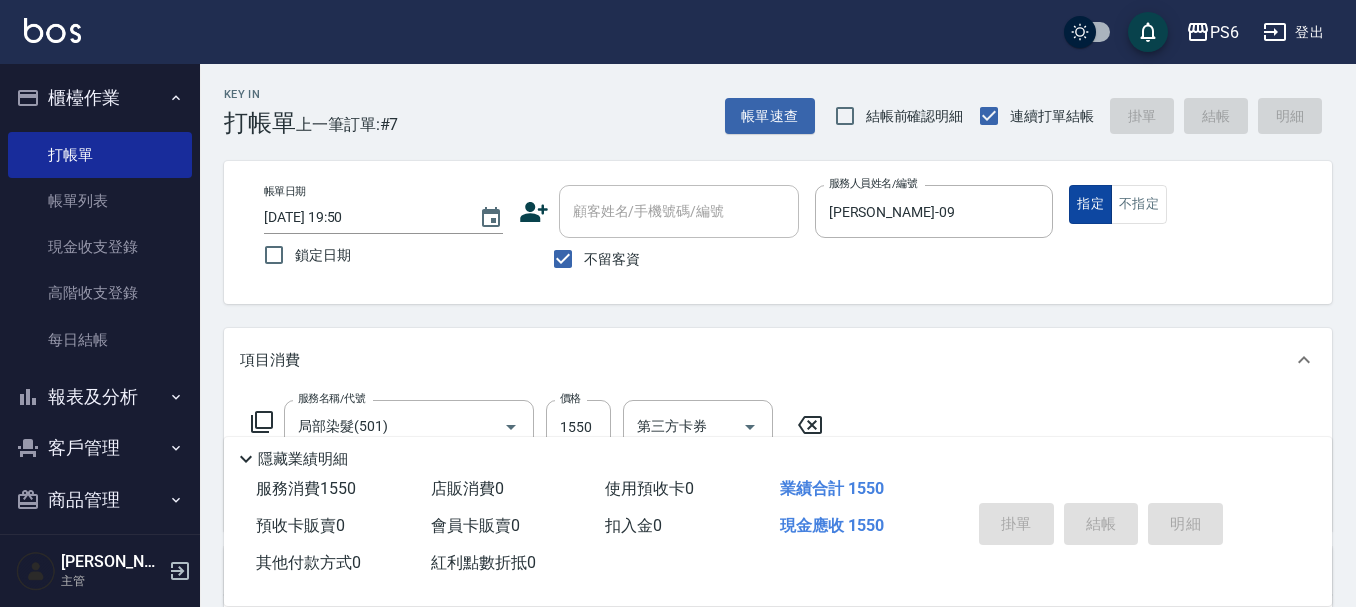 type on "[DATE] 19:51" 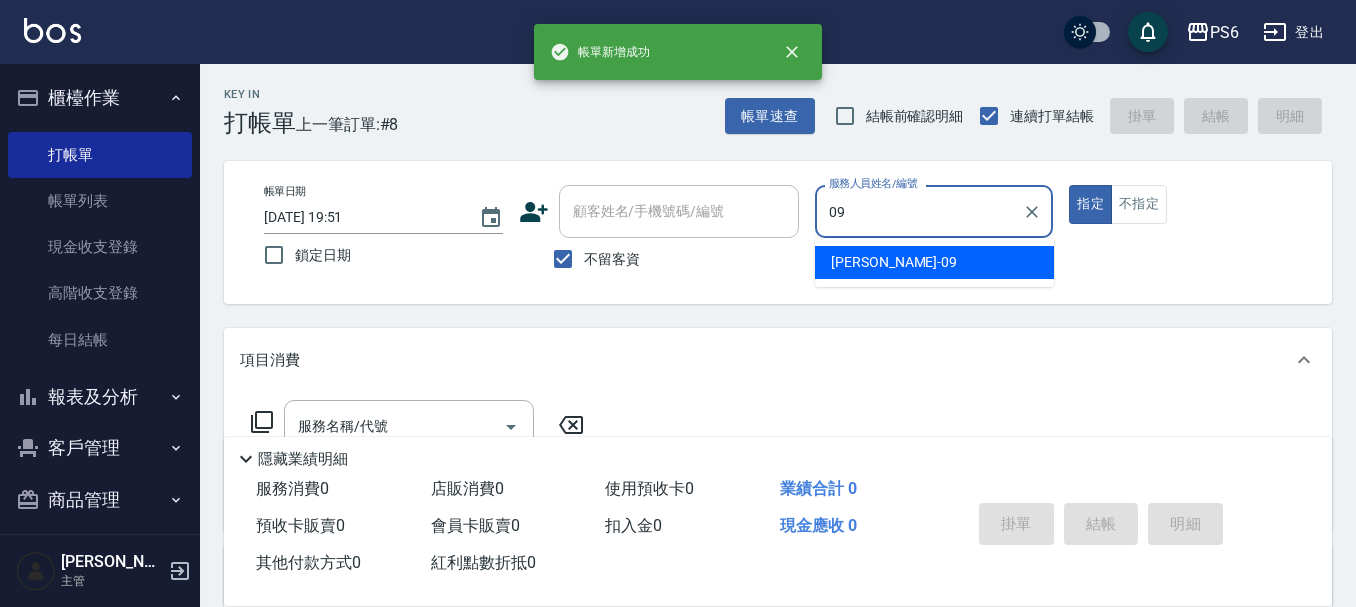 type on "[PERSON_NAME]-09" 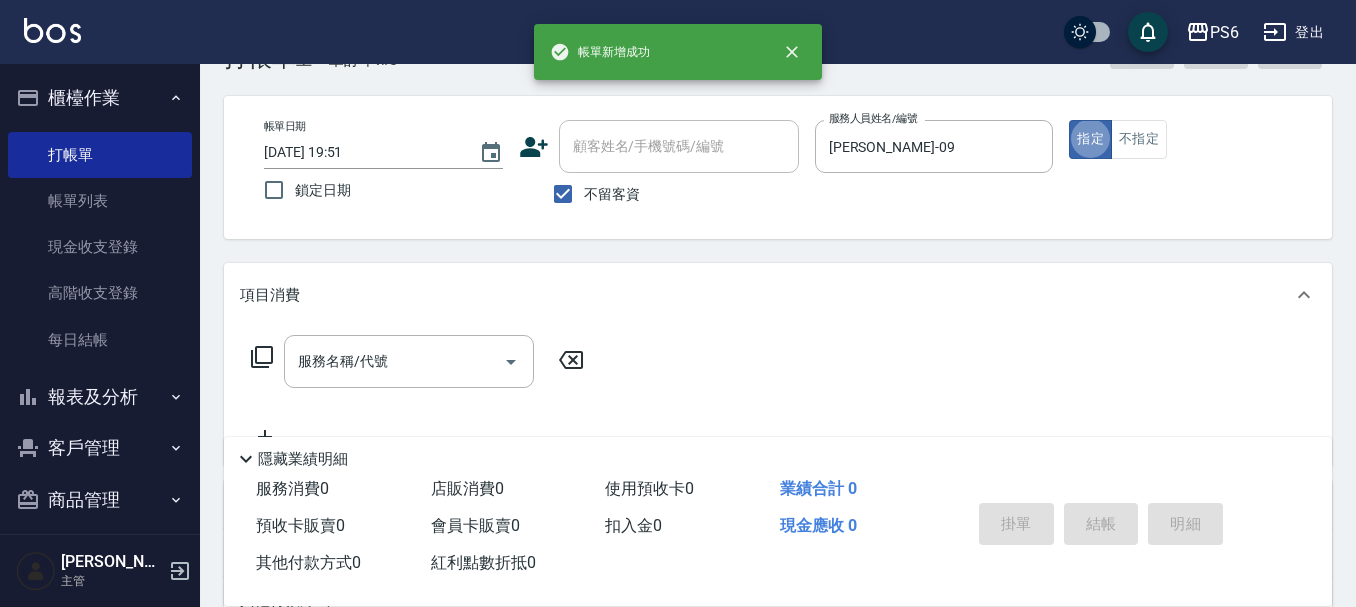 scroll, scrollTop: 100, scrollLeft: 0, axis: vertical 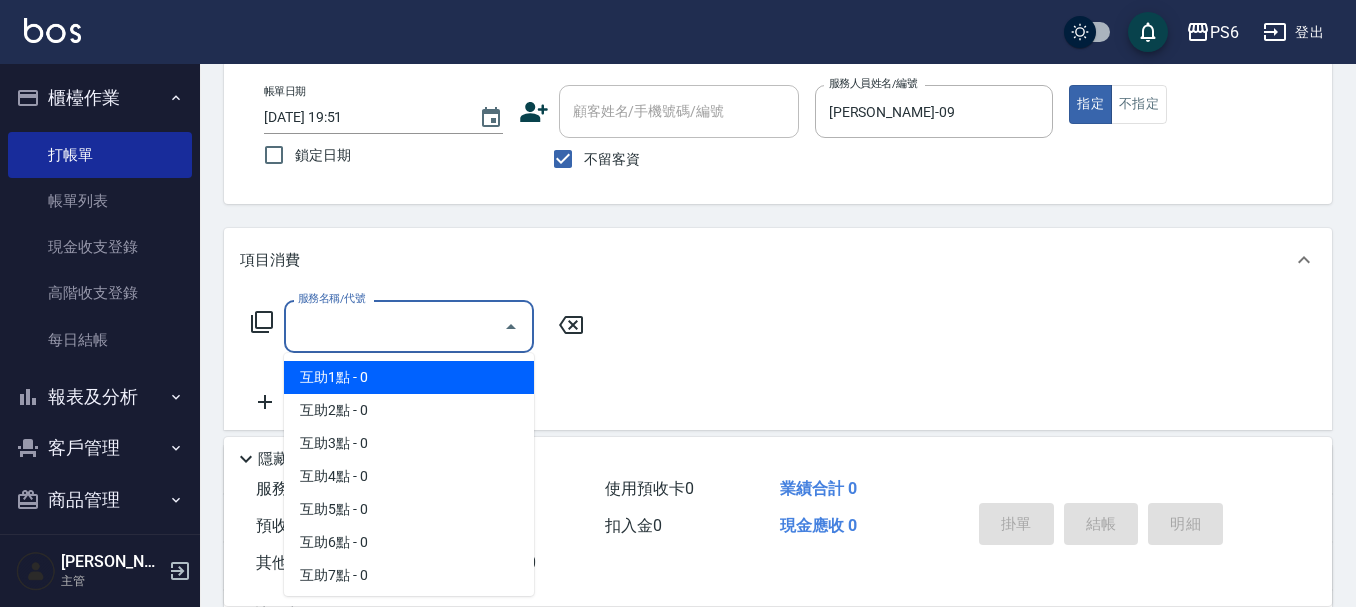 click on "服務名稱/代號" at bounding box center (394, 326) 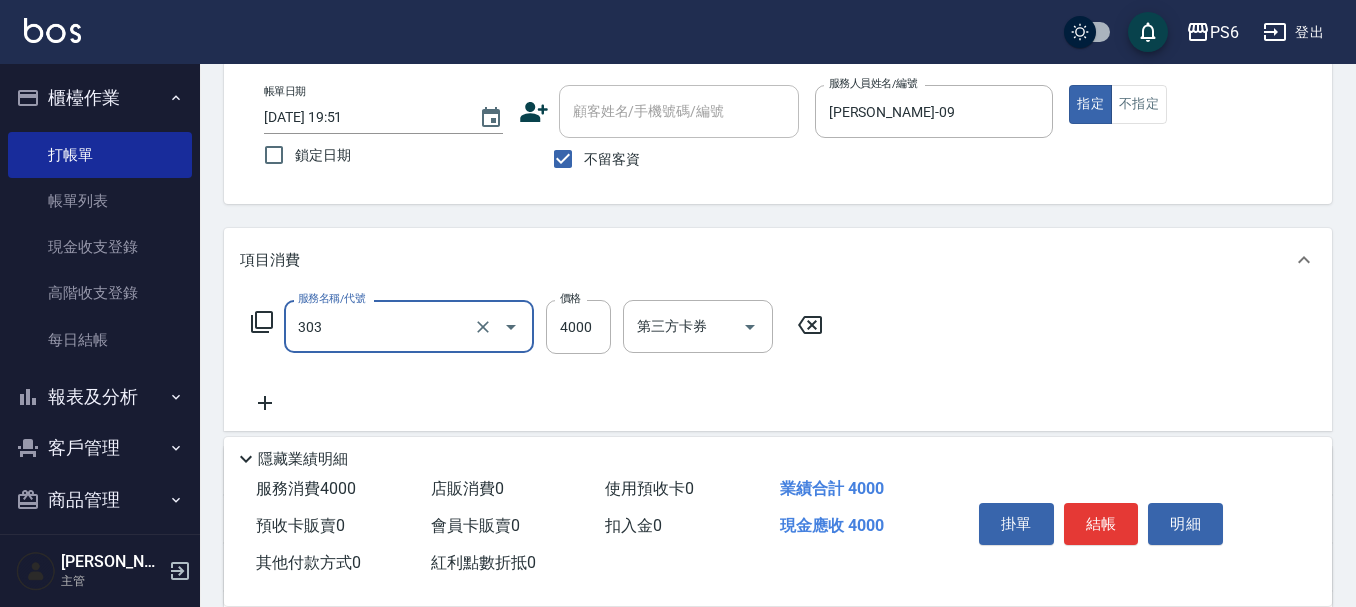 type on "塑形燙(303)" 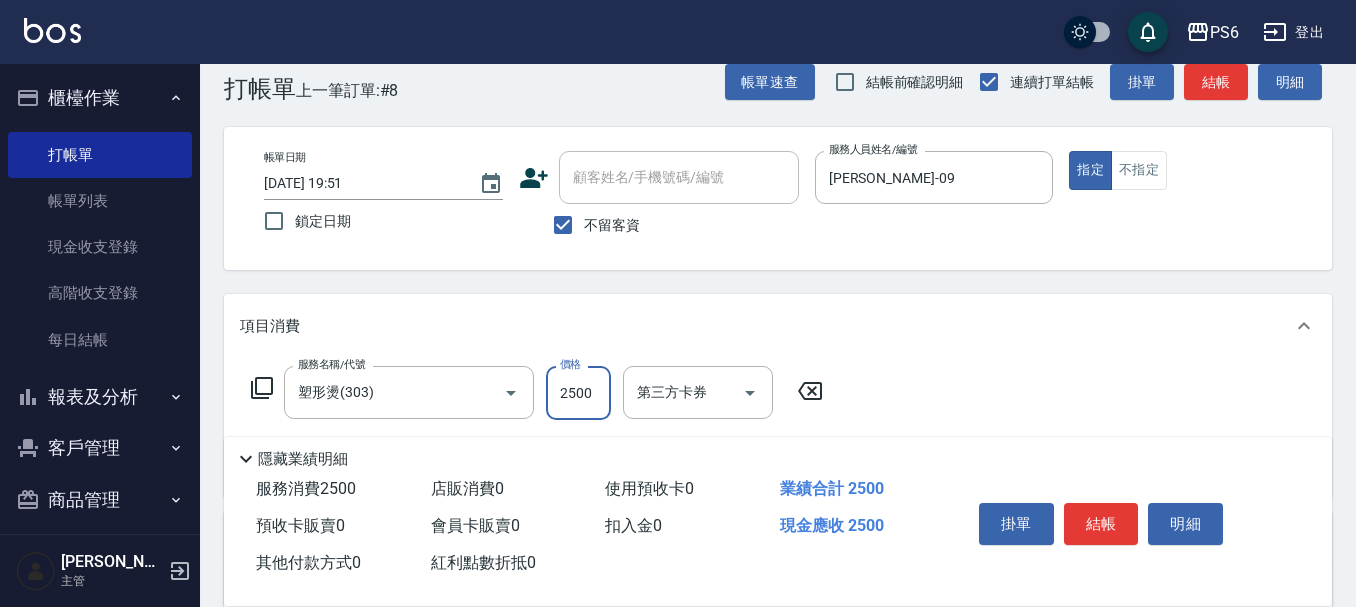 scroll, scrollTop: 0, scrollLeft: 0, axis: both 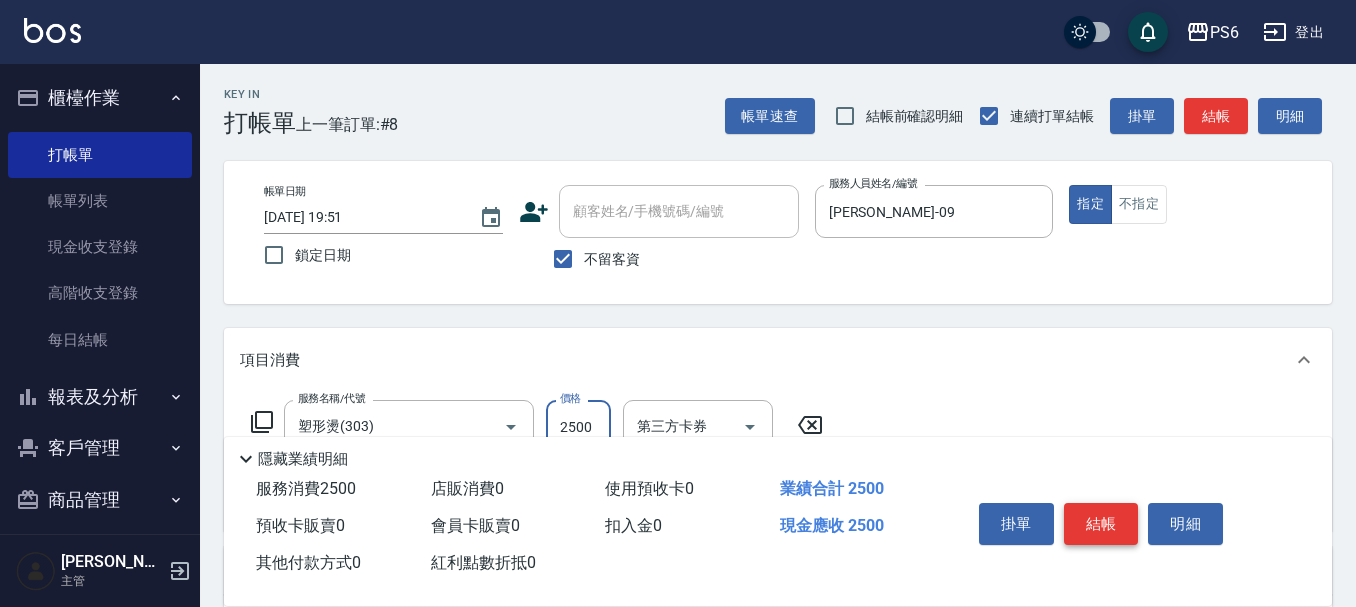 type on "2500" 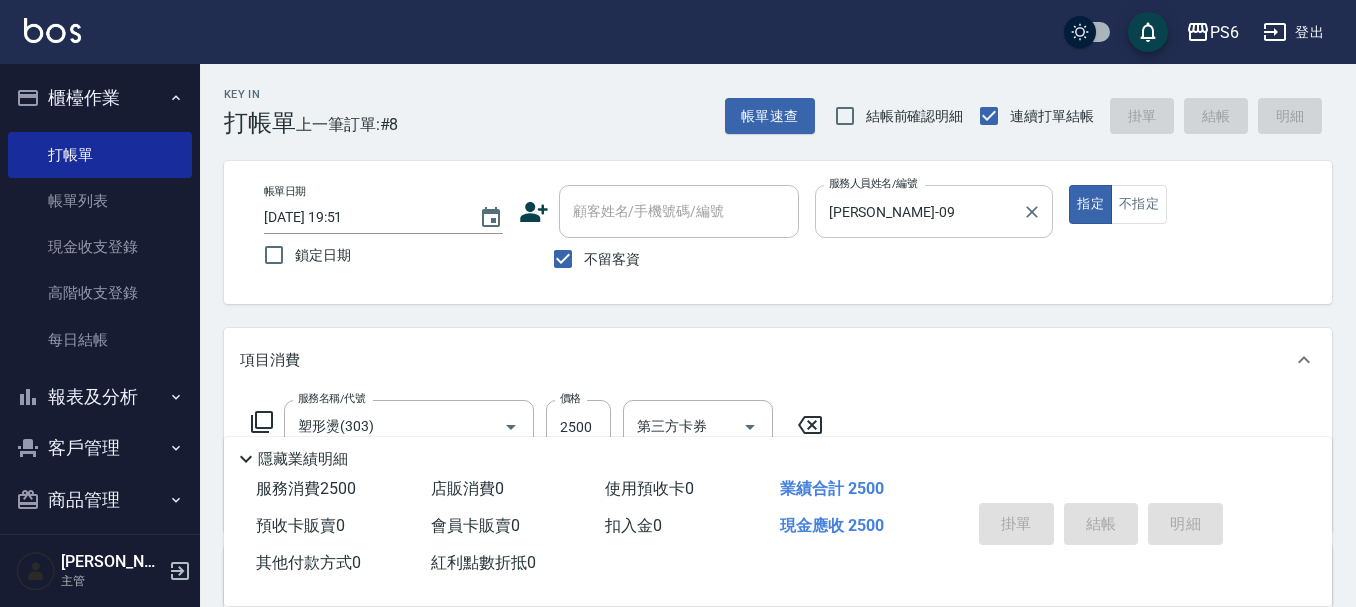 type 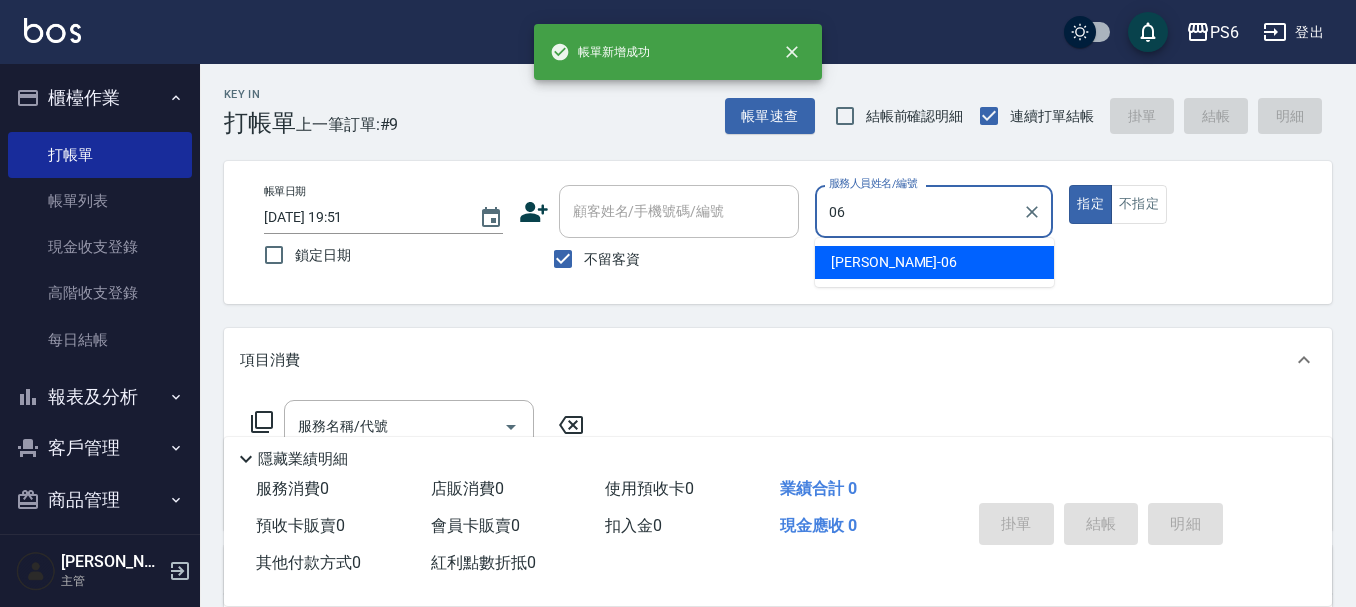 type on "[PERSON_NAME]06" 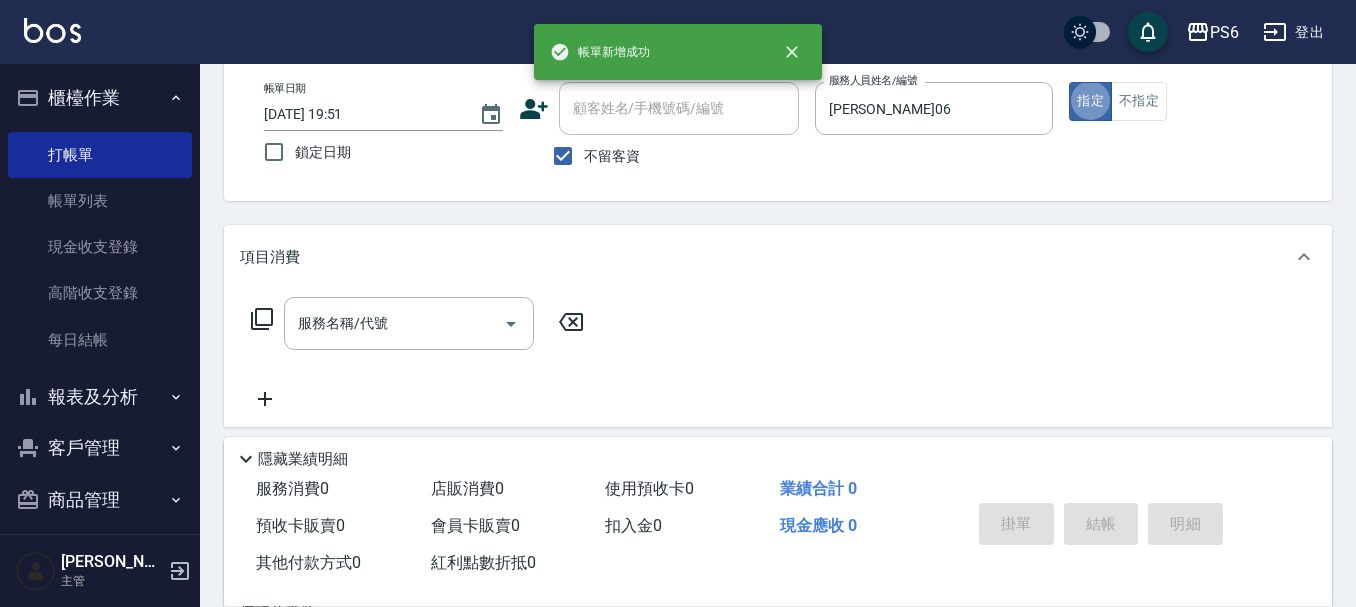 scroll, scrollTop: 200, scrollLeft: 0, axis: vertical 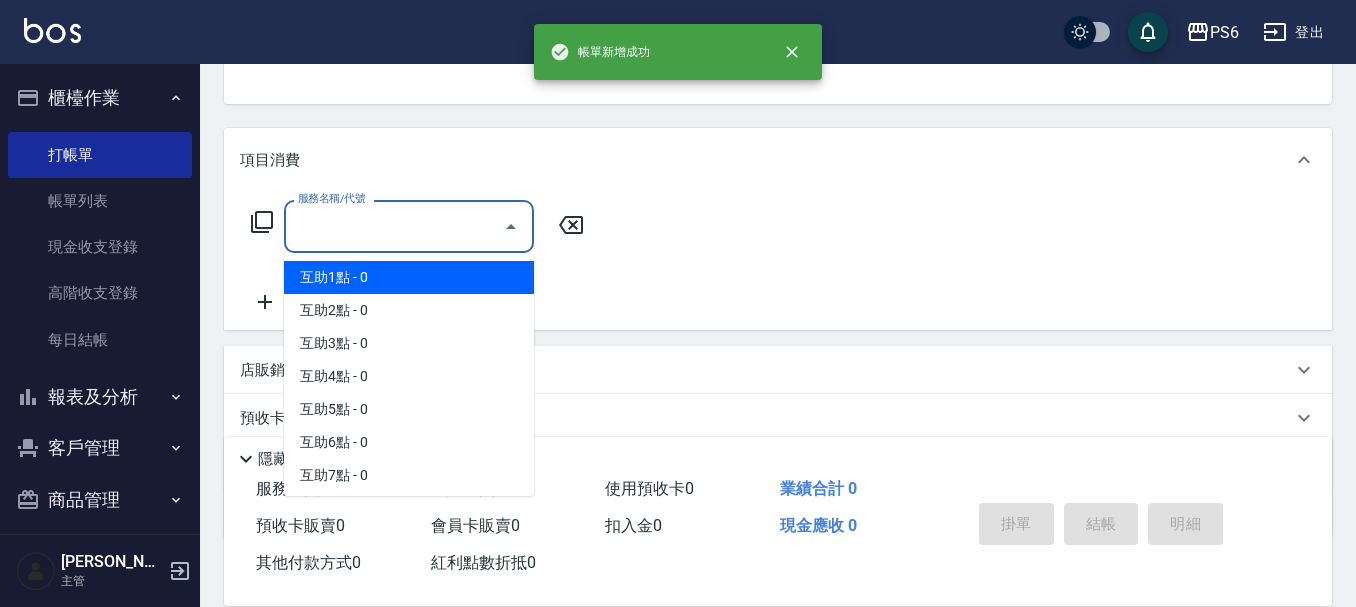 click on "服務名稱/代號" at bounding box center (394, 226) 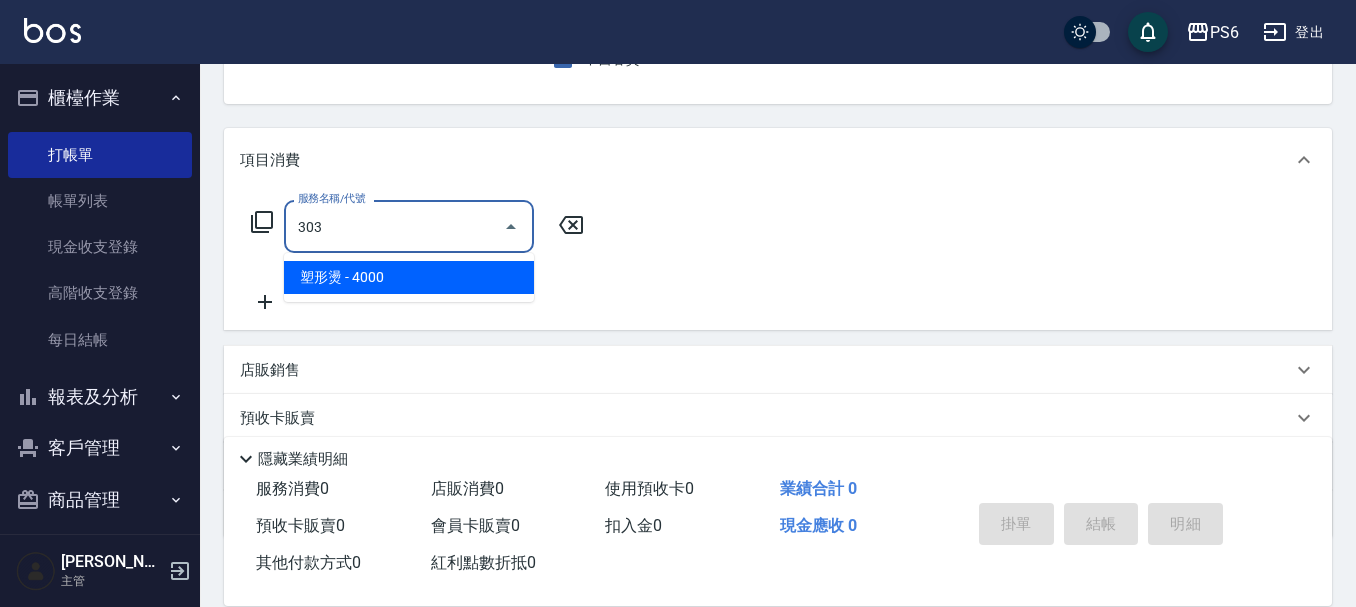 type on "塑形燙(303)" 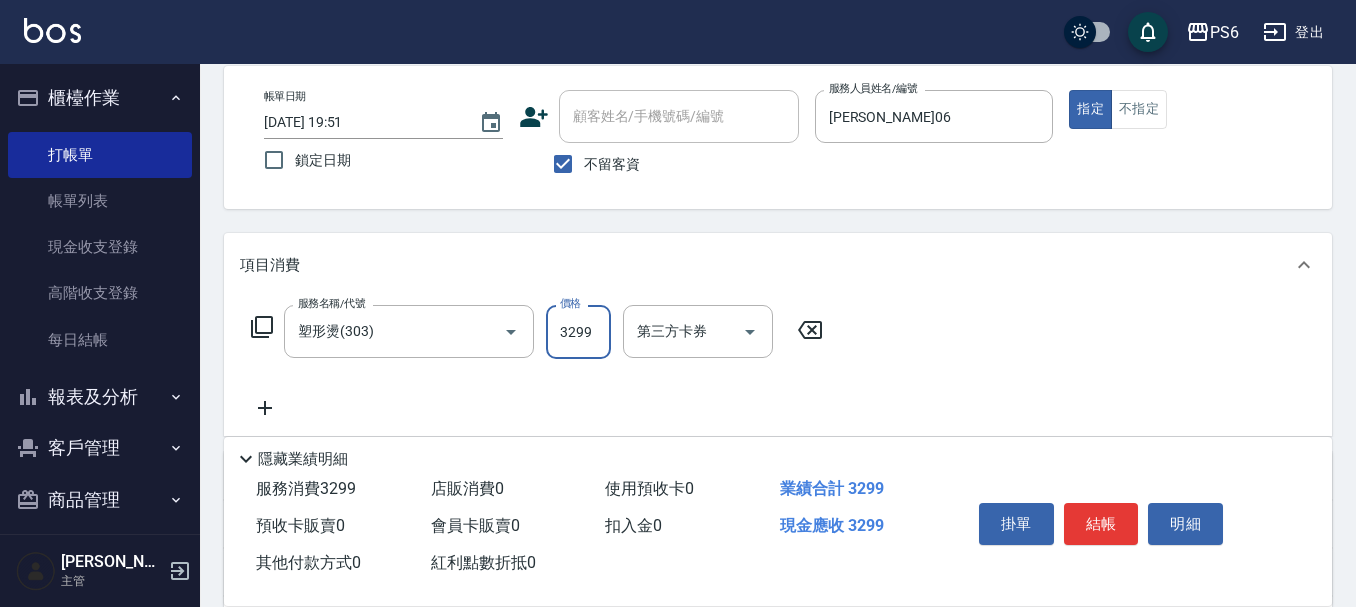 scroll, scrollTop: 0, scrollLeft: 0, axis: both 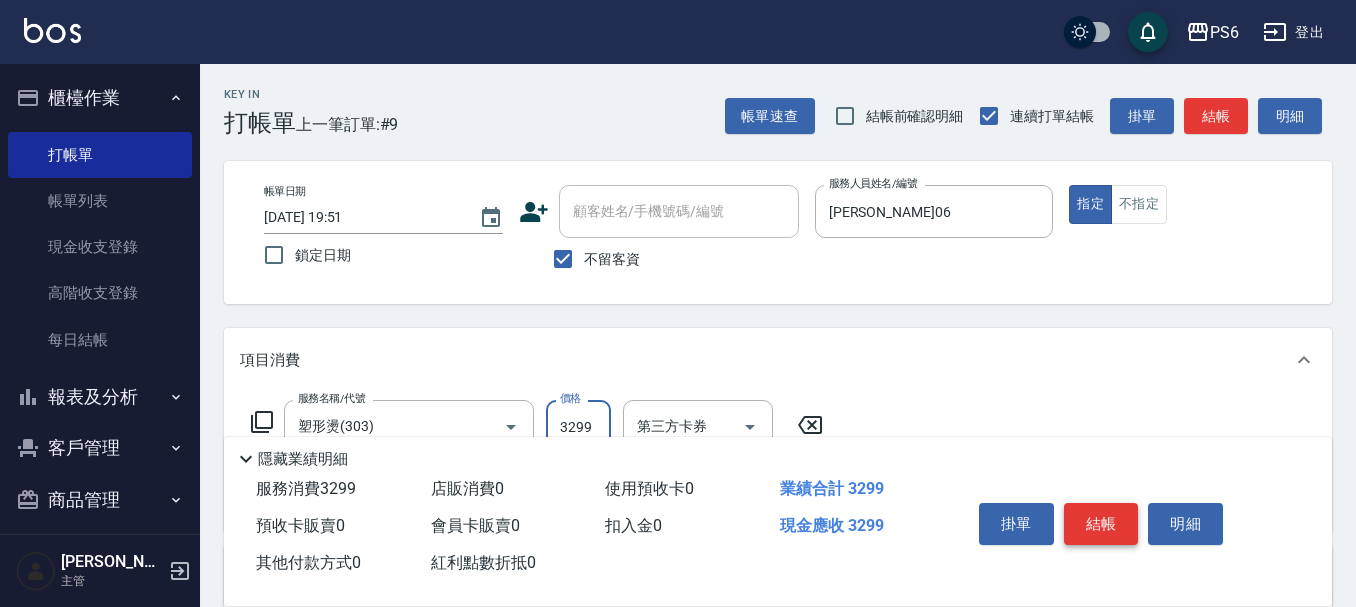 type on "3299" 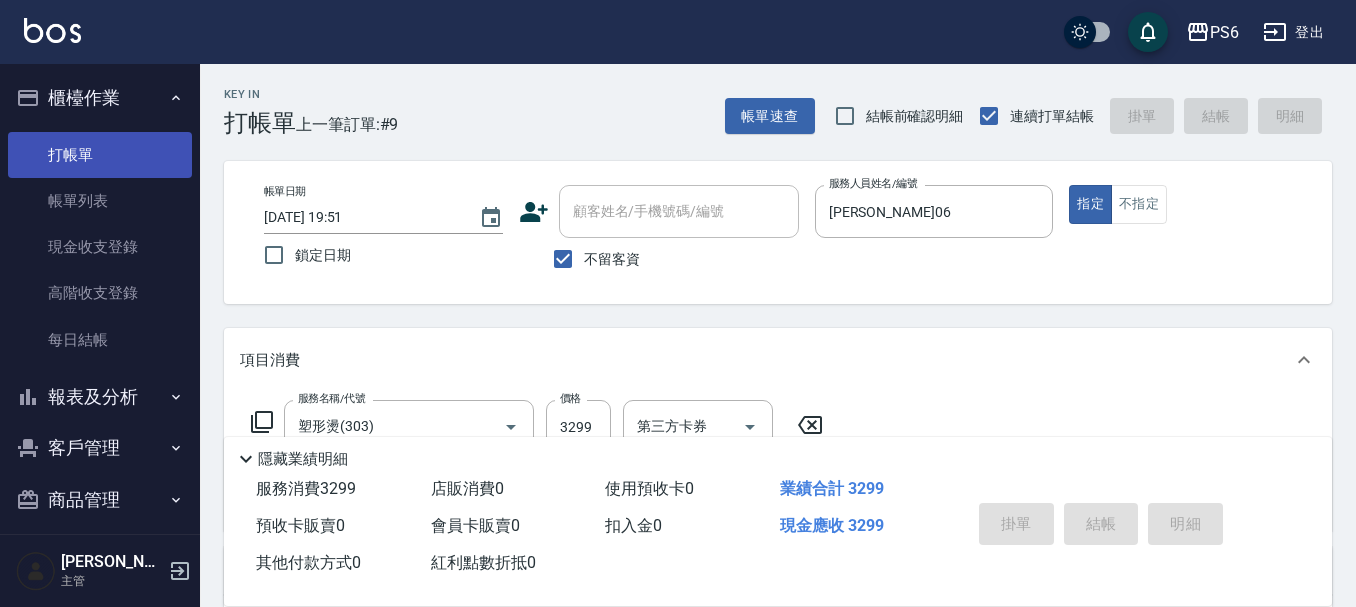 type 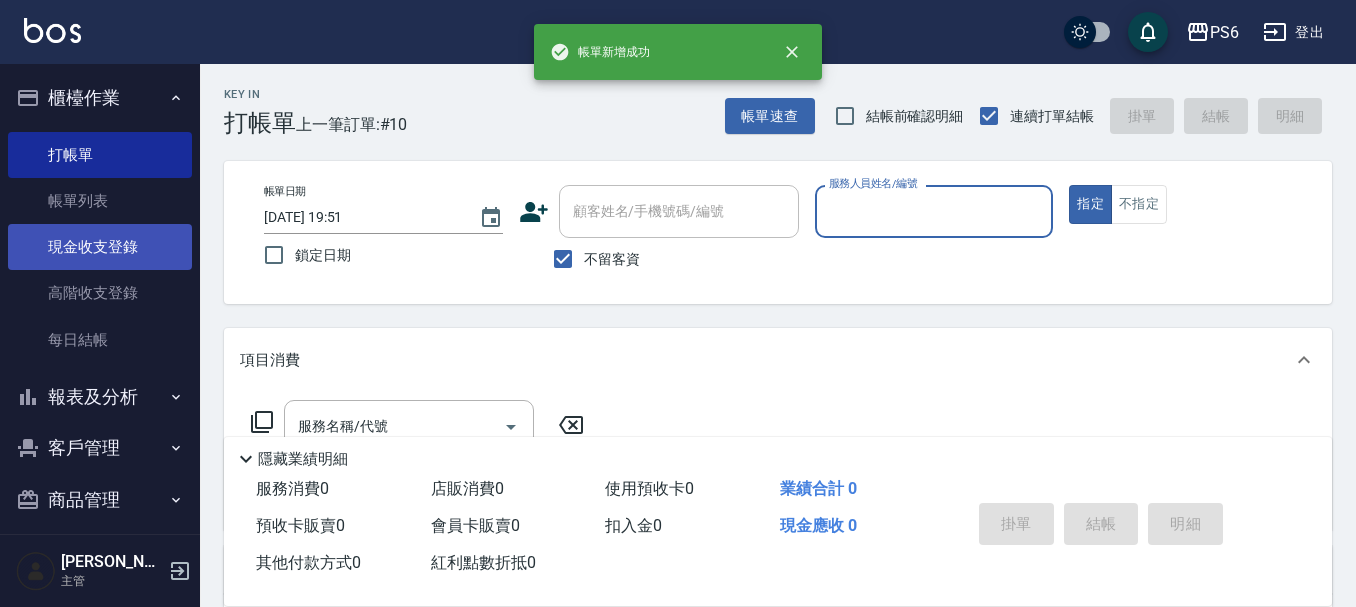 scroll, scrollTop: 15, scrollLeft: 0, axis: vertical 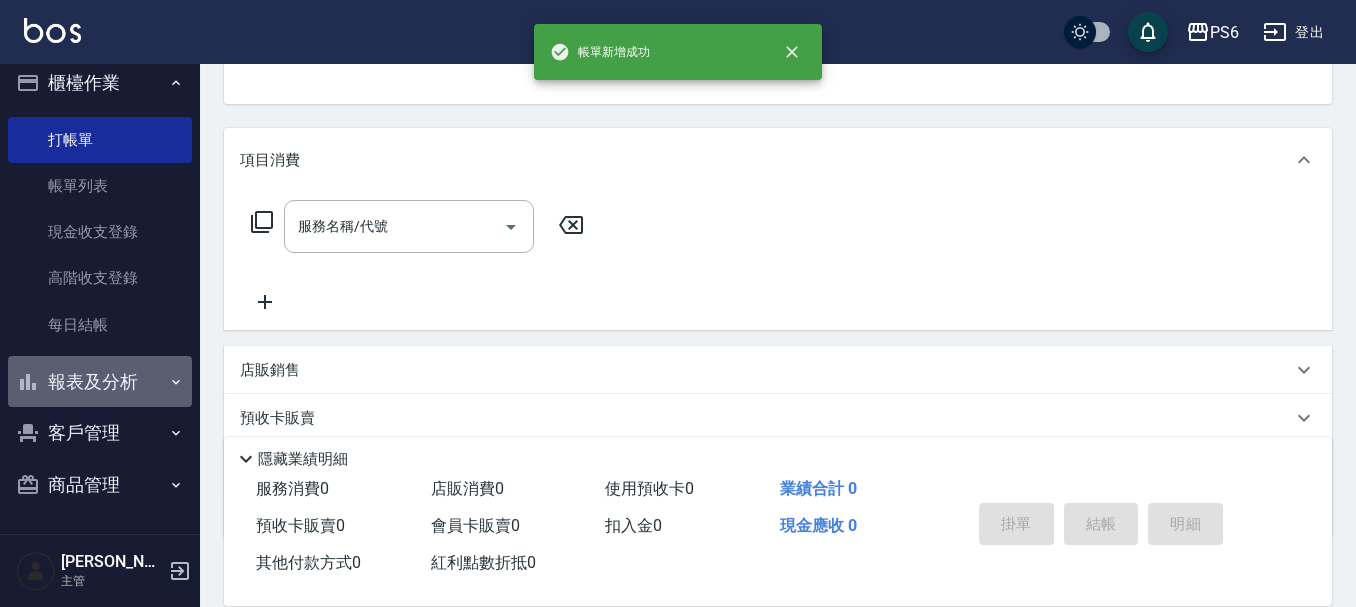 click on "報表及分析" at bounding box center (100, 382) 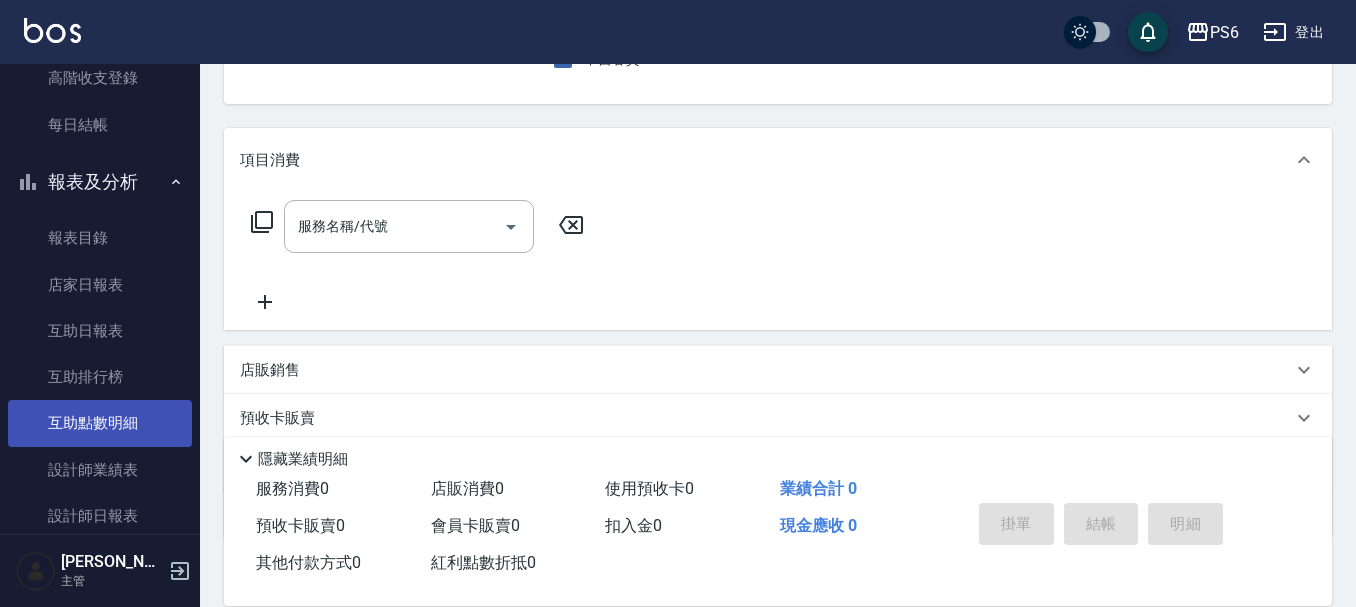 scroll, scrollTop: 415, scrollLeft: 0, axis: vertical 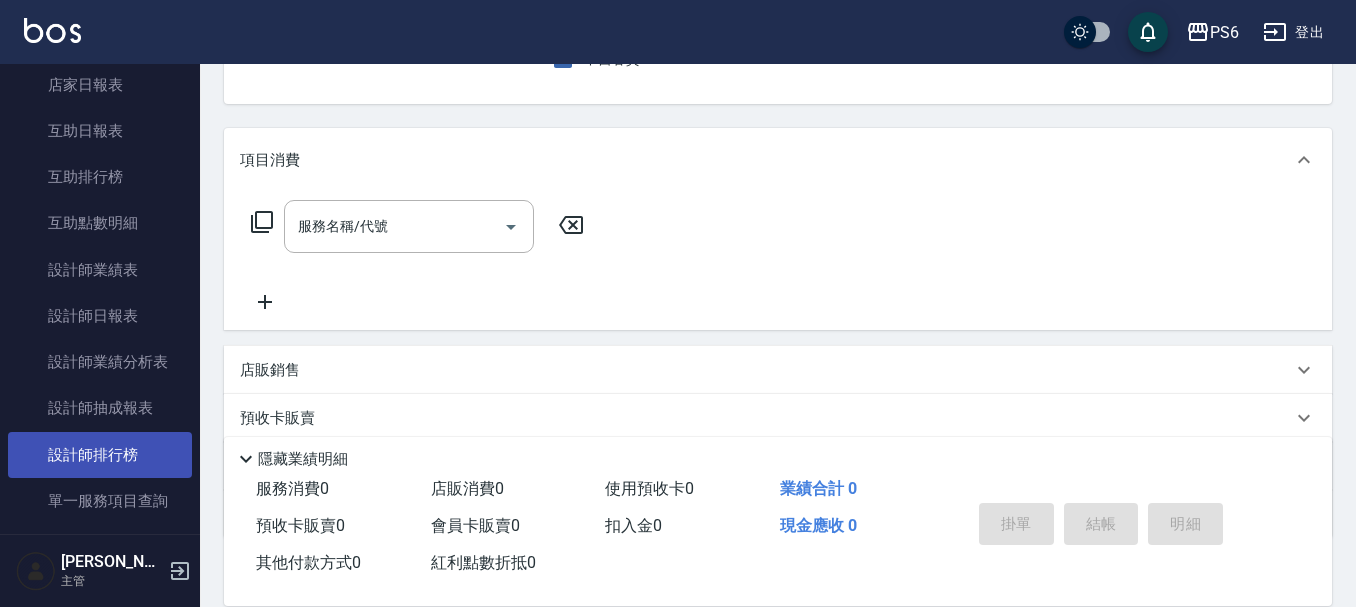 click on "設計師排行榜" at bounding box center [100, 455] 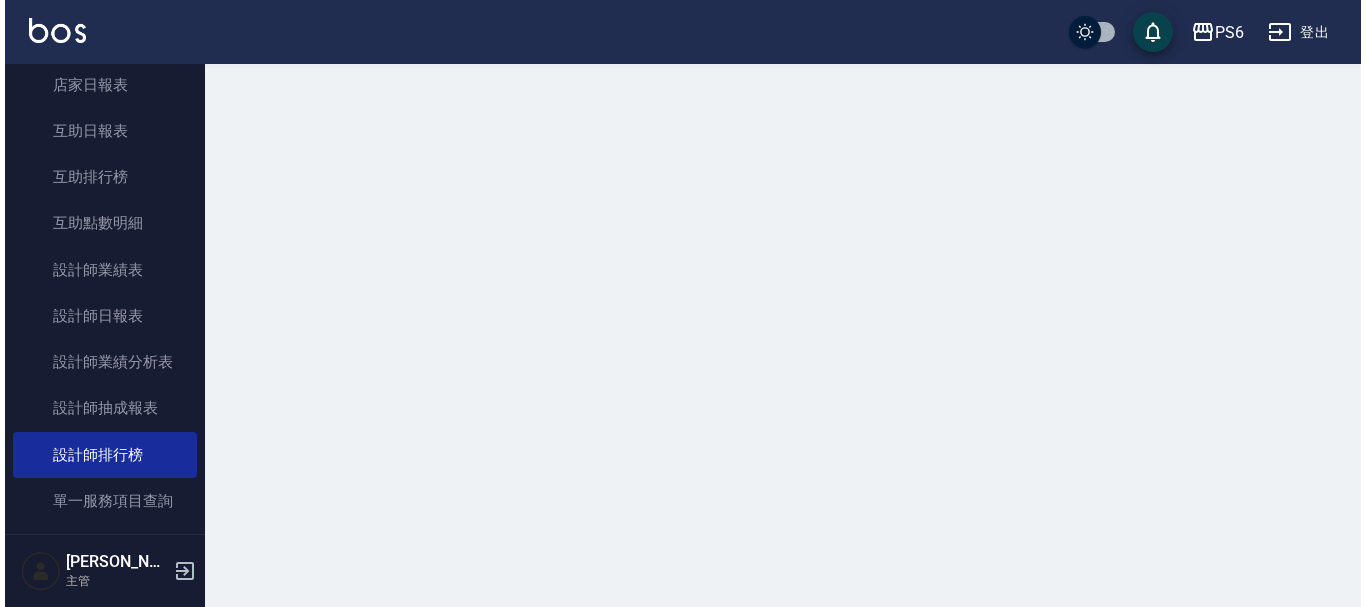 scroll, scrollTop: 0, scrollLeft: 0, axis: both 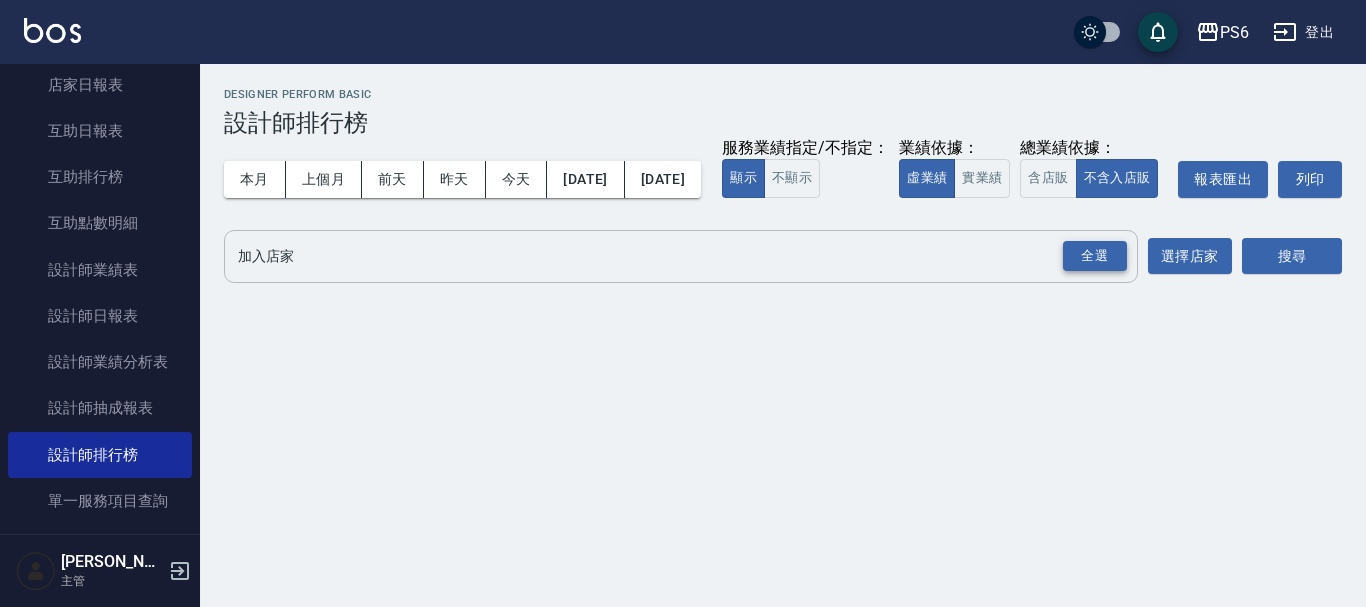 click on "全選" at bounding box center (1095, 256) 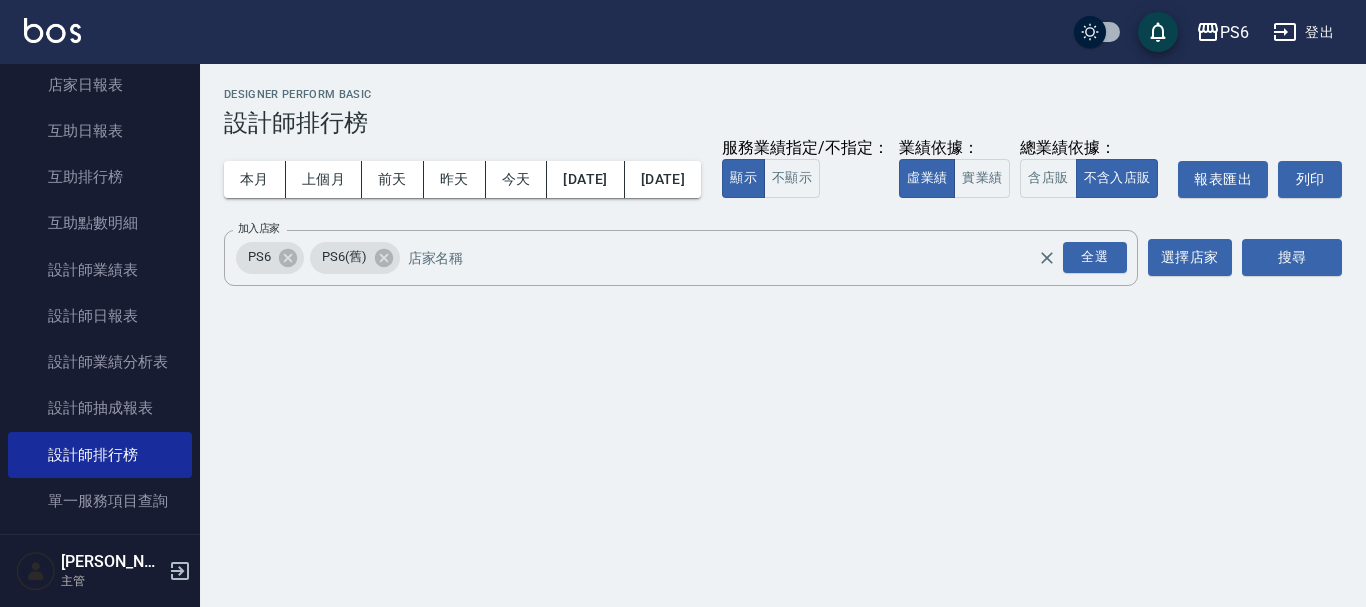 click on "搜尋" at bounding box center [1292, 258] 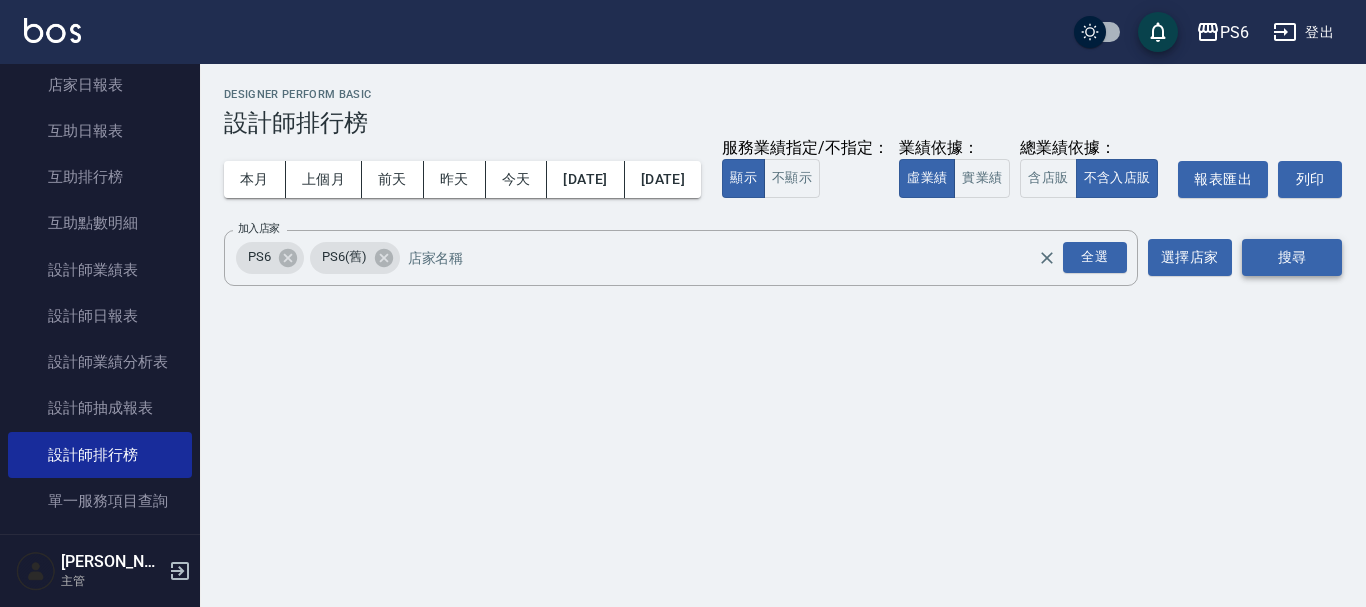 click on "搜尋" at bounding box center [1292, 257] 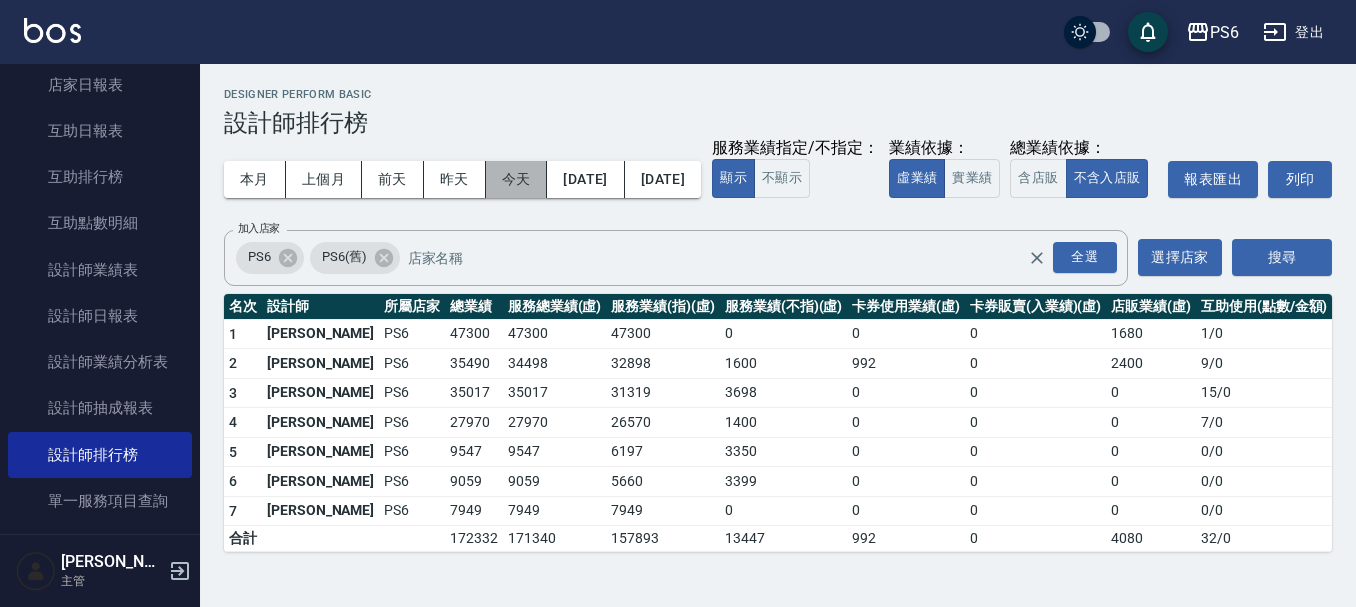 click on "今天" at bounding box center (517, 179) 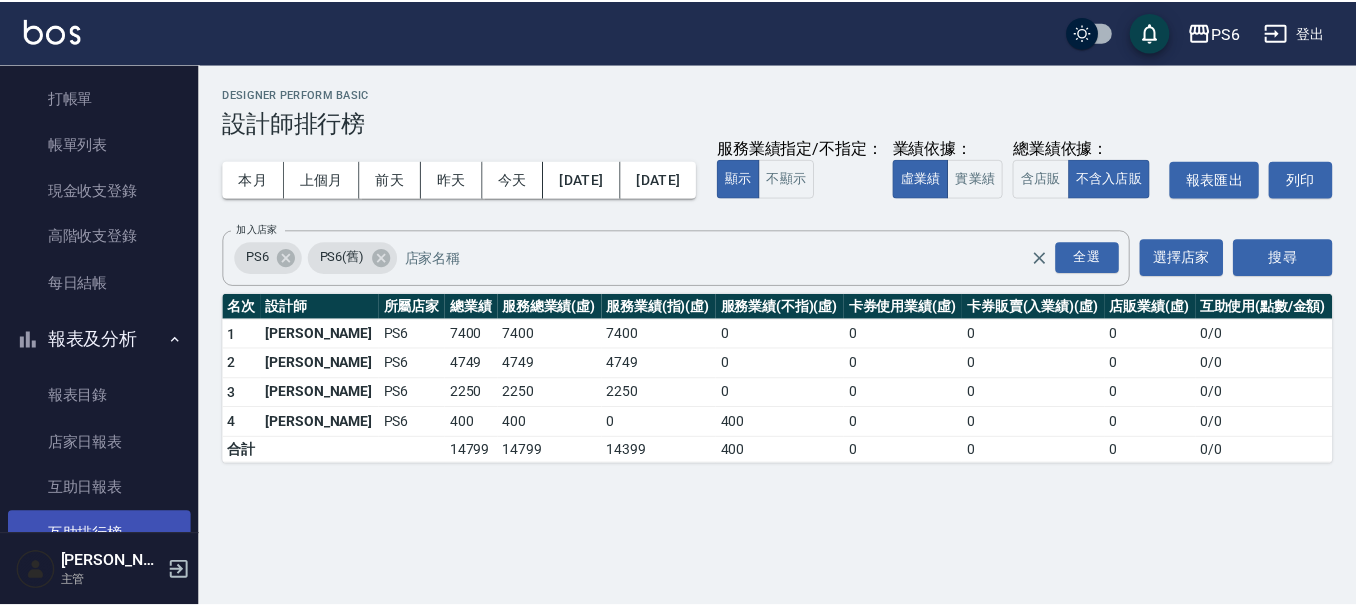 scroll, scrollTop: 0, scrollLeft: 0, axis: both 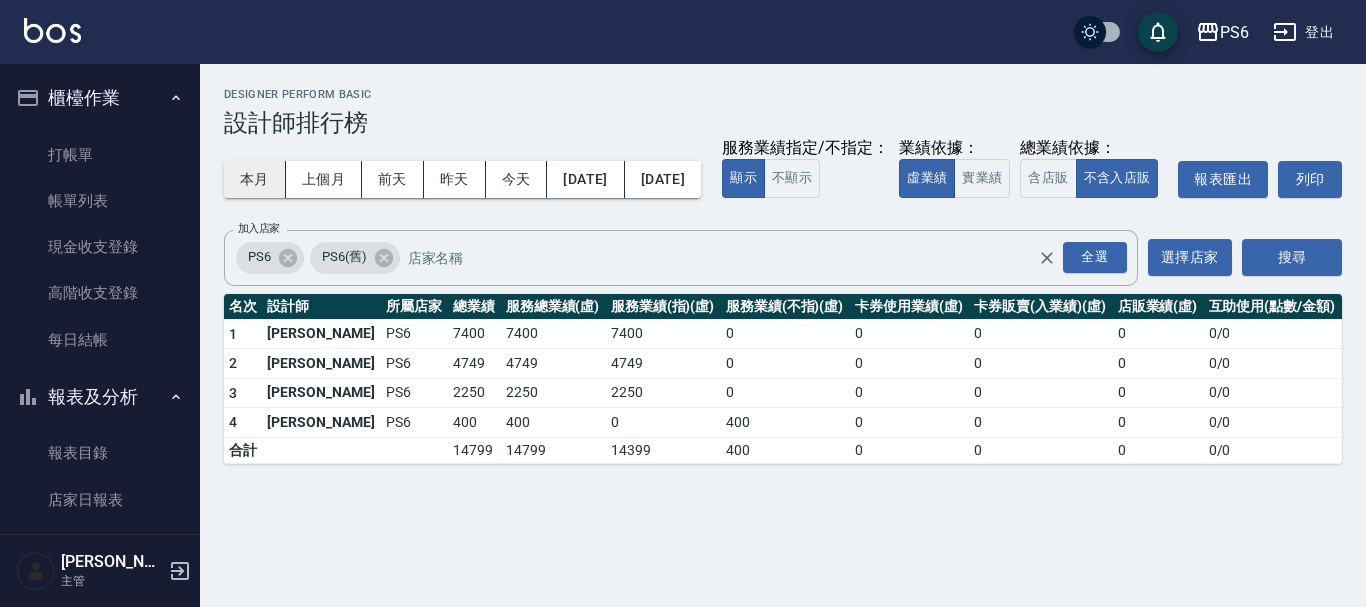 click on "本月" at bounding box center (255, 179) 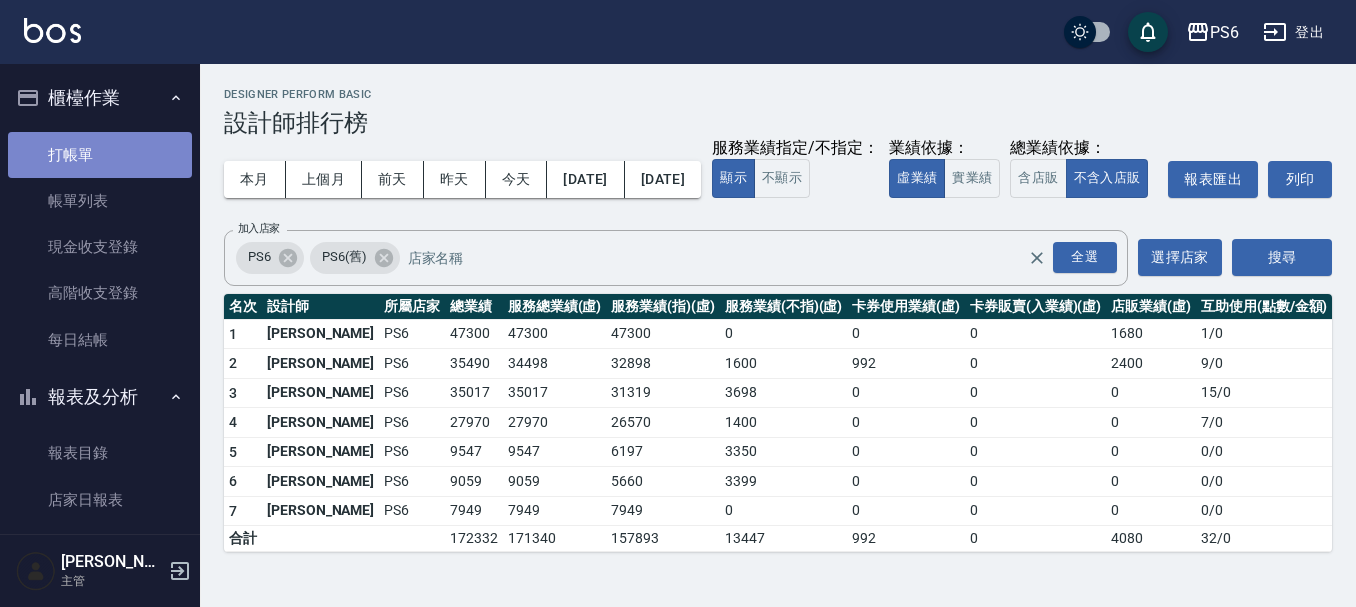 click on "打帳單" at bounding box center (100, 155) 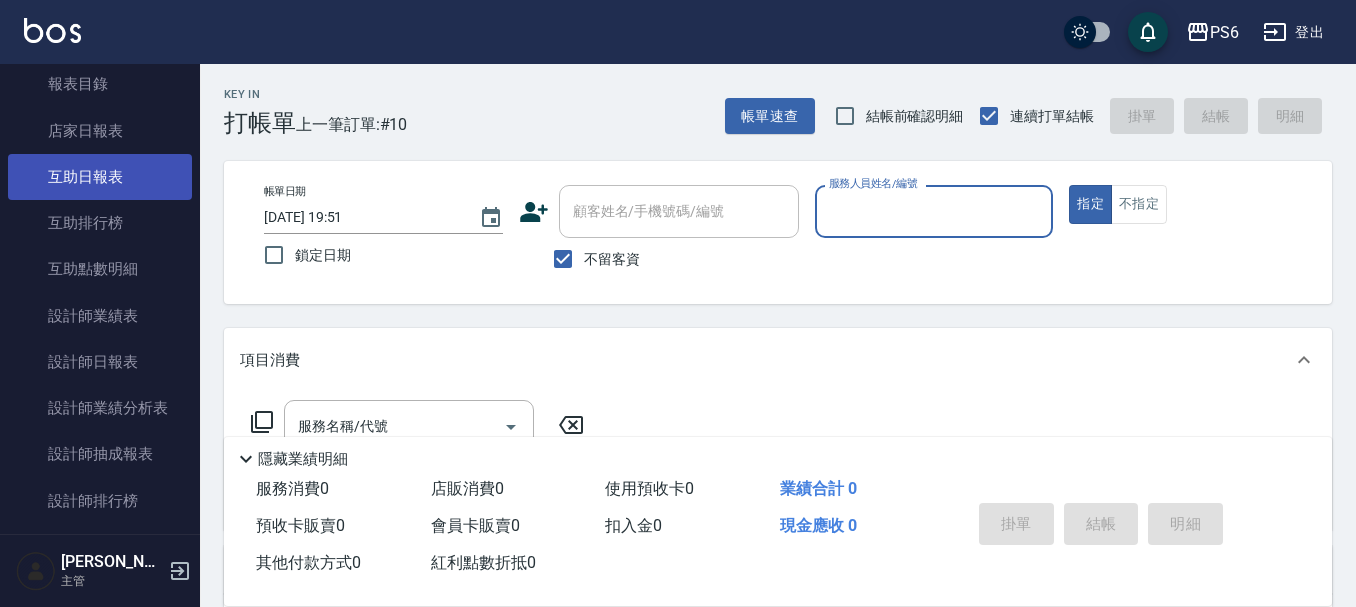 scroll, scrollTop: 400, scrollLeft: 0, axis: vertical 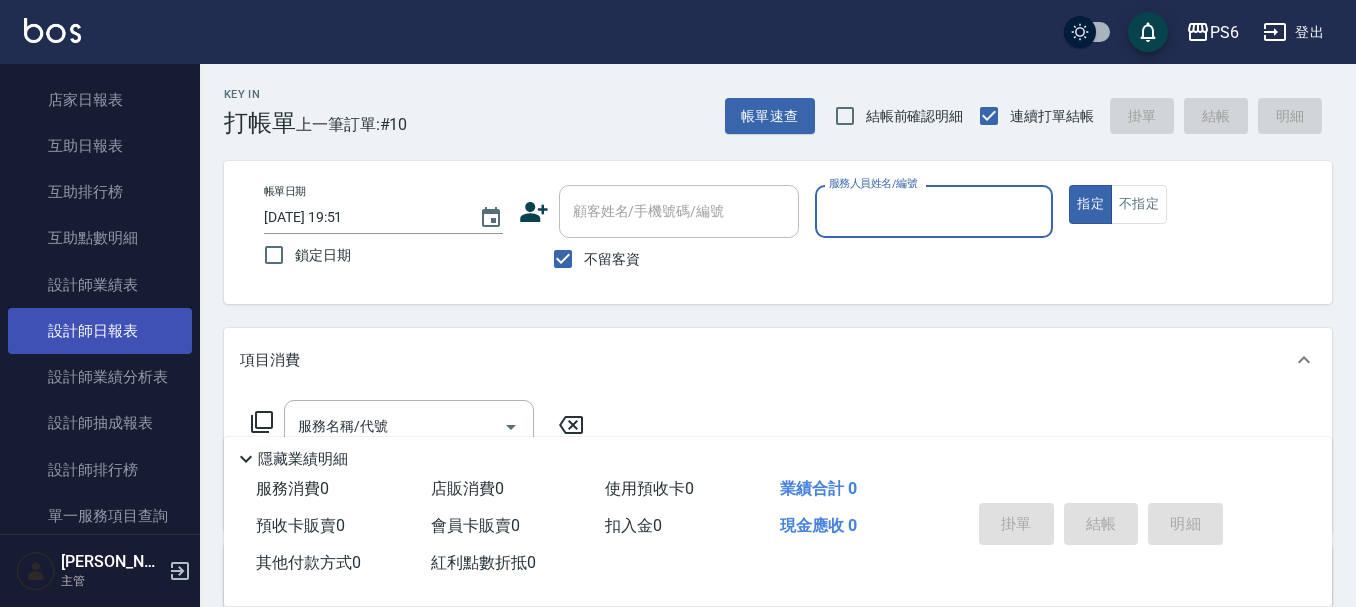 click on "設計師日報表" at bounding box center [100, 331] 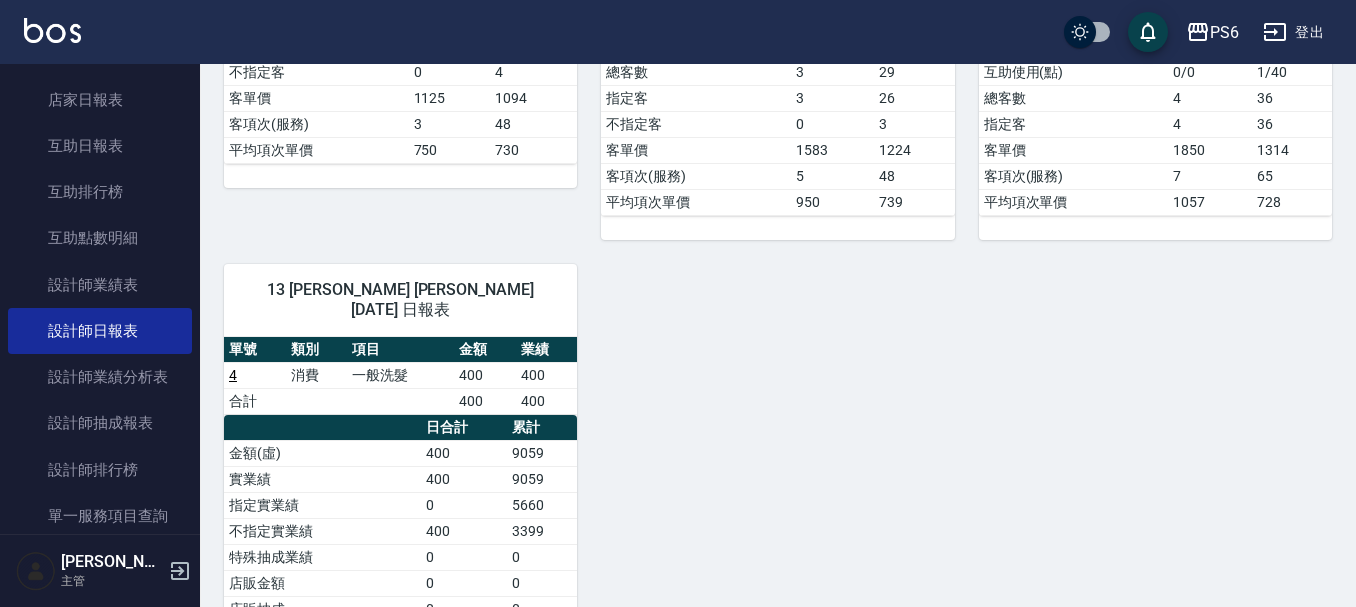 scroll, scrollTop: 700, scrollLeft: 0, axis: vertical 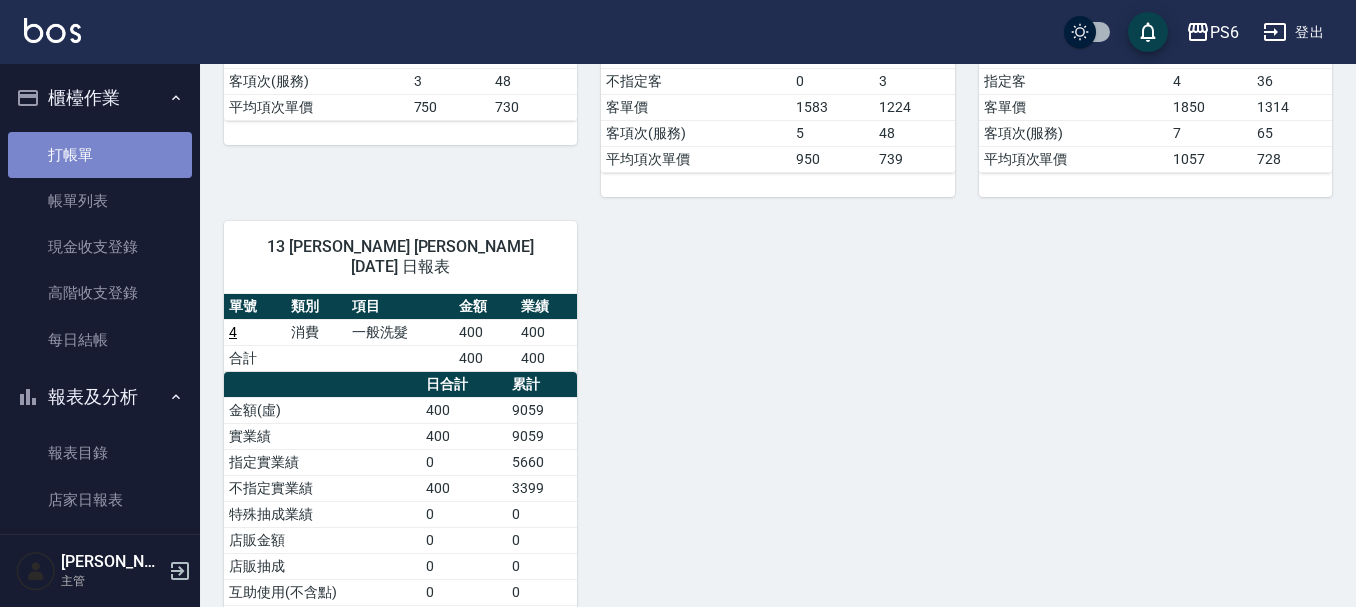 click on "打帳單" at bounding box center (100, 155) 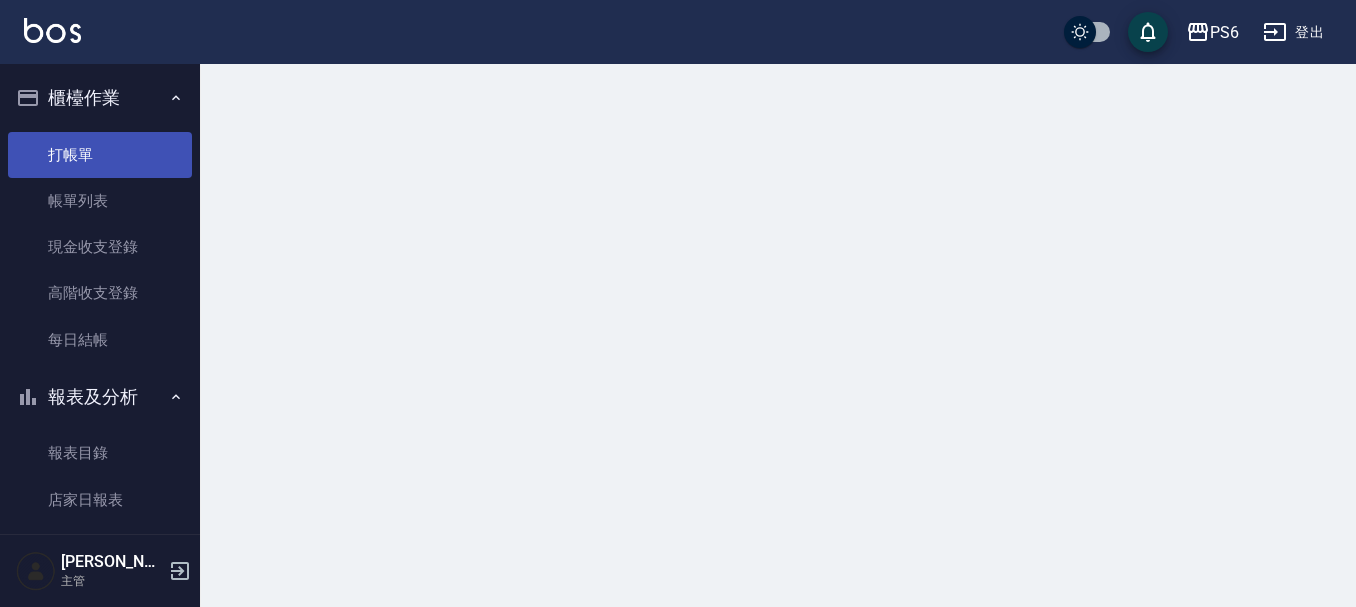 scroll, scrollTop: 0, scrollLeft: 0, axis: both 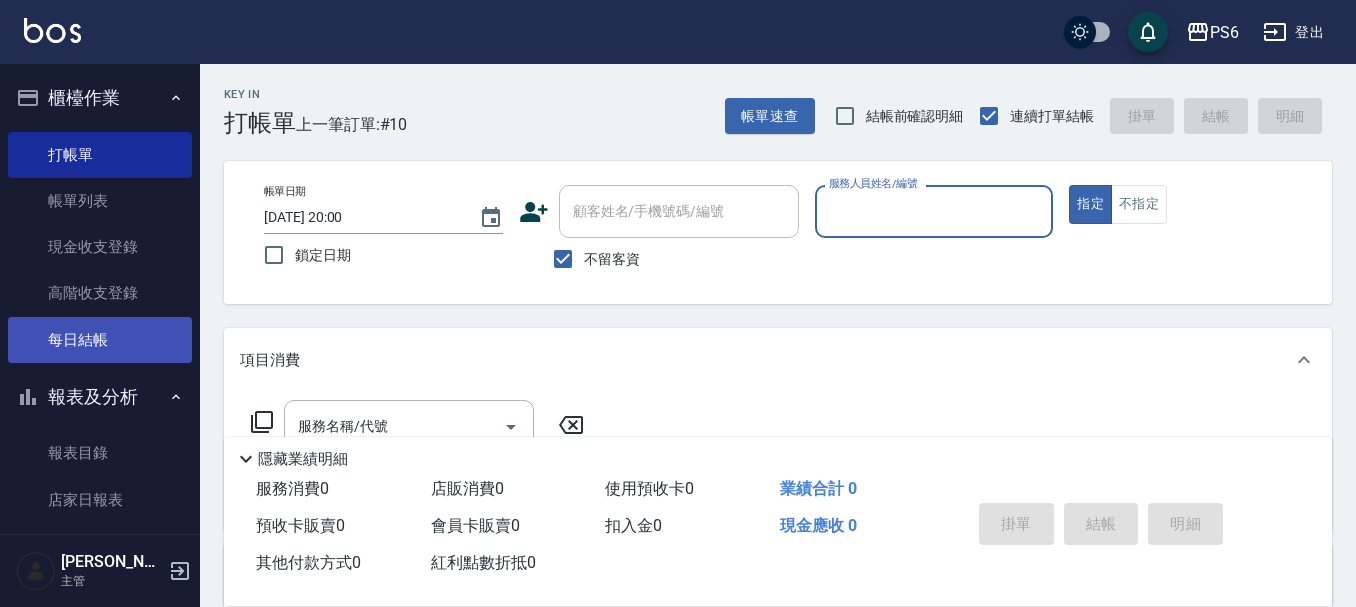 click on "每日結帳" at bounding box center [100, 340] 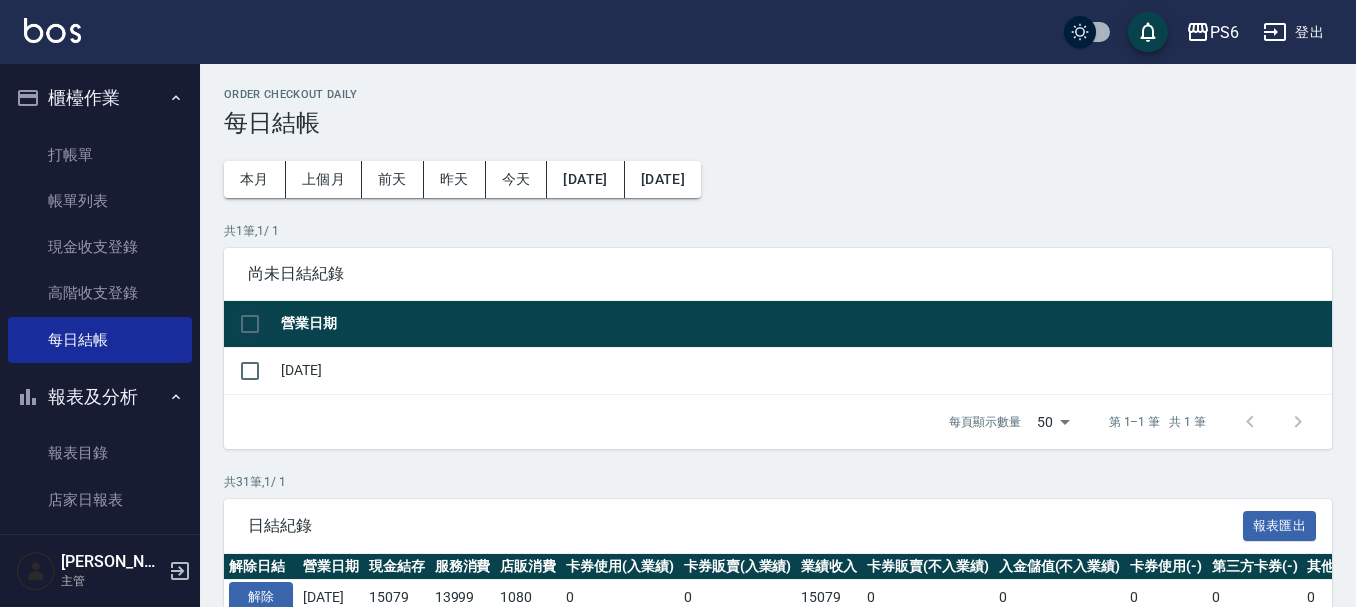 click at bounding box center (250, 324) 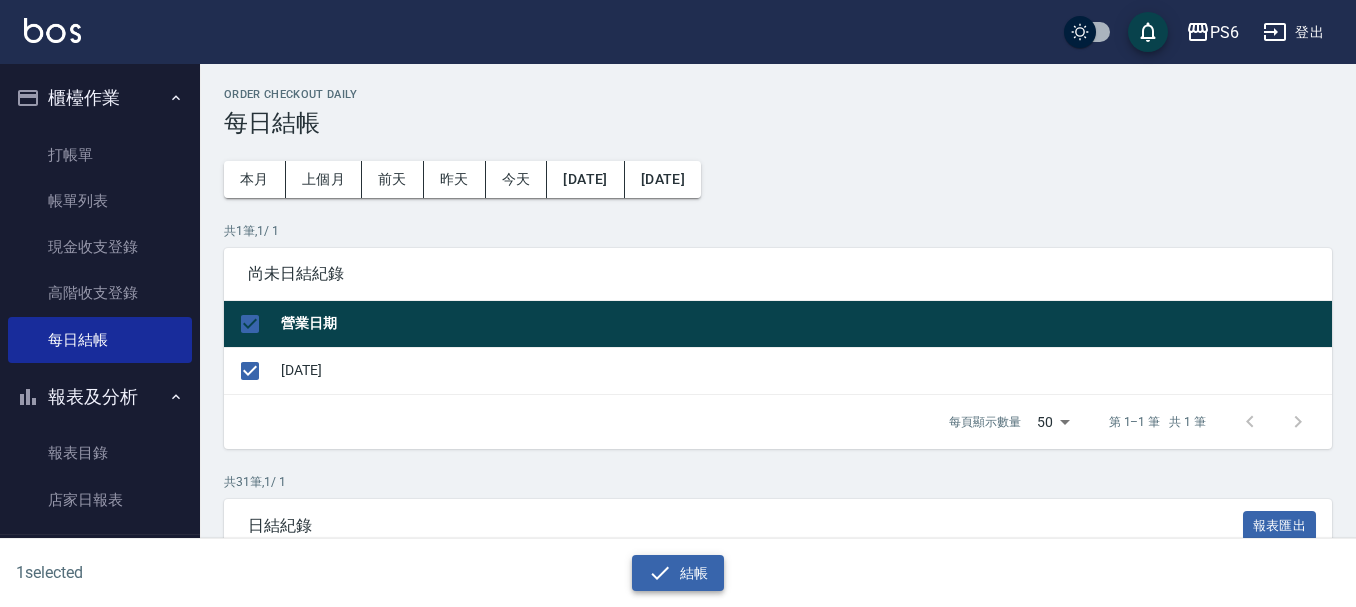 click on "結帳" at bounding box center [678, 573] 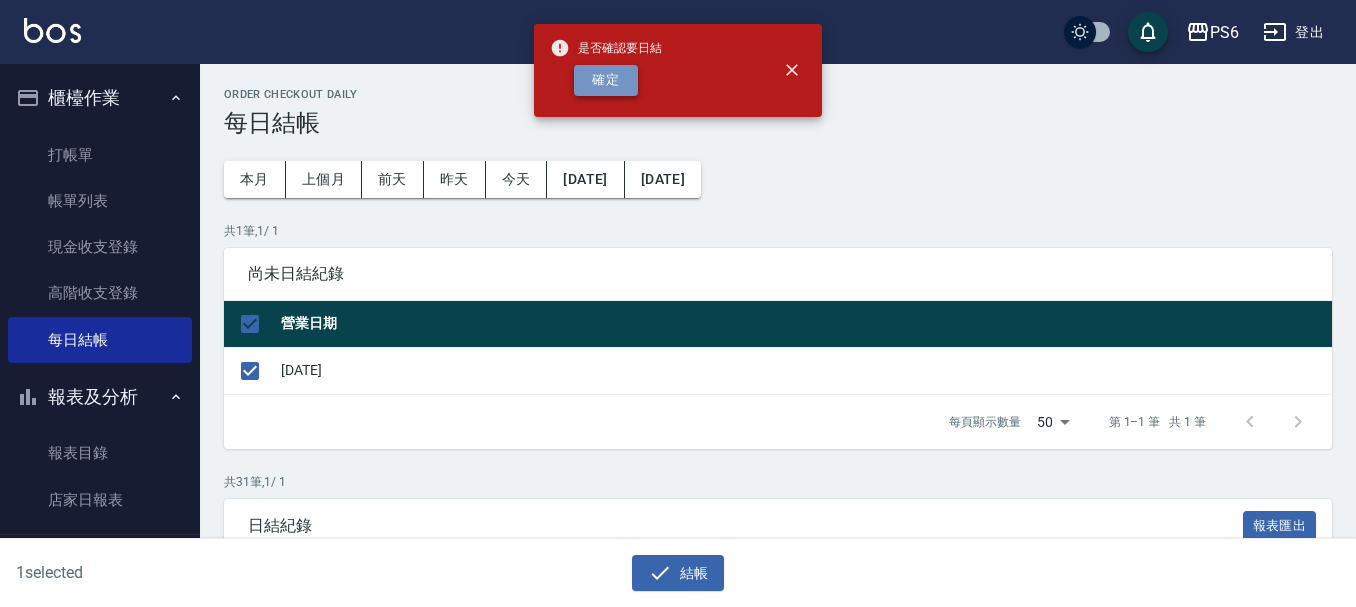 click on "確定" at bounding box center (606, 80) 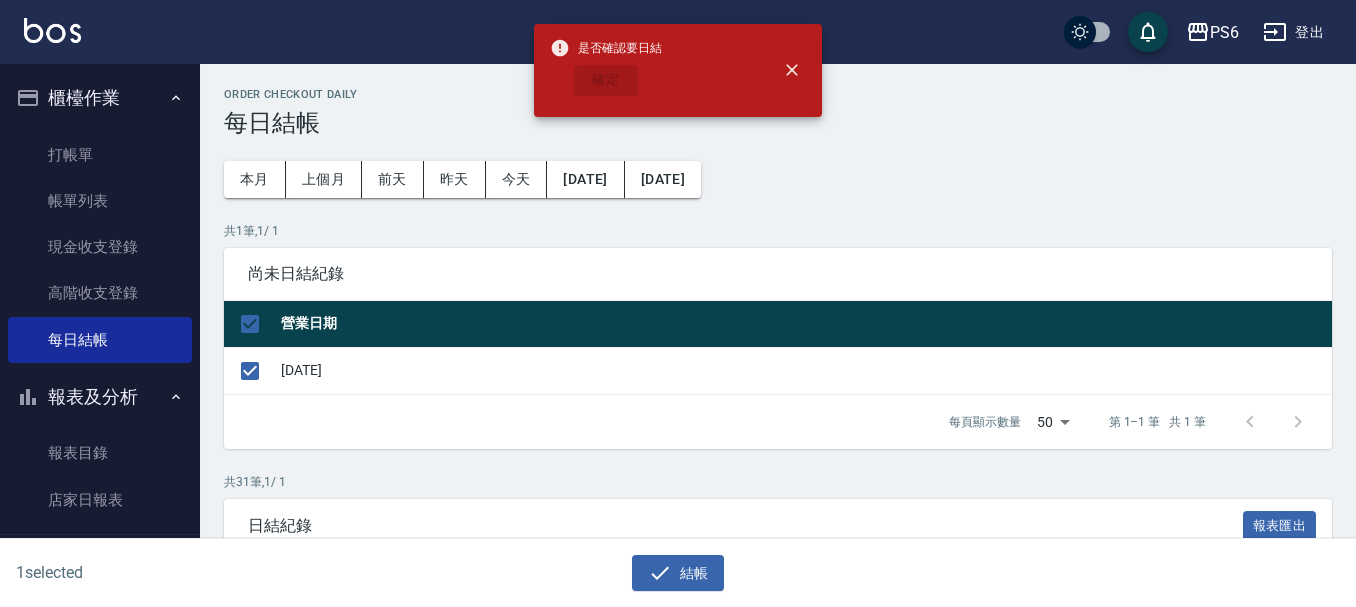 checkbox on "false" 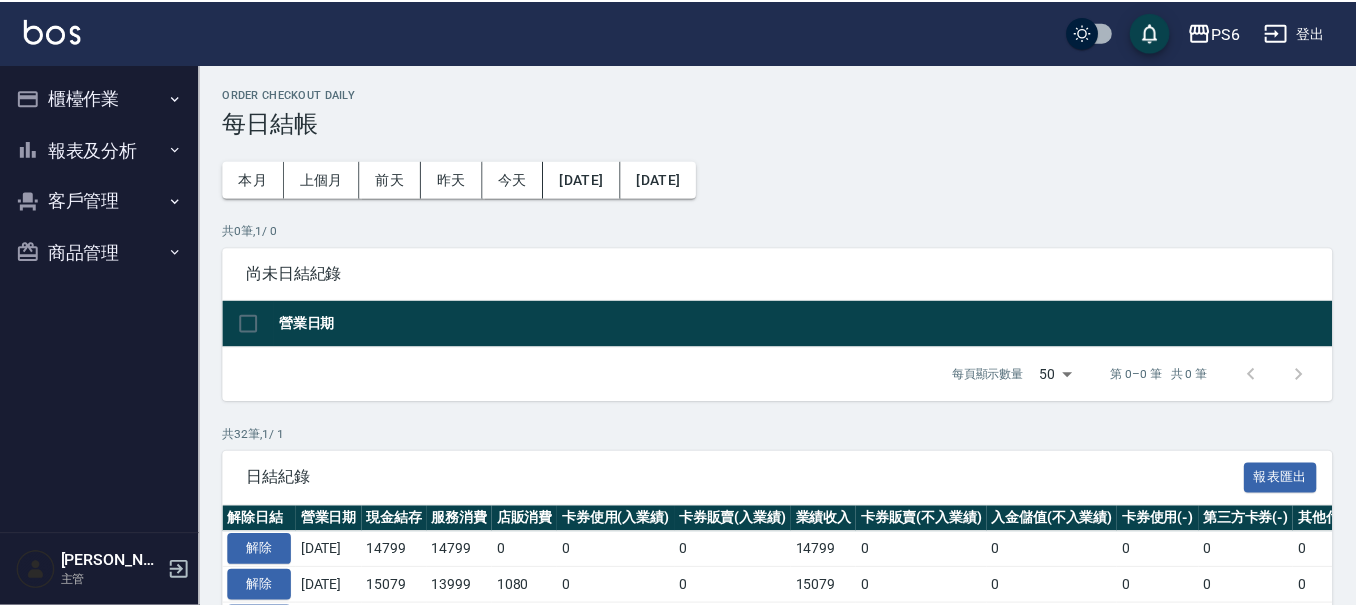 scroll, scrollTop: 0, scrollLeft: 0, axis: both 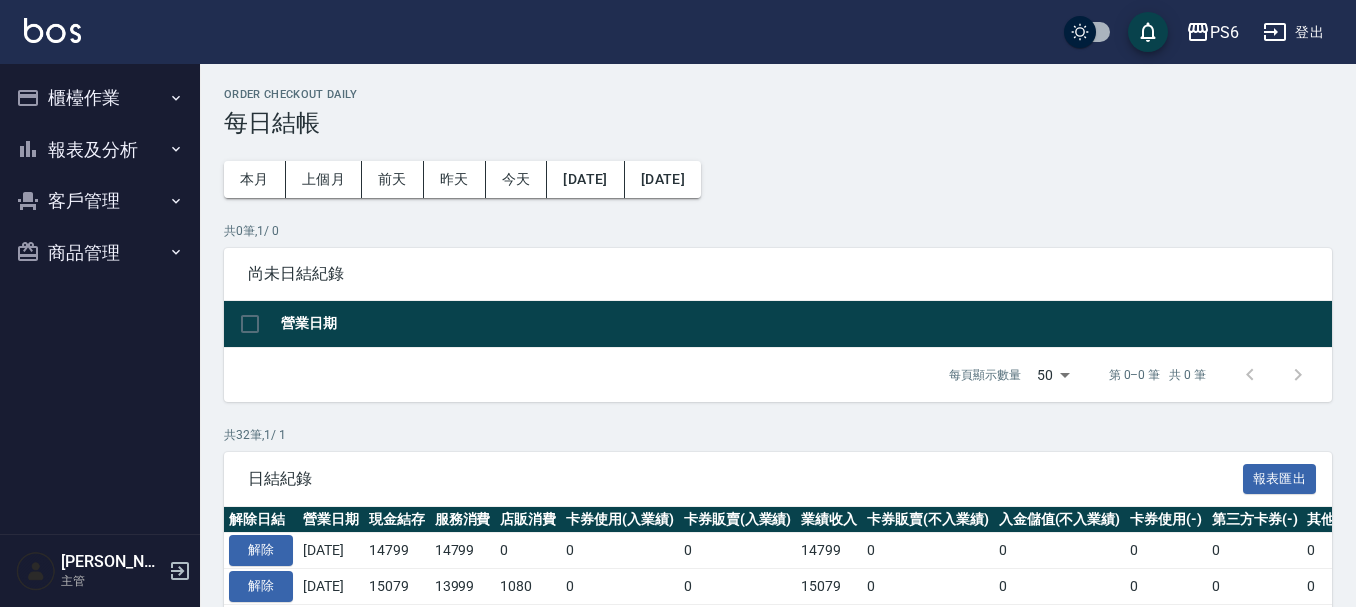 click on "報表及分析" at bounding box center [100, 150] 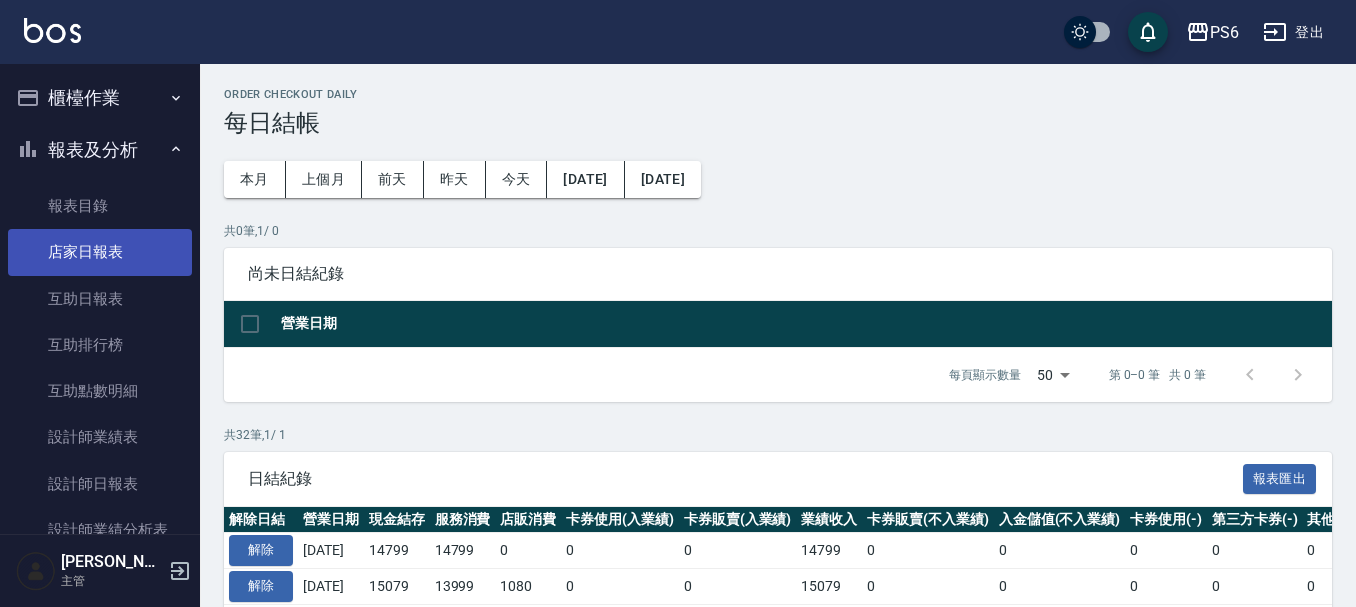 click on "店家日報表" at bounding box center (100, 252) 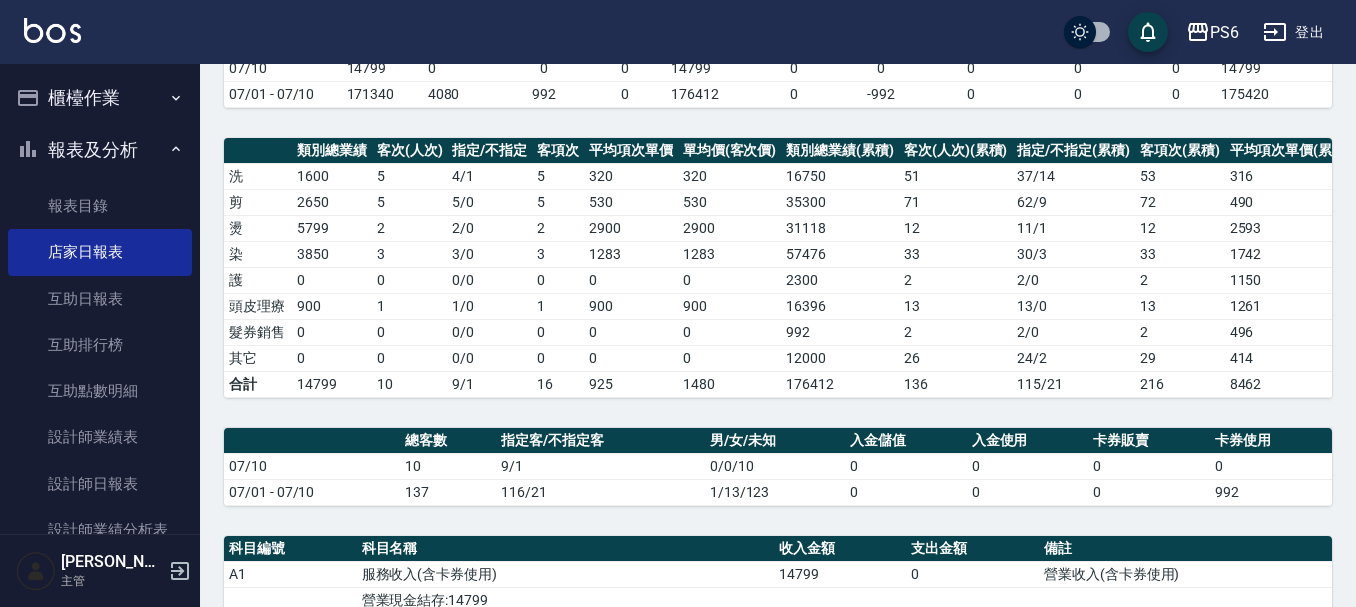 scroll, scrollTop: 100, scrollLeft: 0, axis: vertical 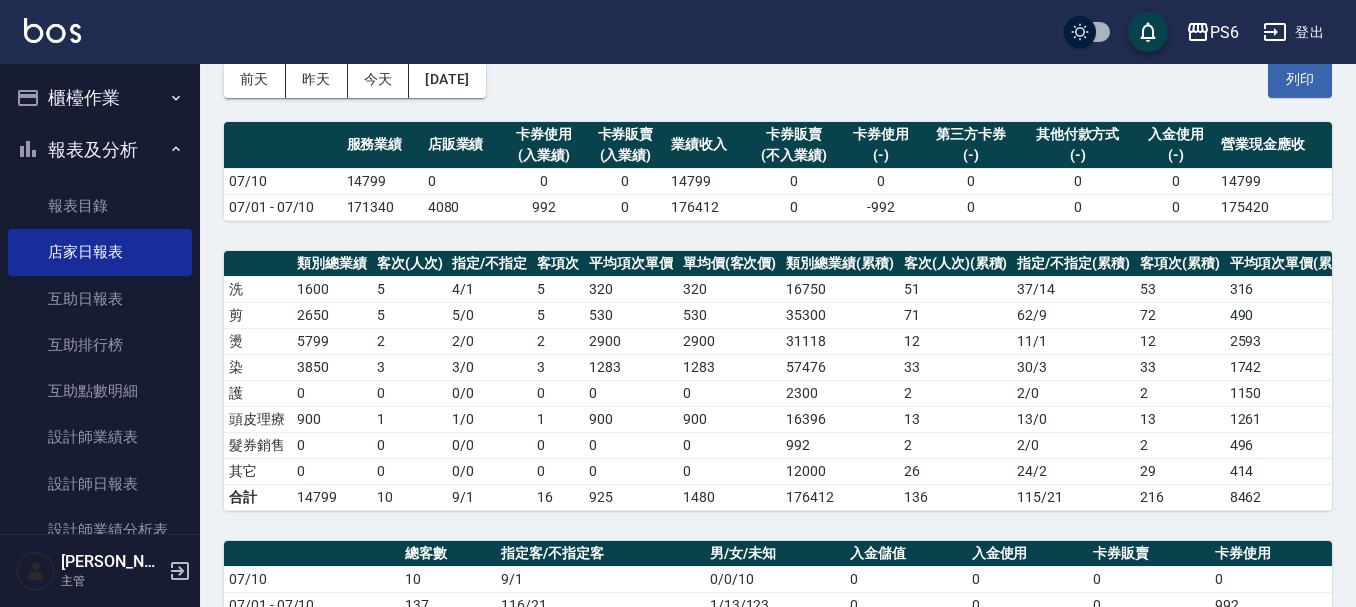 click on "櫃檯作業" at bounding box center [100, 98] 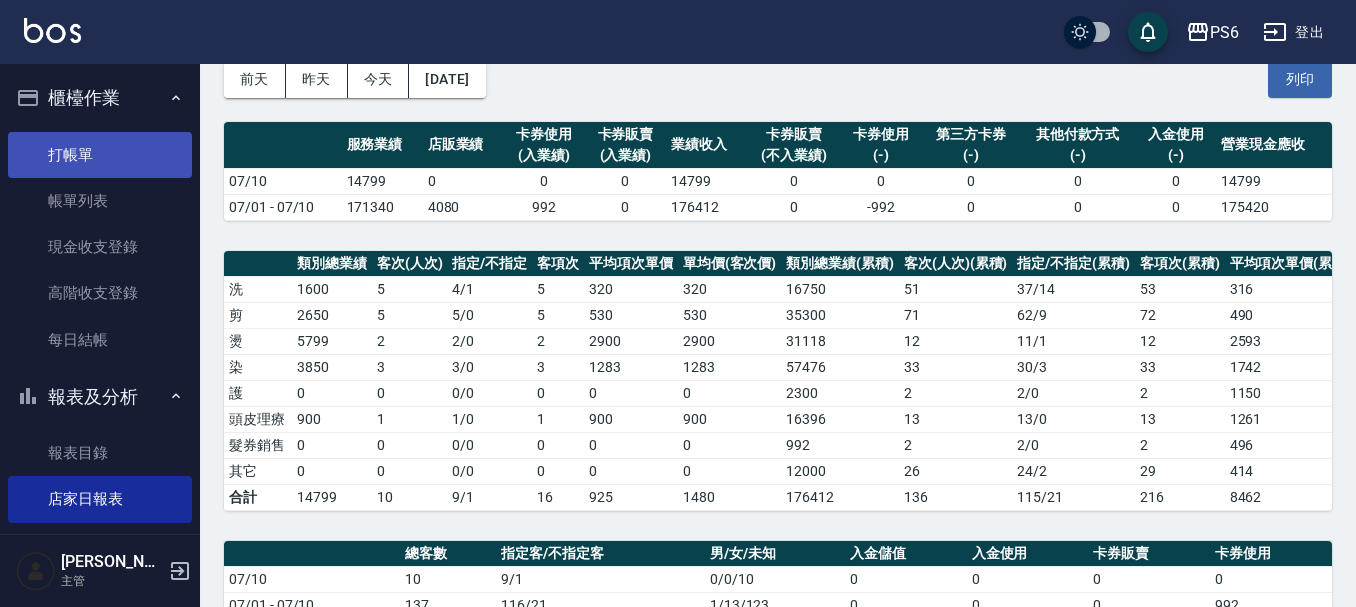 click on "打帳單" at bounding box center [100, 155] 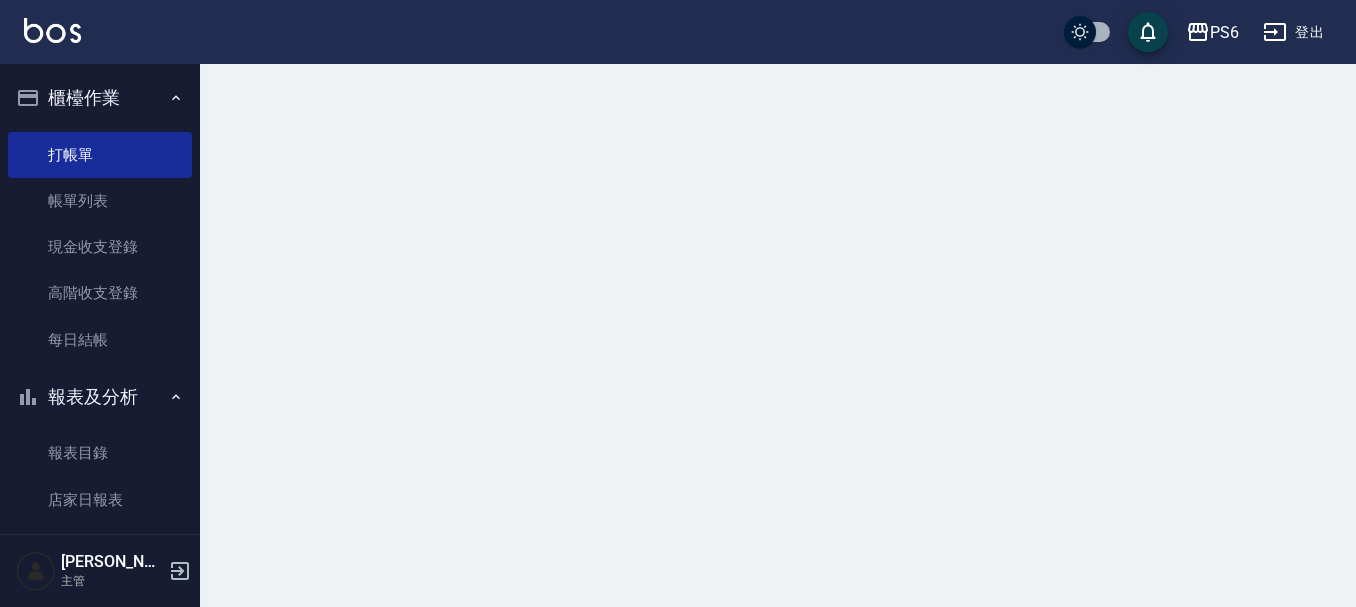 scroll, scrollTop: 0, scrollLeft: 0, axis: both 